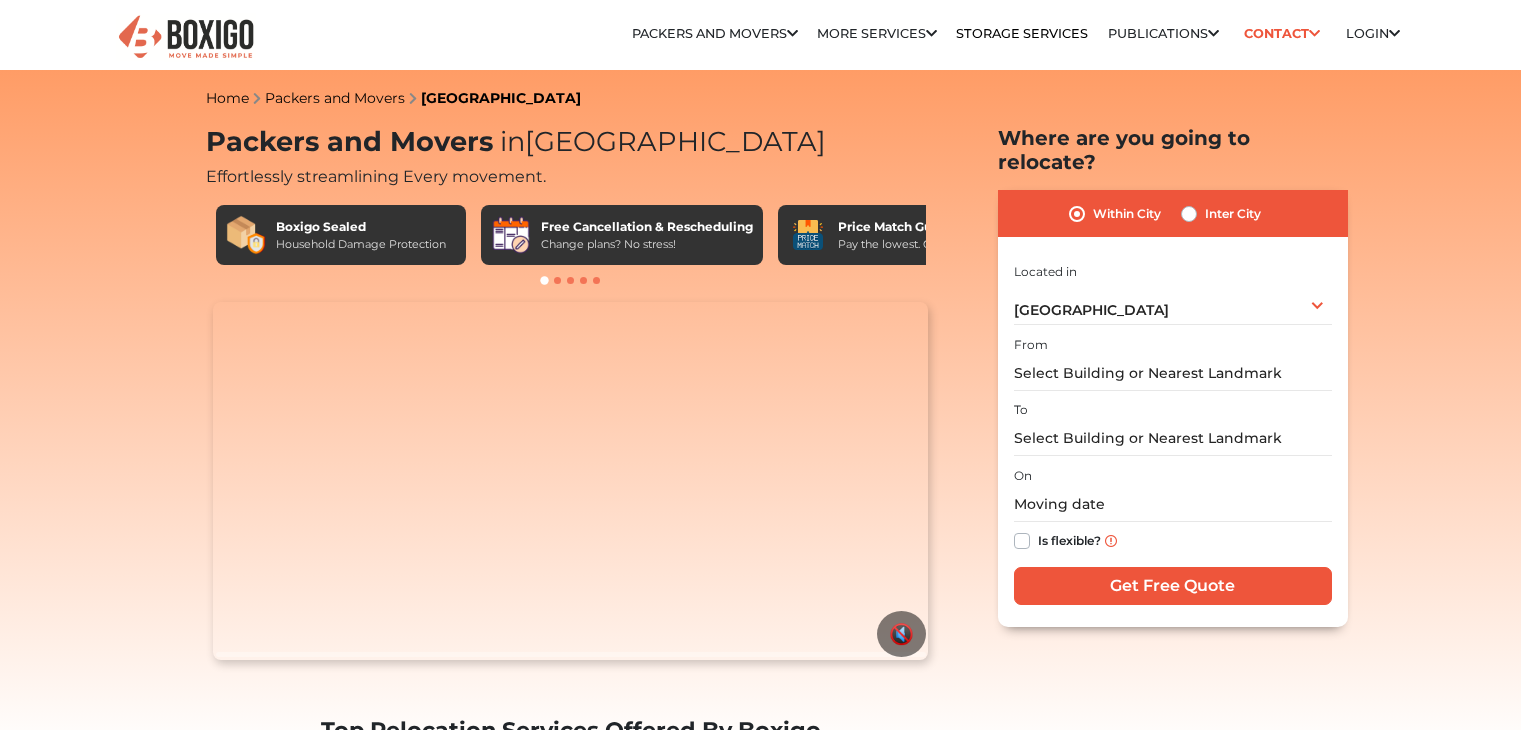 scroll, scrollTop: 0, scrollLeft: 0, axis: both 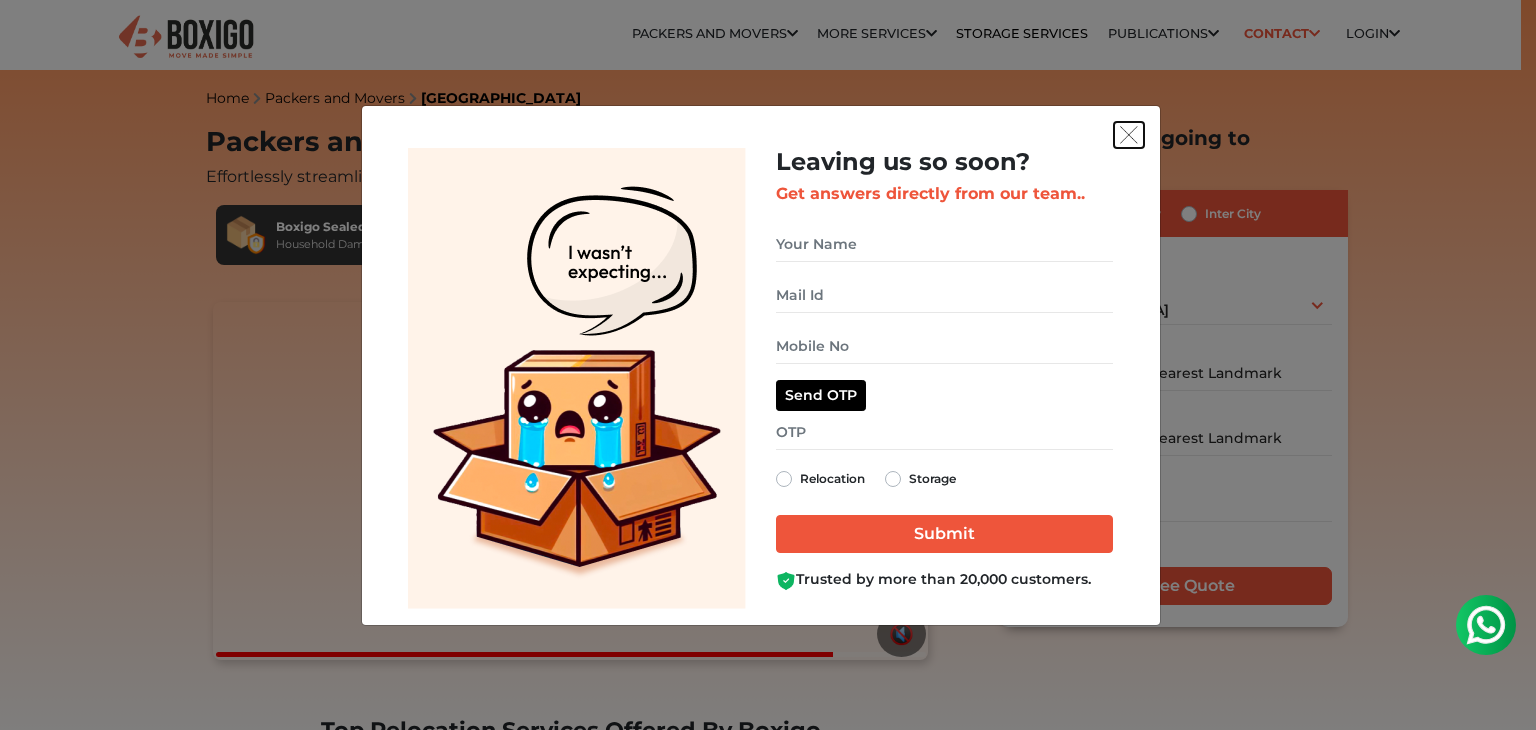 click at bounding box center (1129, 135) 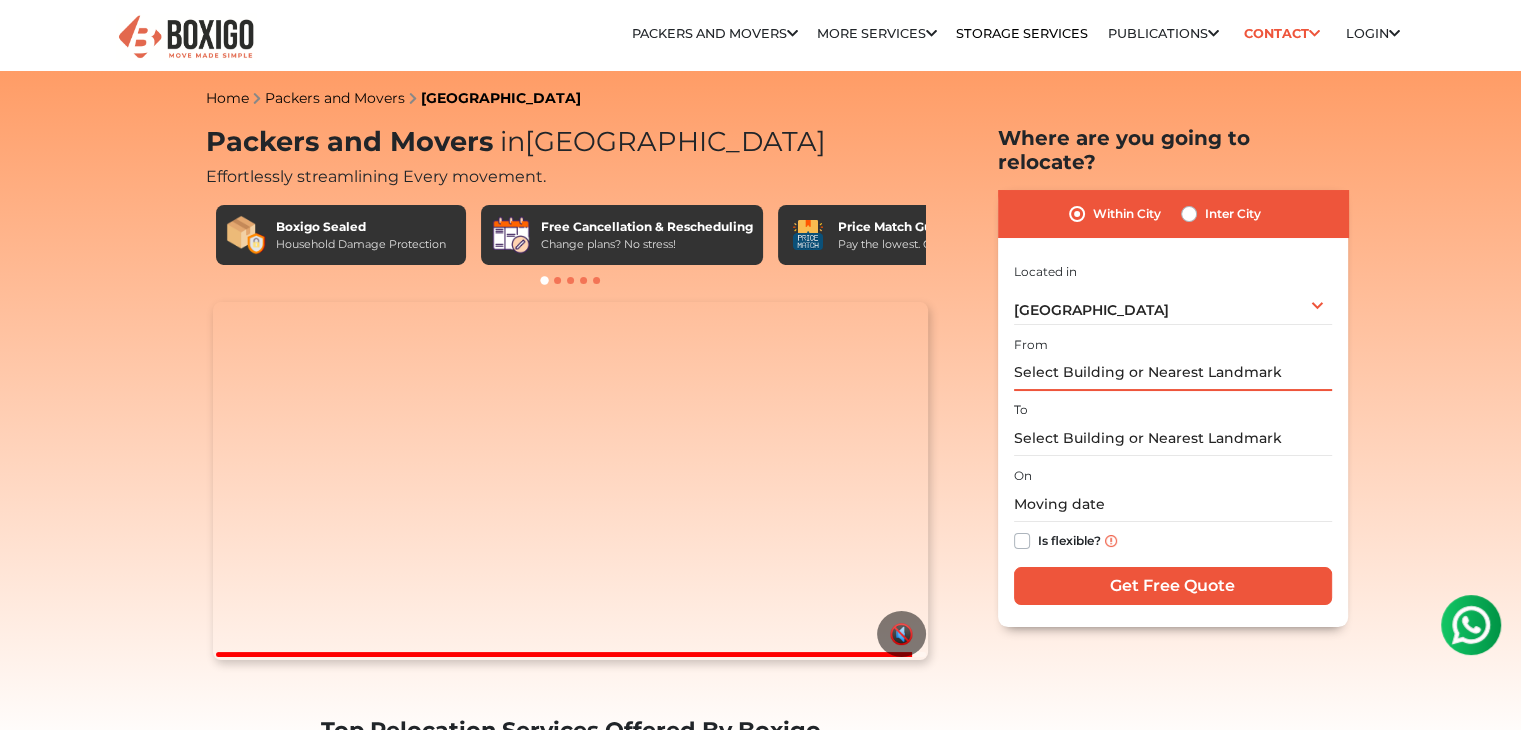 click at bounding box center (1173, 373) 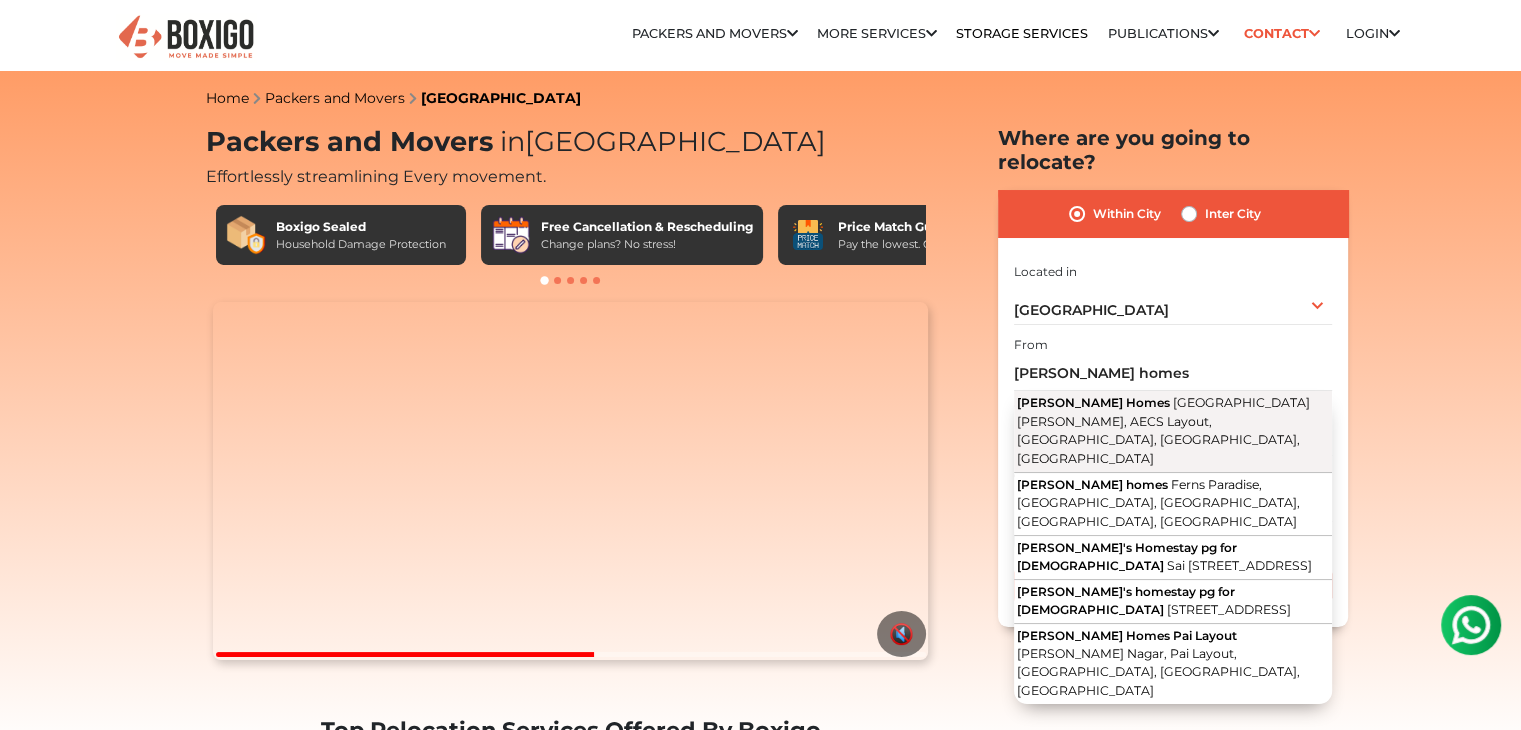 type on "Jyothi Homes, Brilliant School Road, Lakshminarayana Pura, AECS Layout, Brookefield, Bengaluru, Karnataka" 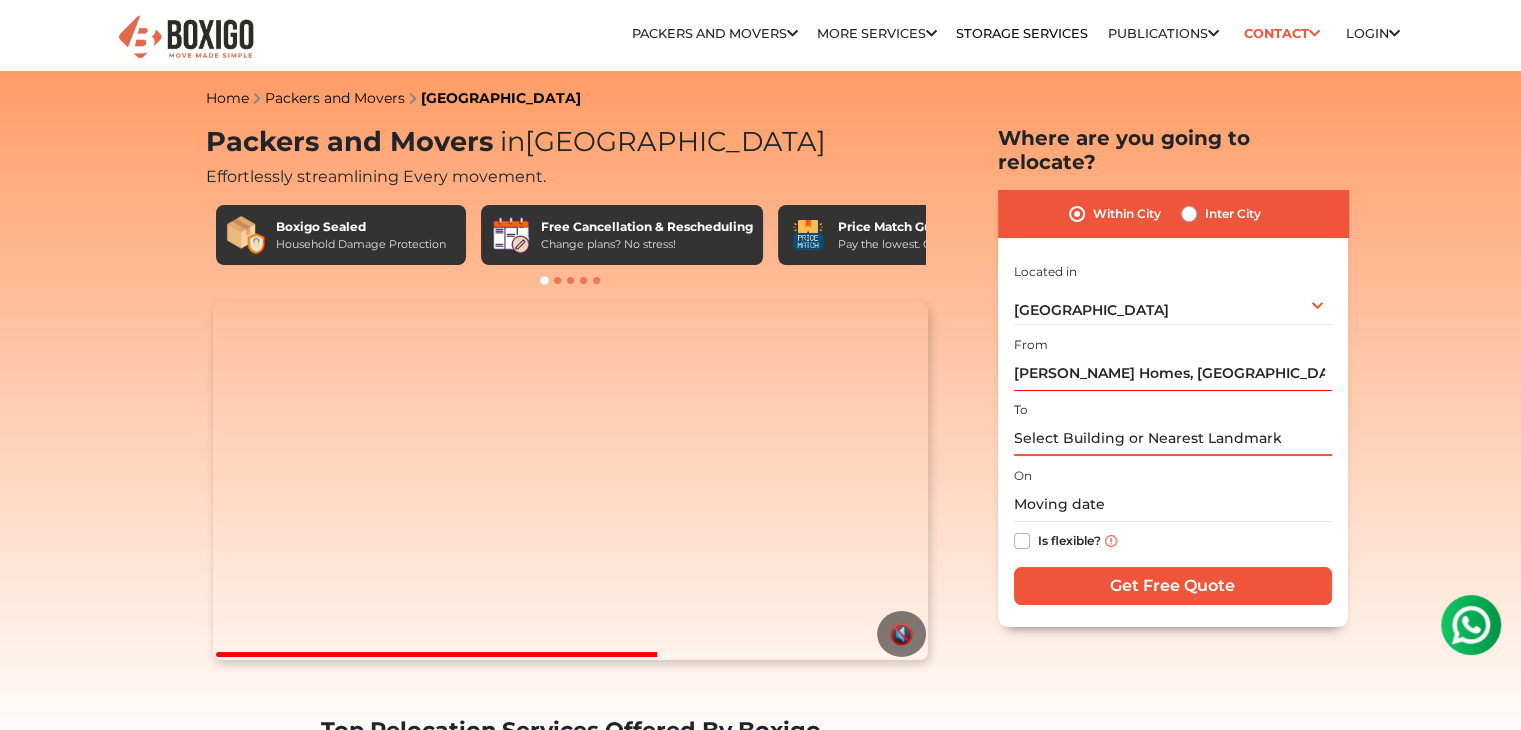 click at bounding box center (1173, 438) 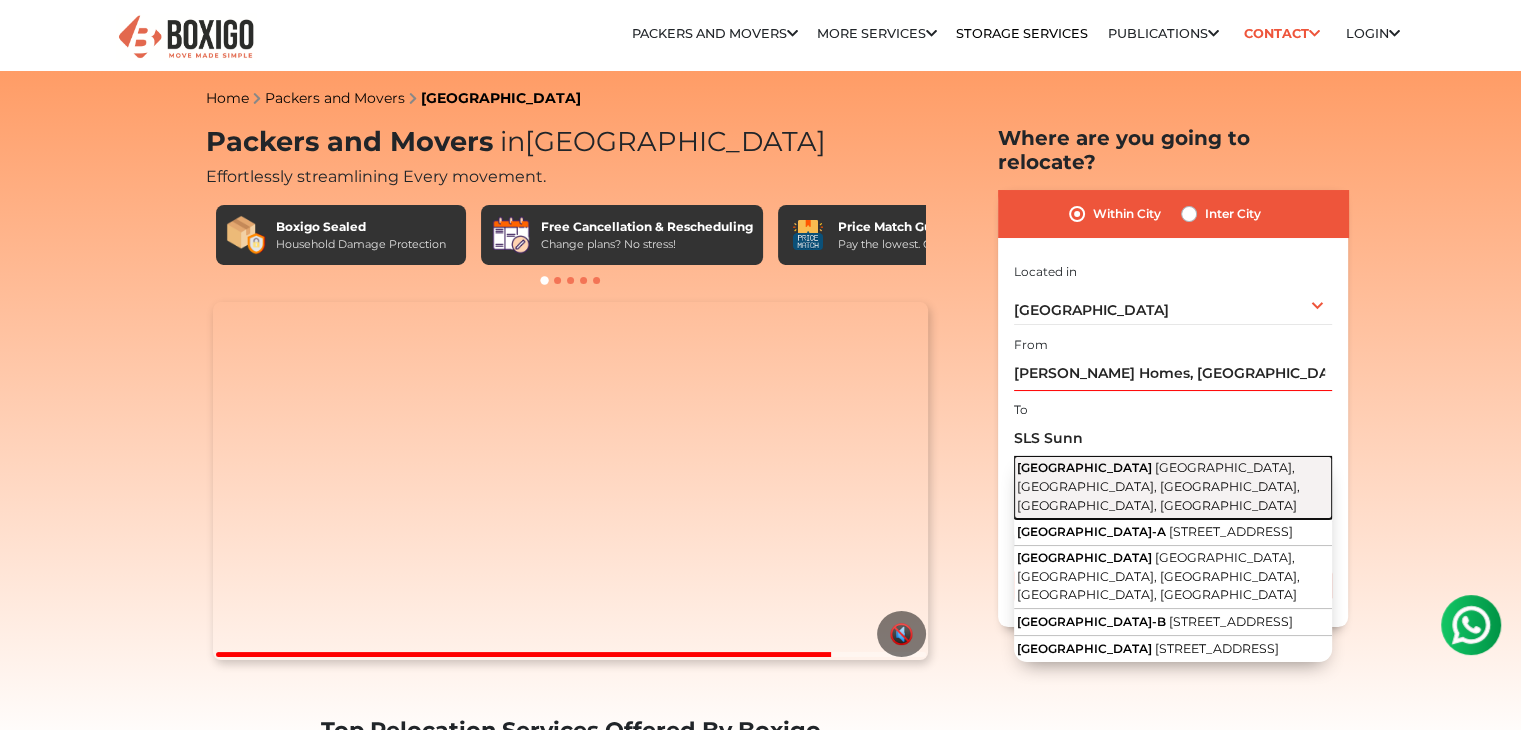 click on "SLS Sunny Gardens Bangalore
5th Main Road, Wasa Layout, Doddanekundi, Doddanekkundi, Bengaluru, Karnataka" at bounding box center [1173, 487] 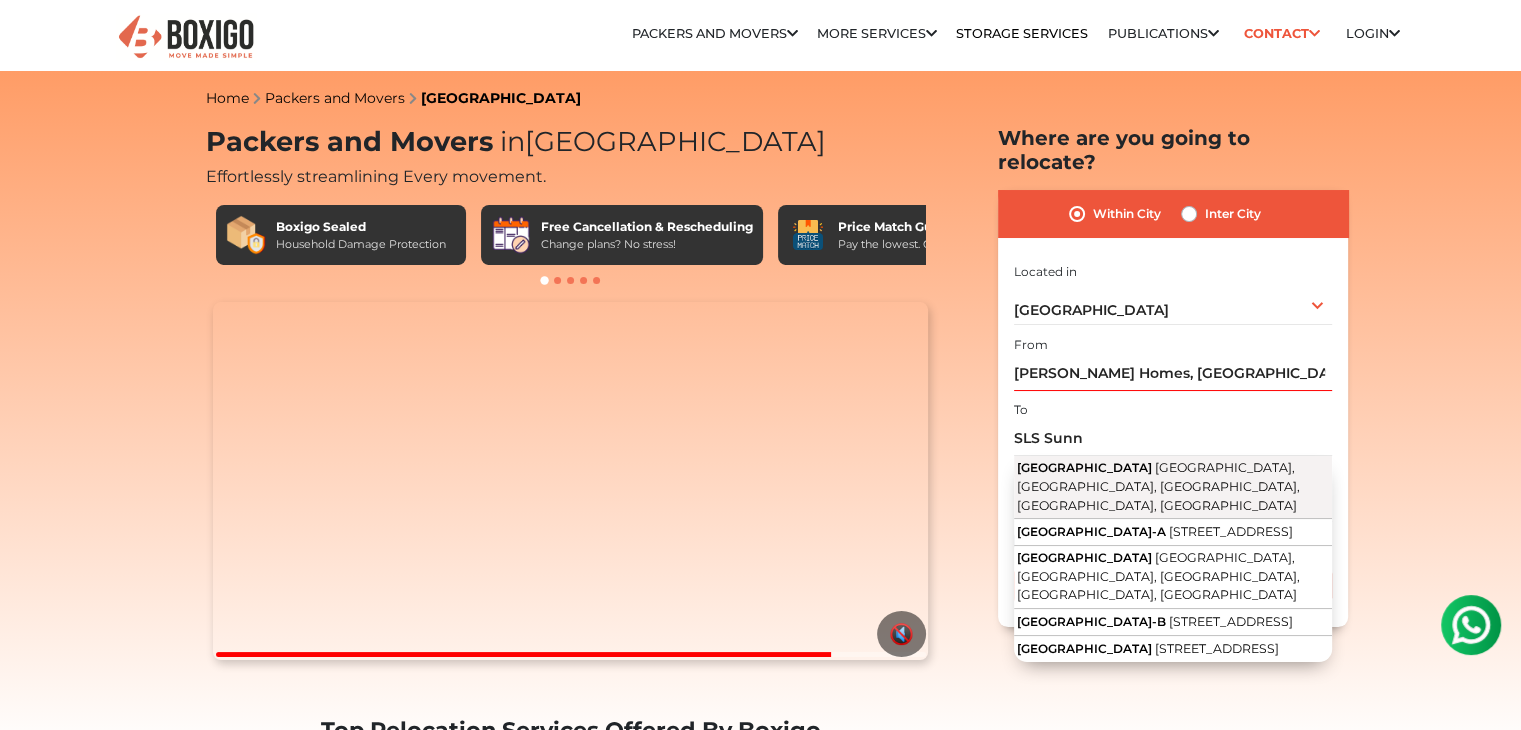type on "SLS Sunny Gardens Bangalore, 5th Main Road, Wasa Layout, Doddanekundi, Doddanekkundi, Bengaluru, Karnataka" 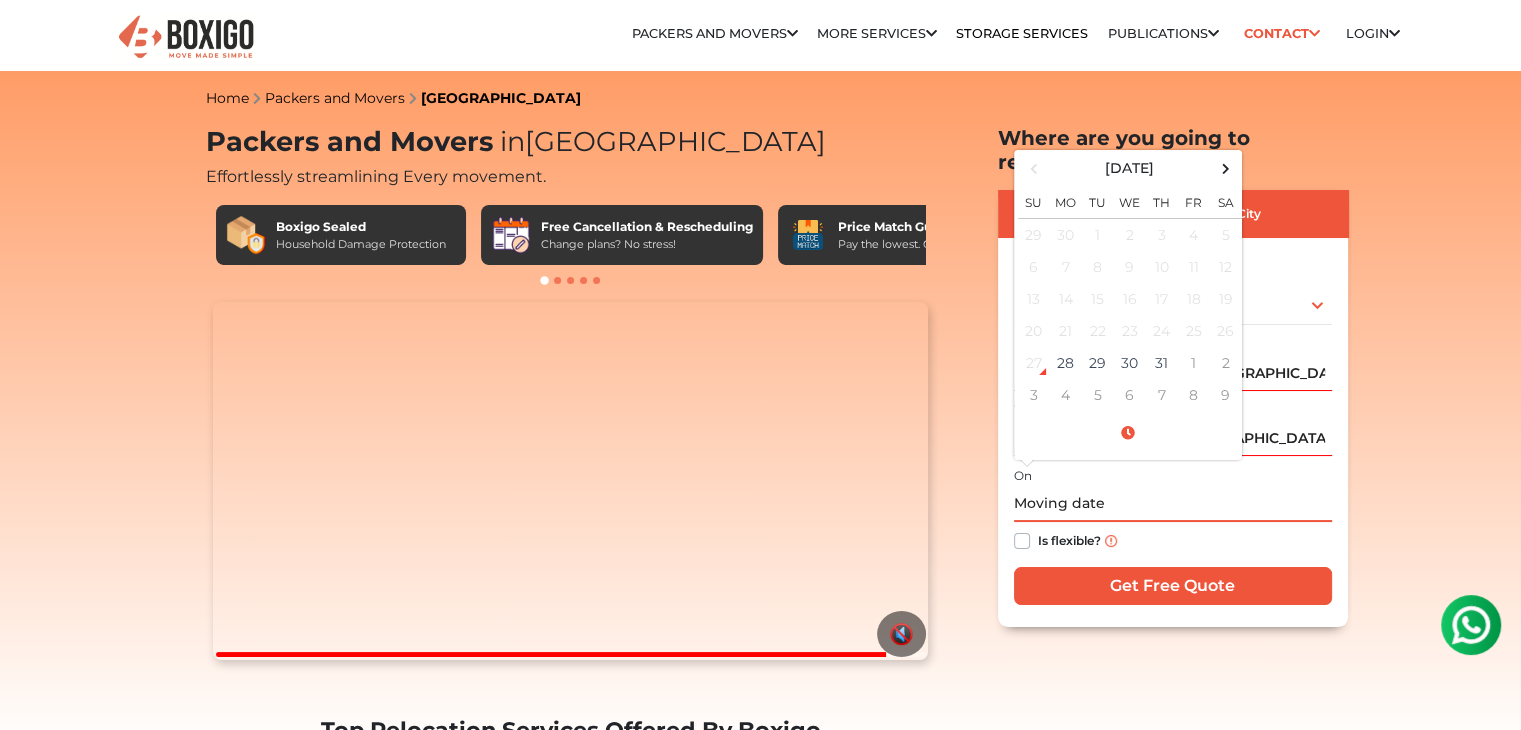 click at bounding box center [1173, 504] 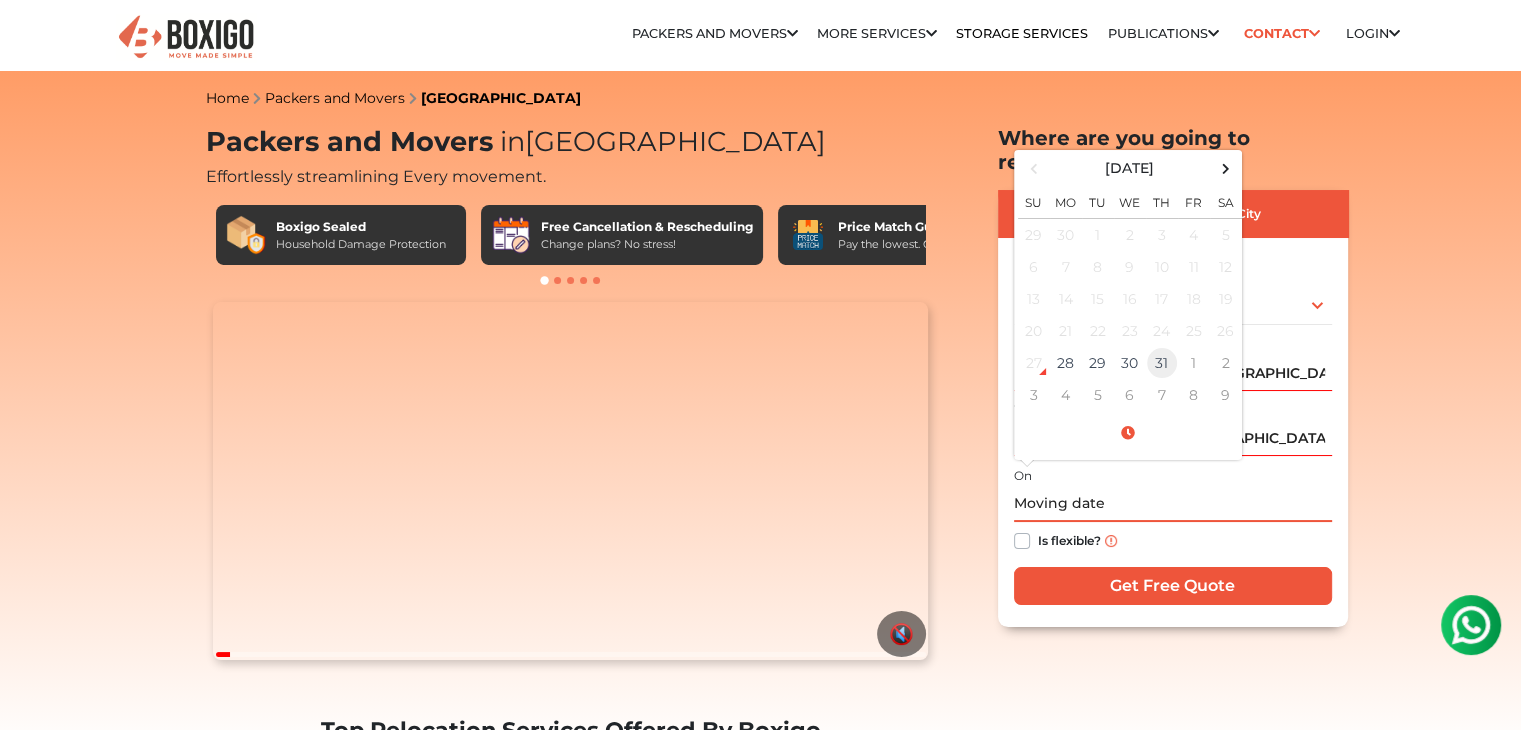 click on "31" at bounding box center [1162, 363] 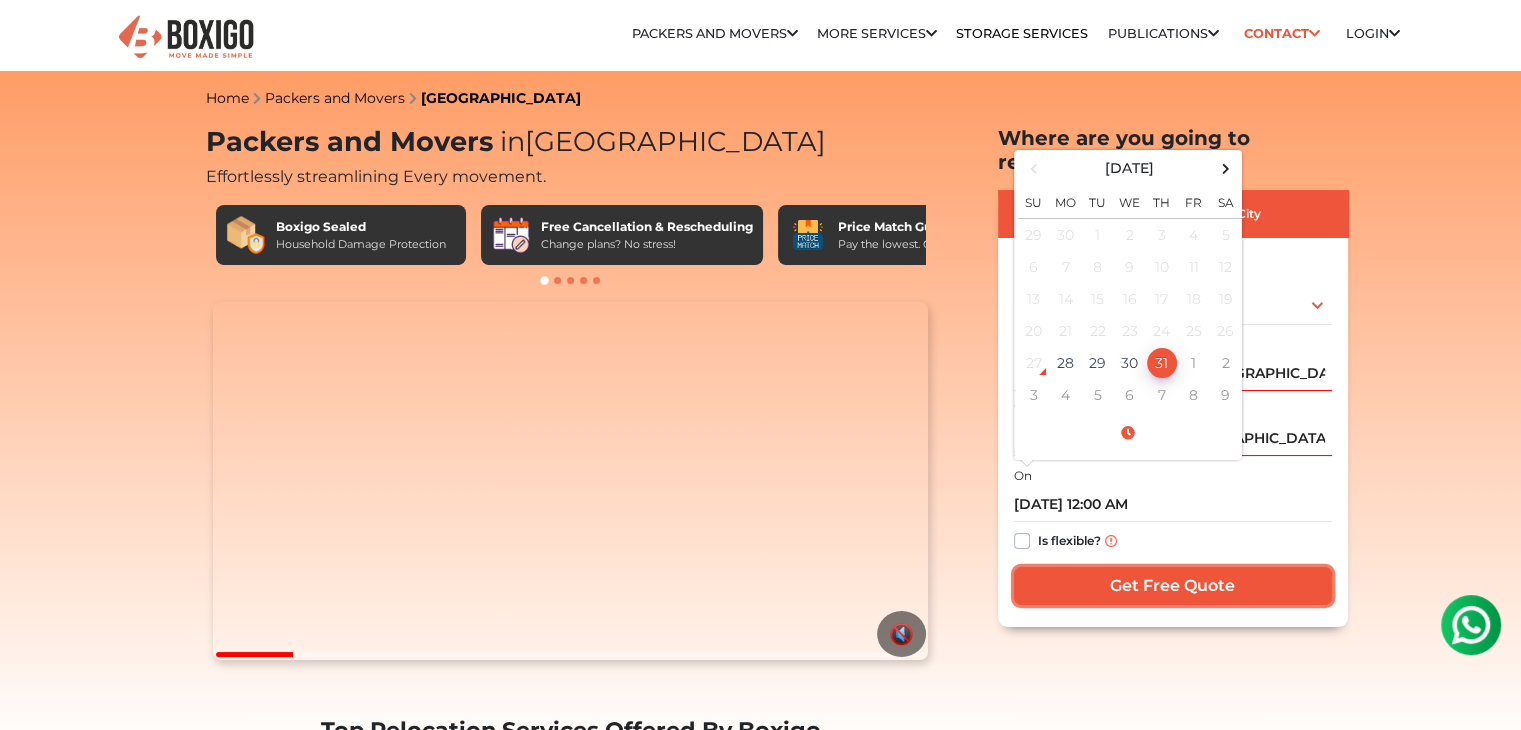 click on "Get Free Quote" at bounding box center (1173, 586) 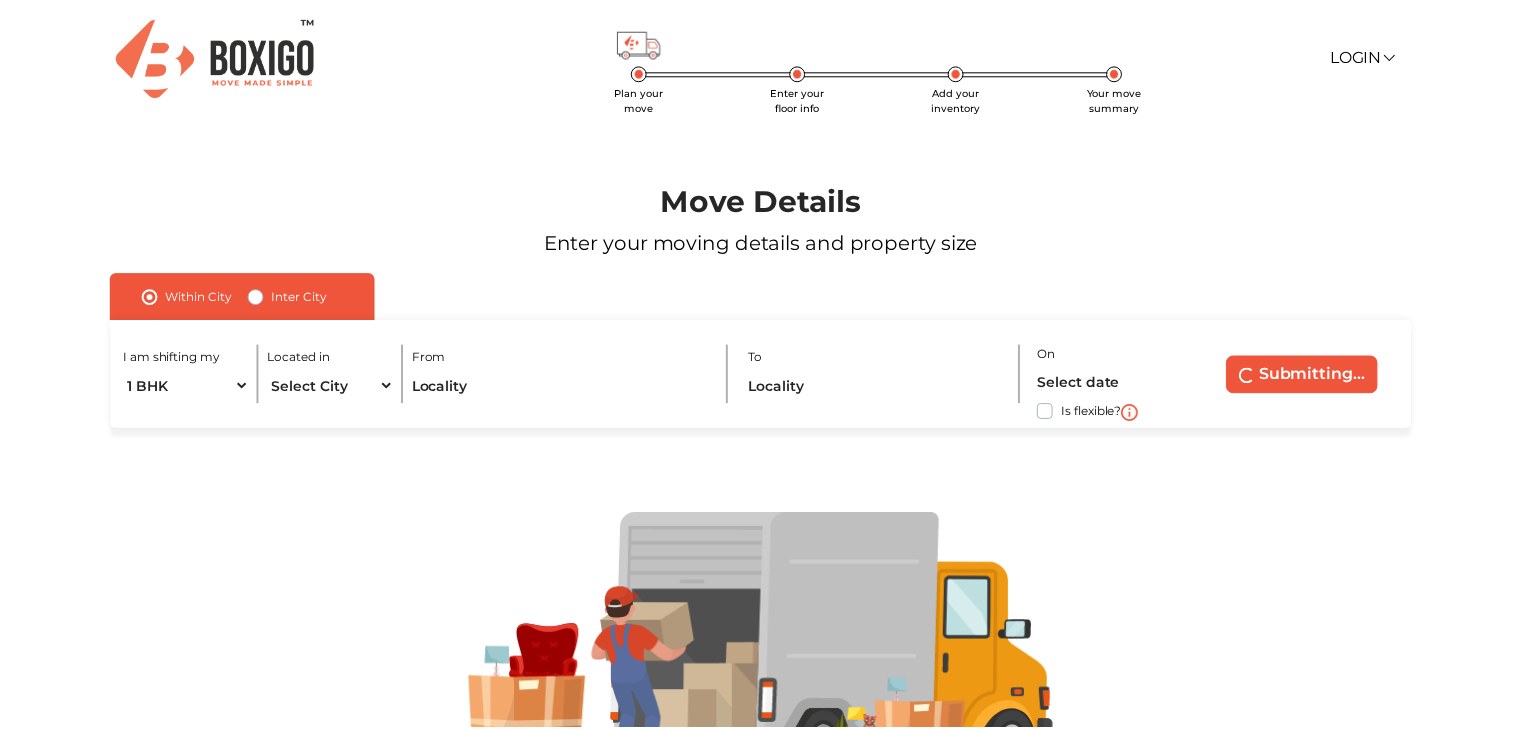 scroll, scrollTop: 0, scrollLeft: 0, axis: both 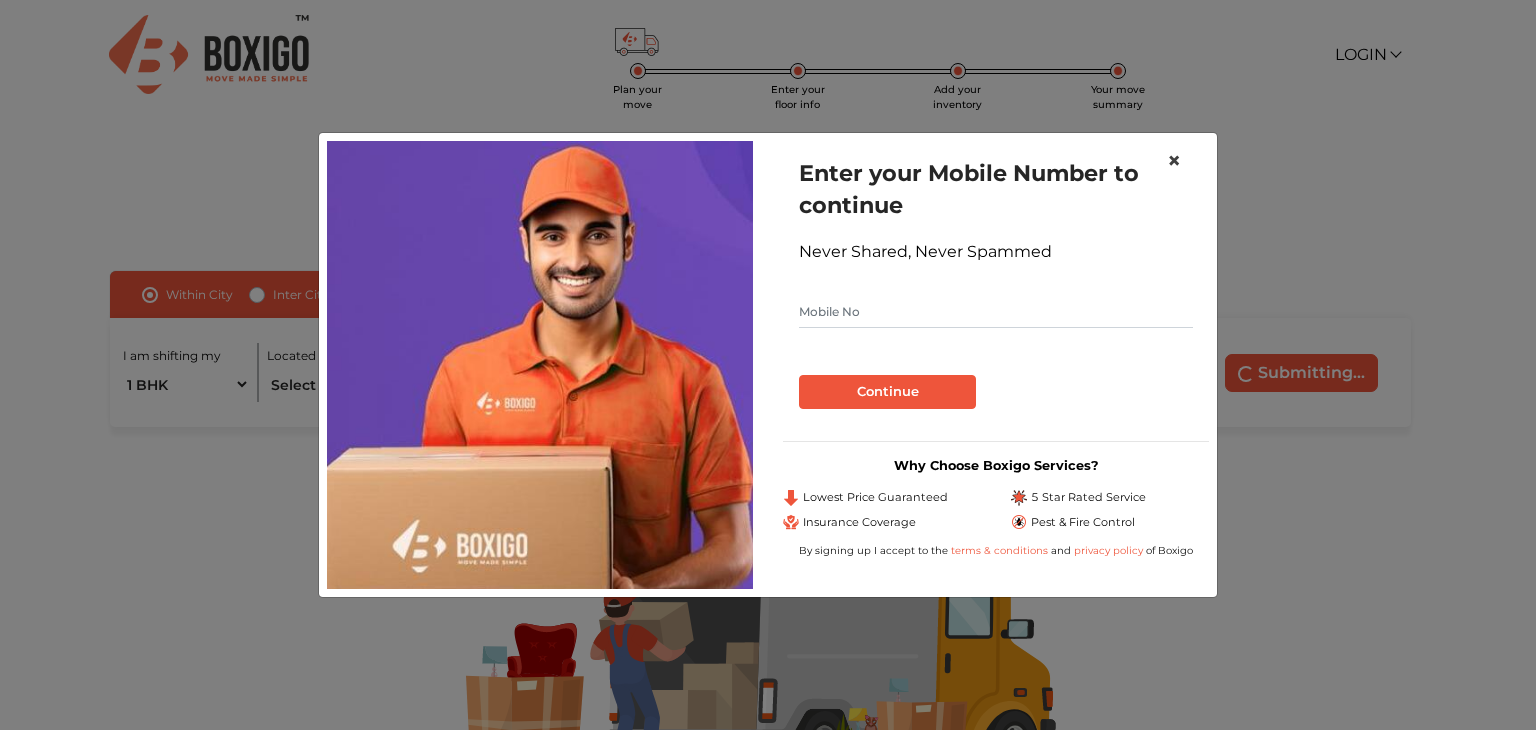 click on "×" at bounding box center [1174, 160] 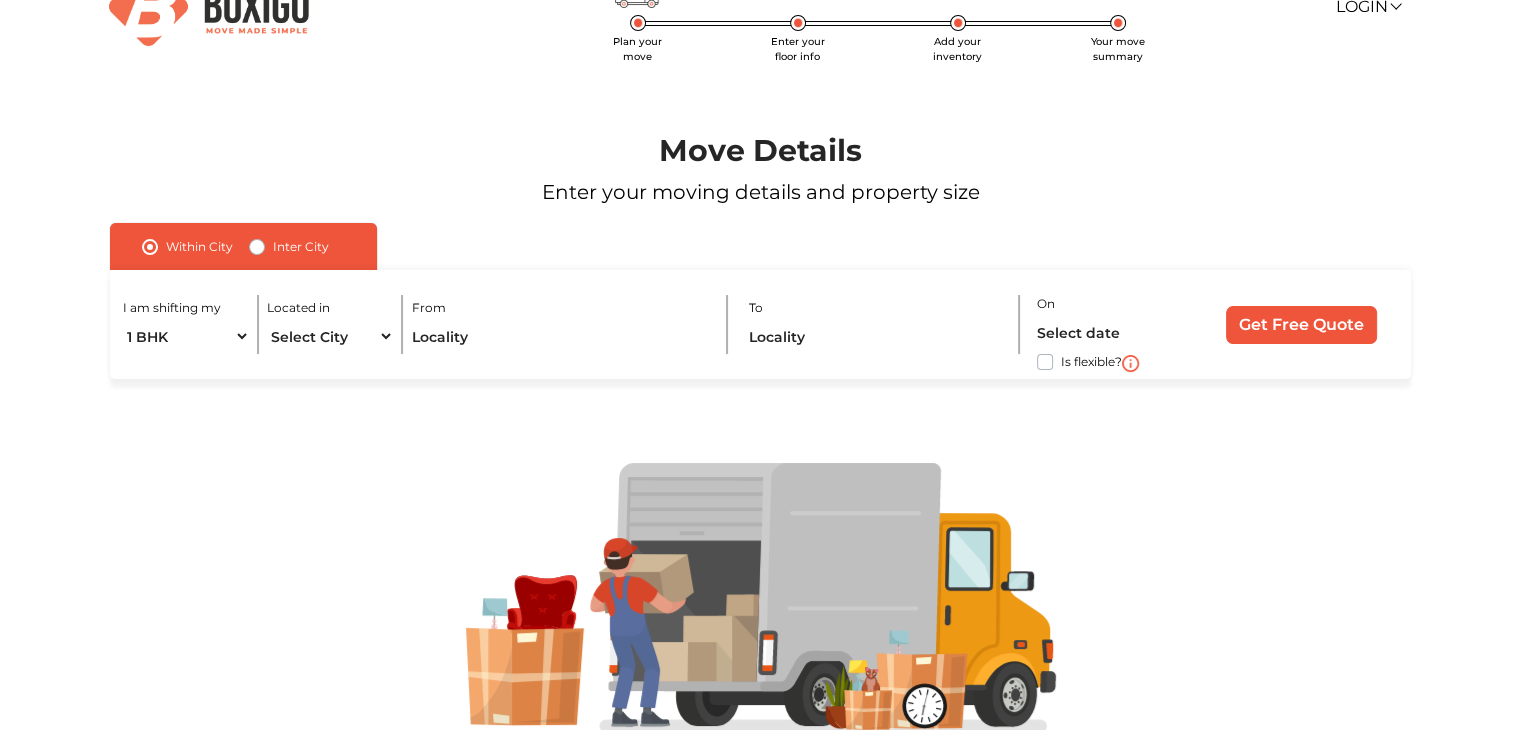 scroll, scrollTop: 26, scrollLeft: 0, axis: vertical 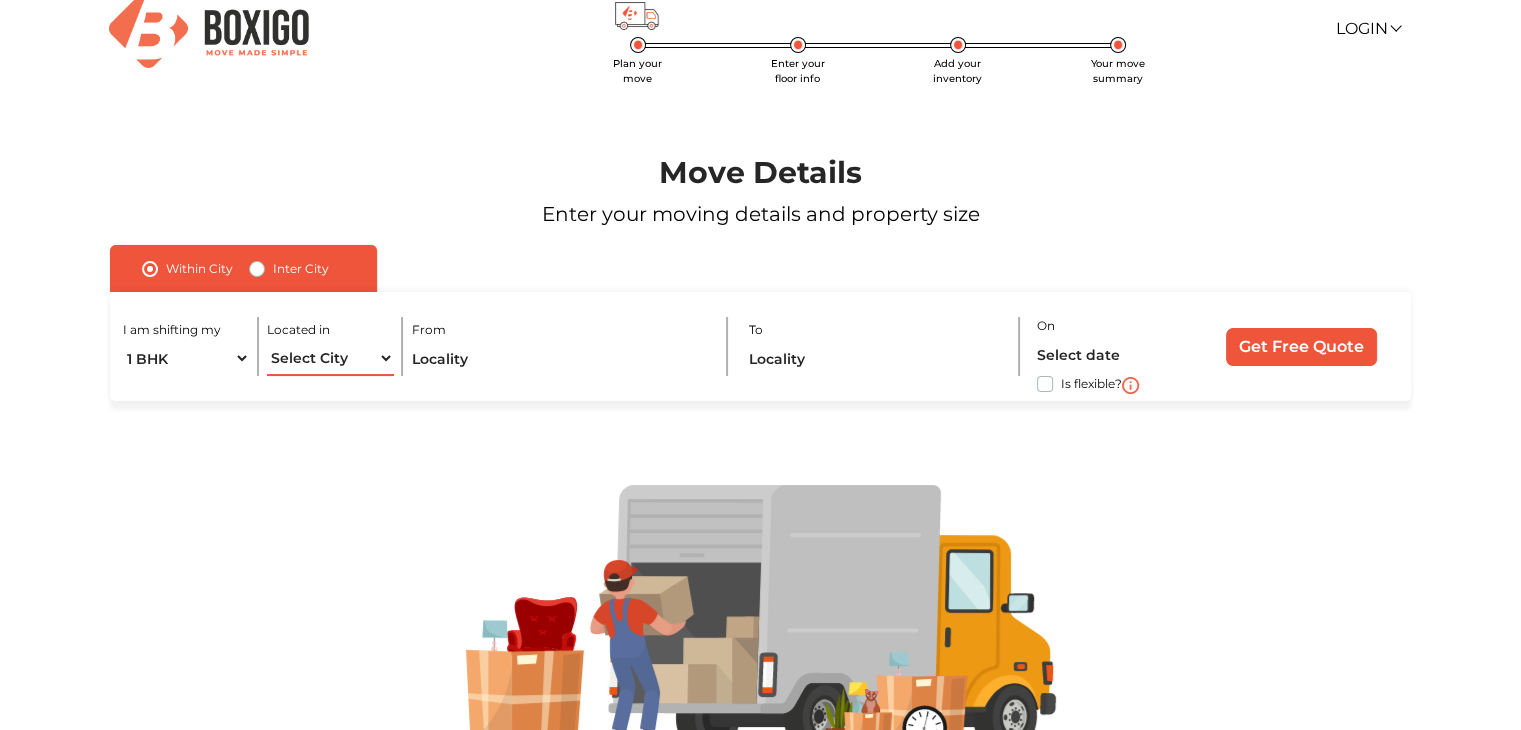 click on "Select City [GEOGRAPHIC_DATA] [GEOGRAPHIC_DATA] [GEOGRAPHIC_DATA] [GEOGRAPHIC_DATA] [GEOGRAPHIC_DATA] [GEOGRAPHIC_DATA] [GEOGRAPHIC_DATA] [GEOGRAPHIC_DATA] [GEOGRAPHIC_DATA] [GEOGRAPHIC_DATA] [GEOGRAPHIC_DATA] [GEOGRAPHIC_DATA] [GEOGRAPHIC_DATA] [GEOGRAPHIC_DATA] [GEOGRAPHIC_DATA] & [GEOGRAPHIC_DATA] [GEOGRAPHIC_DATA] [GEOGRAPHIC_DATA] [GEOGRAPHIC_DATA] [GEOGRAPHIC_DATA] [GEOGRAPHIC_DATA] [GEOGRAPHIC_DATA] [GEOGRAPHIC_DATA] [GEOGRAPHIC_DATA] [GEOGRAPHIC_DATA] [GEOGRAPHIC_DATA] [GEOGRAPHIC_DATA] [GEOGRAPHIC_DATA] [GEOGRAPHIC_DATA] [GEOGRAPHIC_DATA] [GEOGRAPHIC_DATA] [GEOGRAPHIC_DATA] [GEOGRAPHIC_DATA] [GEOGRAPHIC_DATA] [GEOGRAPHIC_DATA] [GEOGRAPHIC_DATA] [GEOGRAPHIC_DATA]" at bounding box center (330, 358) 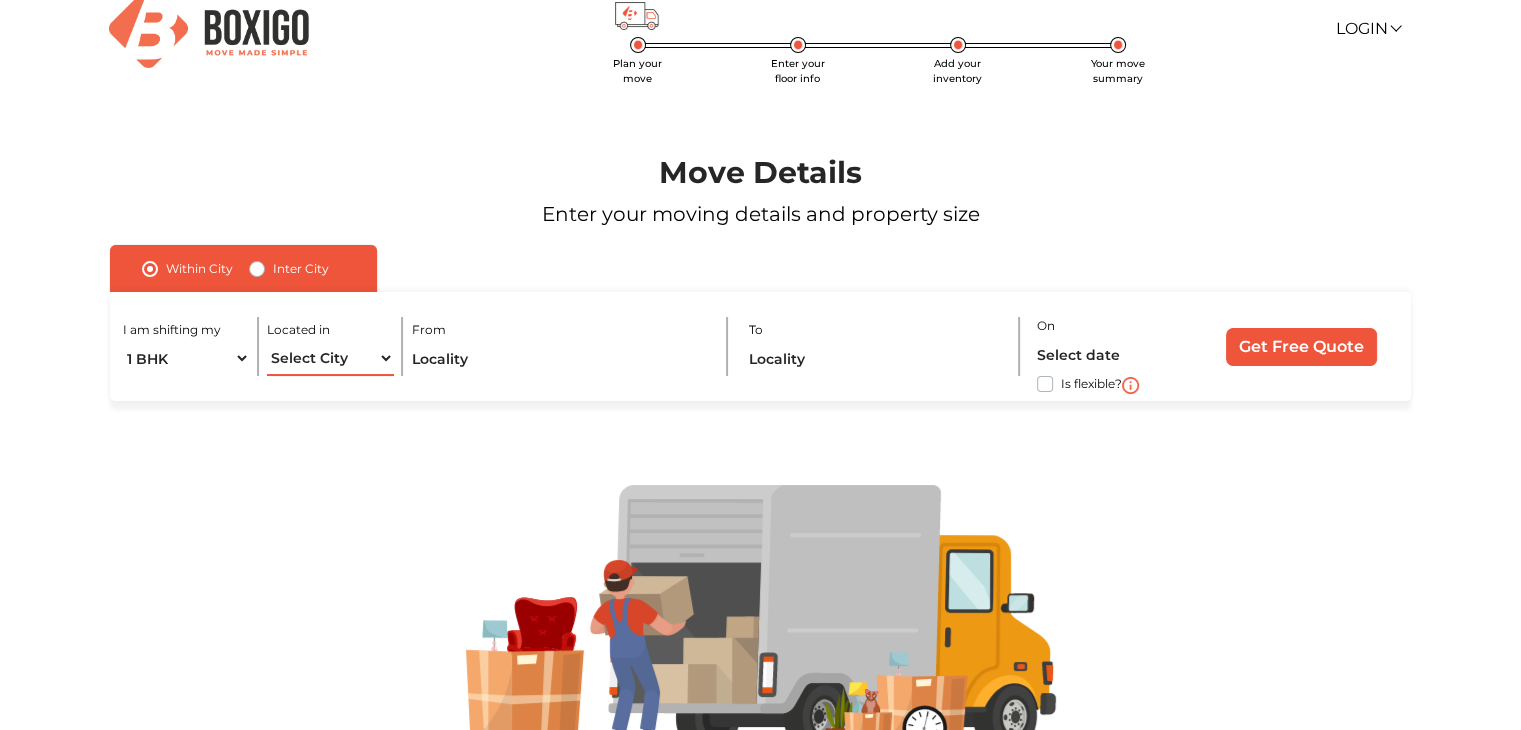 select on "[GEOGRAPHIC_DATA]" 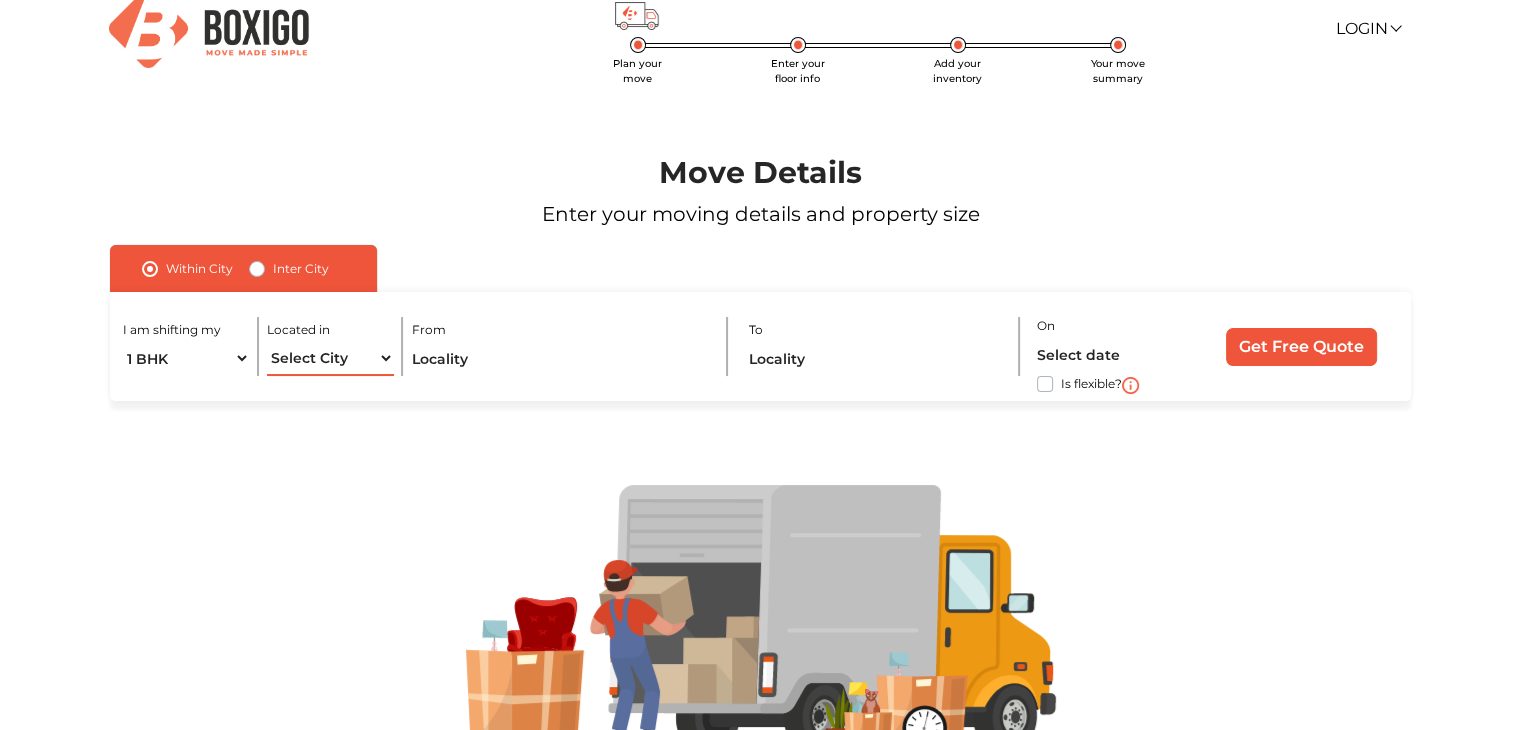 click on "Select City [GEOGRAPHIC_DATA] [GEOGRAPHIC_DATA] [GEOGRAPHIC_DATA] [GEOGRAPHIC_DATA] [GEOGRAPHIC_DATA] [GEOGRAPHIC_DATA] [GEOGRAPHIC_DATA] [GEOGRAPHIC_DATA] [GEOGRAPHIC_DATA] [GEOGRAPHIC_DATA] [GEOGRAPHIC_DATA] [GEOGRAPHIC_DATA] [GEOGRAPHIC_DATA] [GEOGRAPHIC_DATA] [GEOGRAPHIC_DATA] & [GEOGRAPHIC_DATA] [GEOGRAPHIC_DATA] [GEOGRAPHIC_DATA] [GEOGRAPHIC_DATA] [GEOGRAPHIC_DATA] [GEOGRAPHIC_DATA] [GEOGRAPHIC_DATA] [GEOGRAPHIC_DATA] [GEOGRAPHIC_DATA] [GEOGRAPHIC_DATA] [GEOGRAPHIC_DATA] [GEOGRAPHIC_DATA] [GEOGRAPHIC_DATA] [GEOGRAPHIC_DATA] [GEOGRAPHIC_DATA] [GEOGRAPHIC_DATA] [GEOGRAPHIC_DATA] [GEOGRAPHIC_DATA] [GEOGRAPHIC_DATA] [GEOGRAPHIC_DATA] [GEOGRAPHIC_DATA] [GEOGRAPHIC_DATA]" at bounding box center (330, 358) 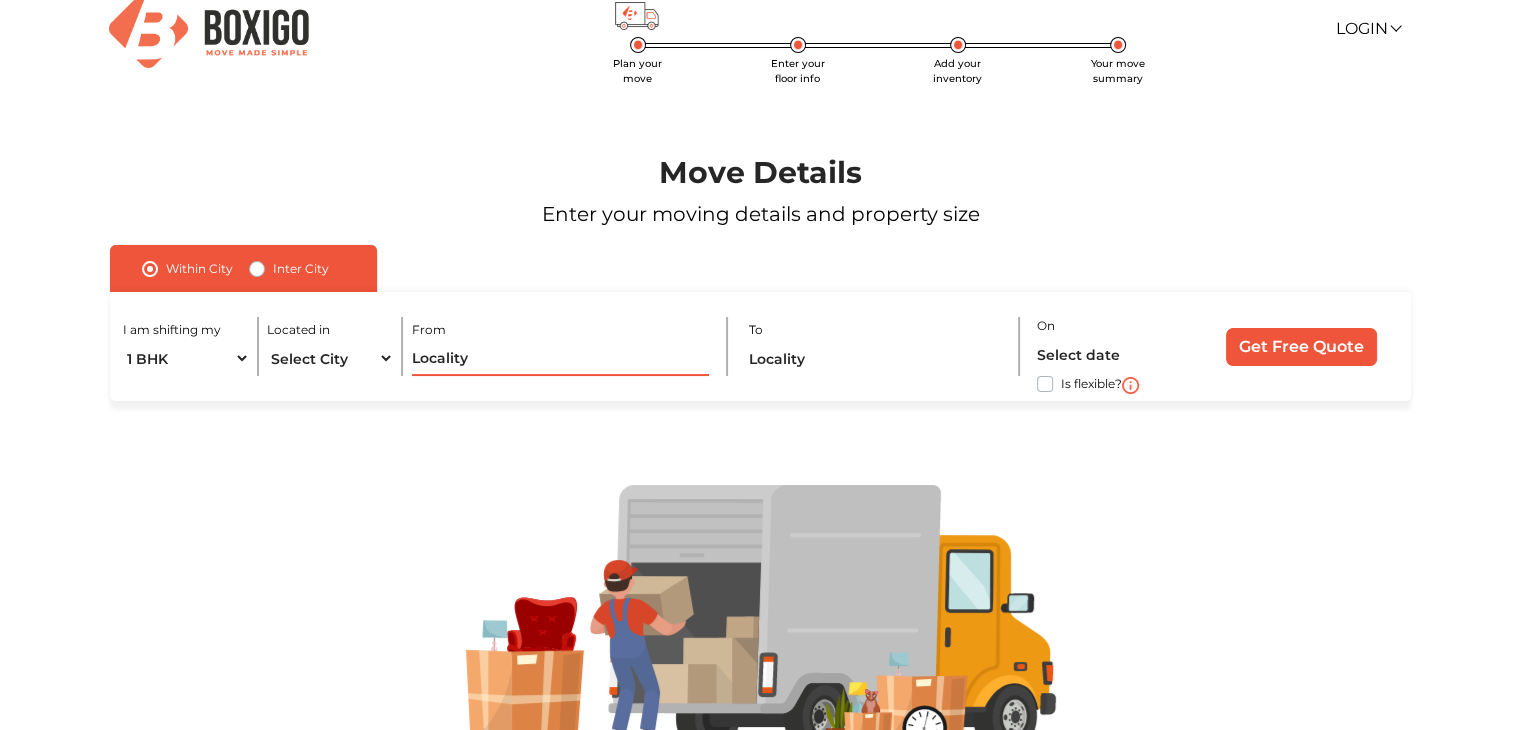 click at bounding box center [561, 358] 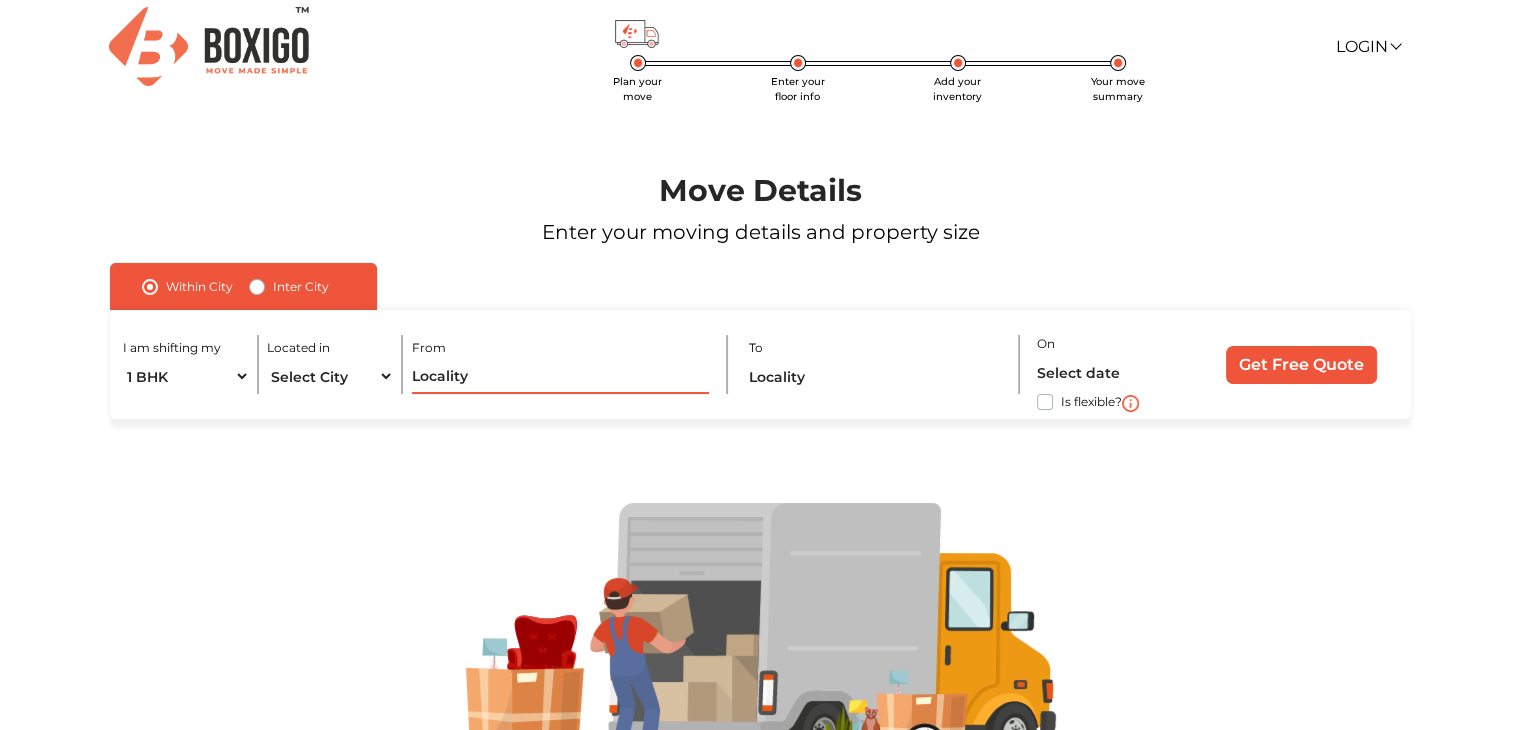 scroll, scrollTop: 4, scrollLeft: 0, axis: vertical 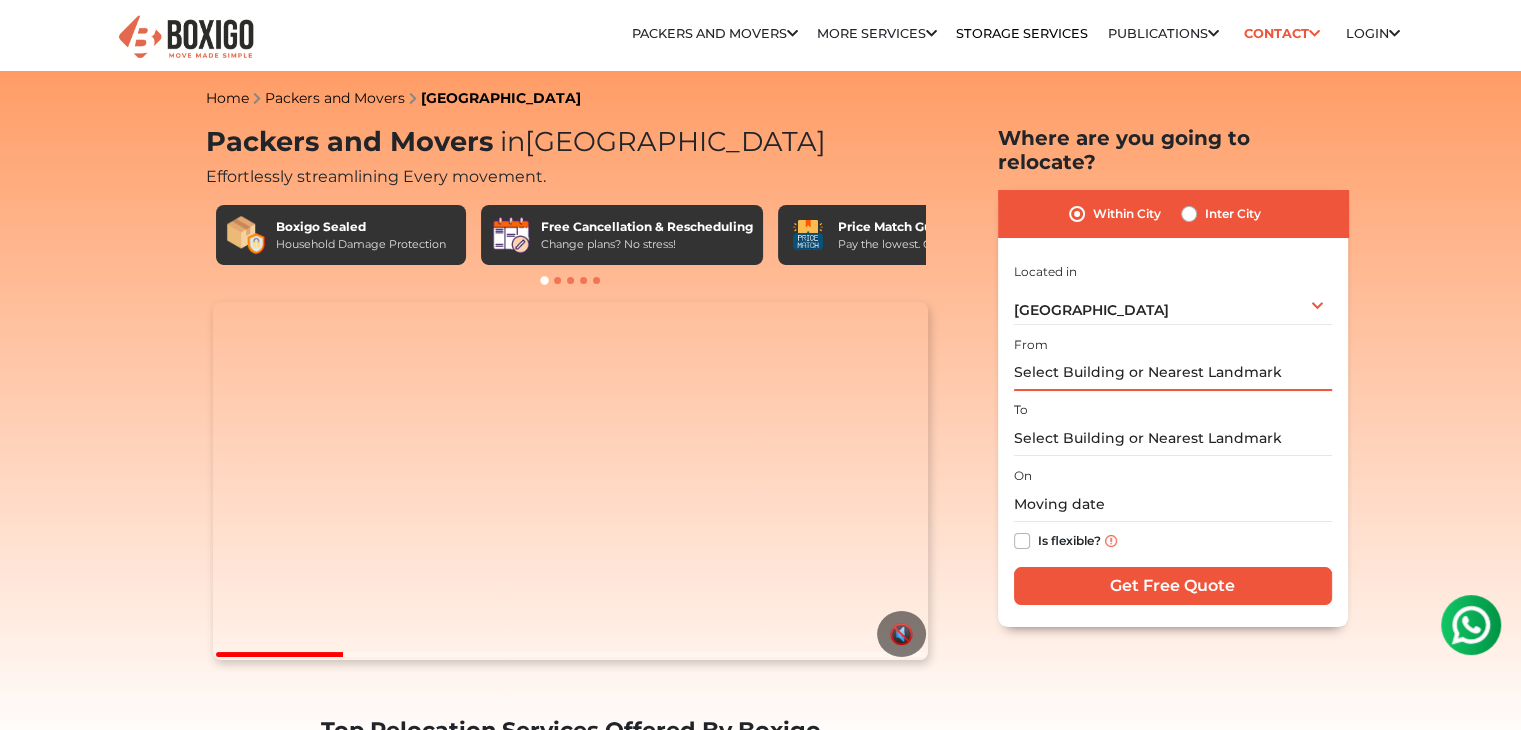 click at bounding box center (1173, 373) 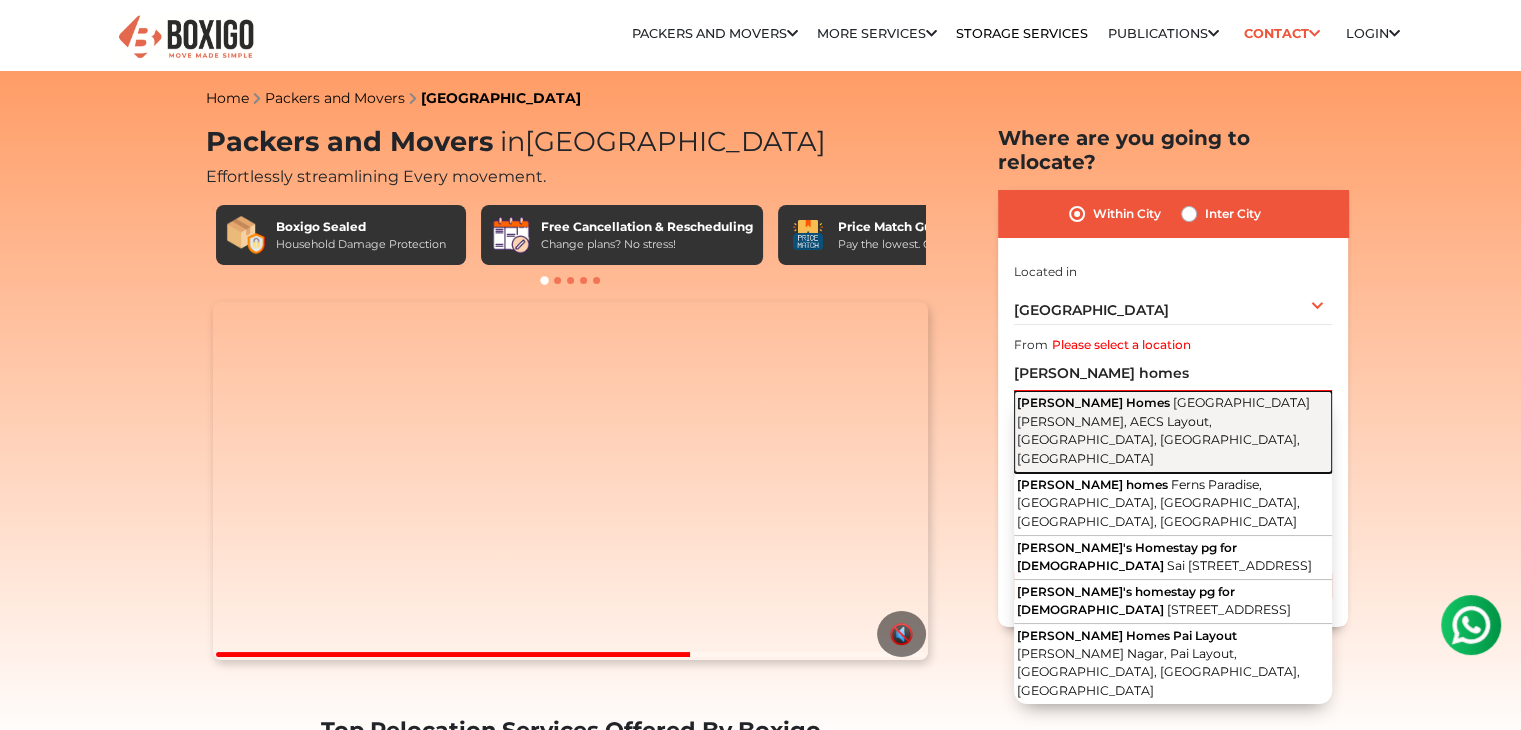click on "[GEOGRAPHIC_DATA][PERSON_NAME], AECS Layout, [GEOGRAPHIC_DATA], [GEOGRAPHIC_DATA], [GEOGRAPHIC_DATA]" at bounding box center [1163, 430] 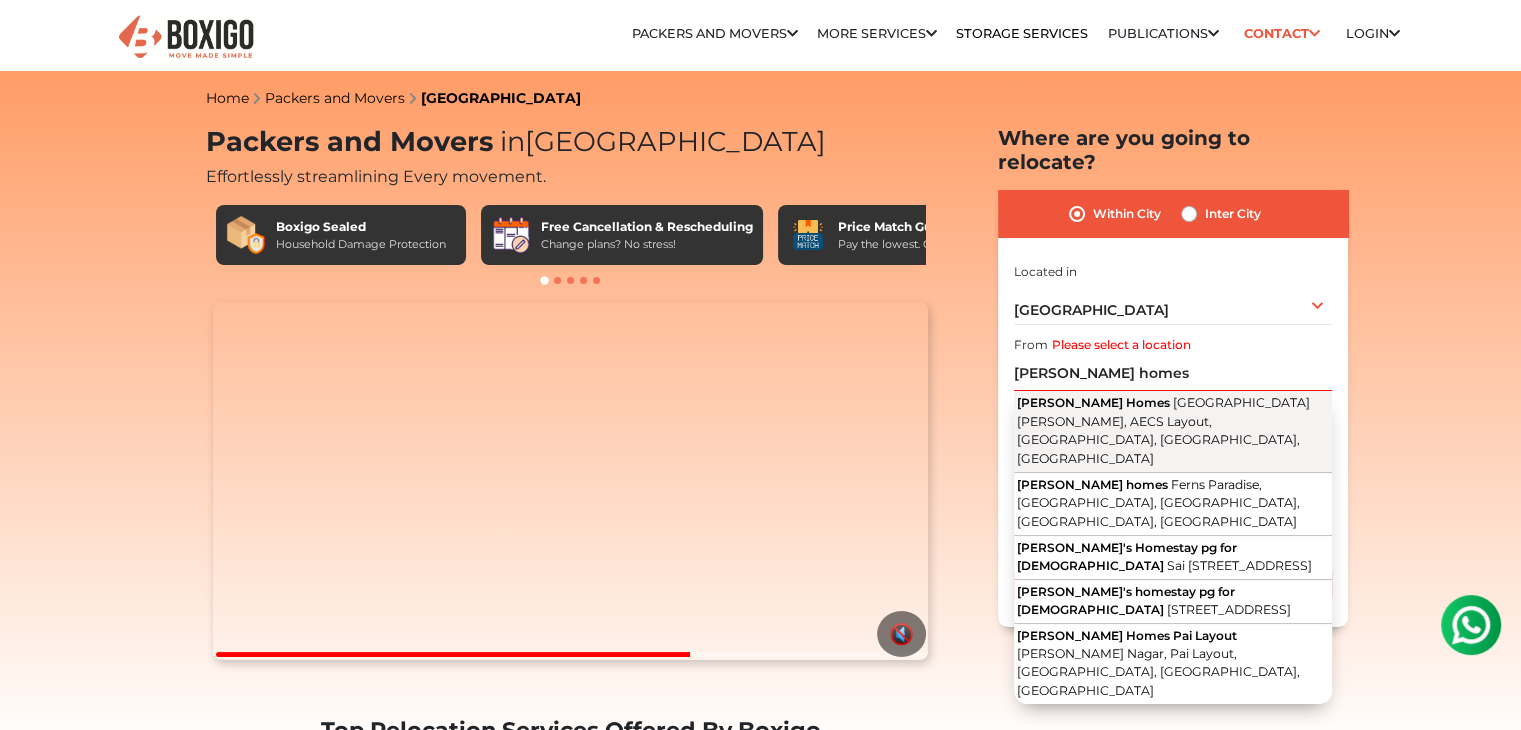 type on "[PERSON_NAME] Homes, [GEOGRAPHIC_DATA][PERSON_NAME], AECS Layout, [GEOGRAPHIC_DATA], [GEOGRAPHIC_DATA], [GEOGRAPHIC_DATA]" 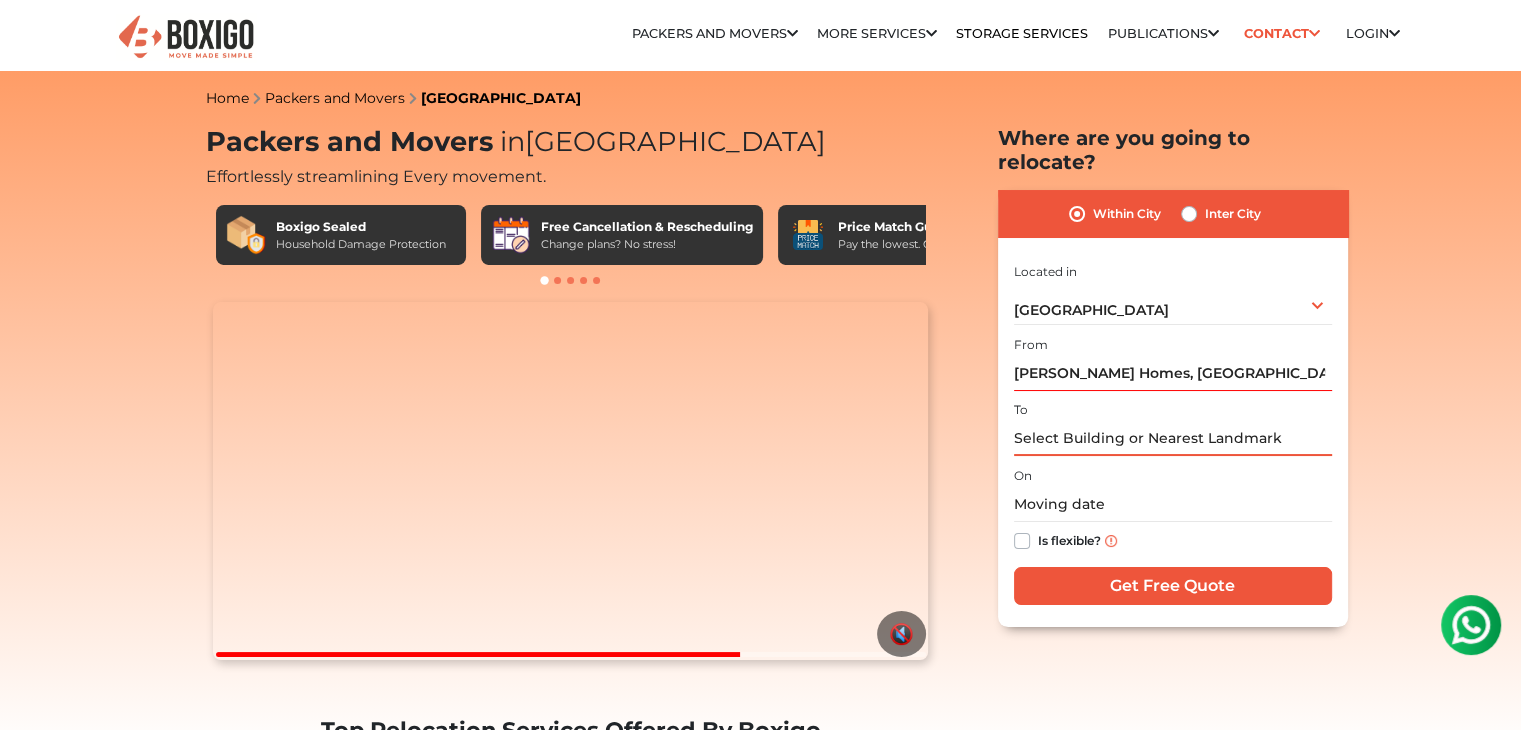 click at bounding box center (1173, 438) 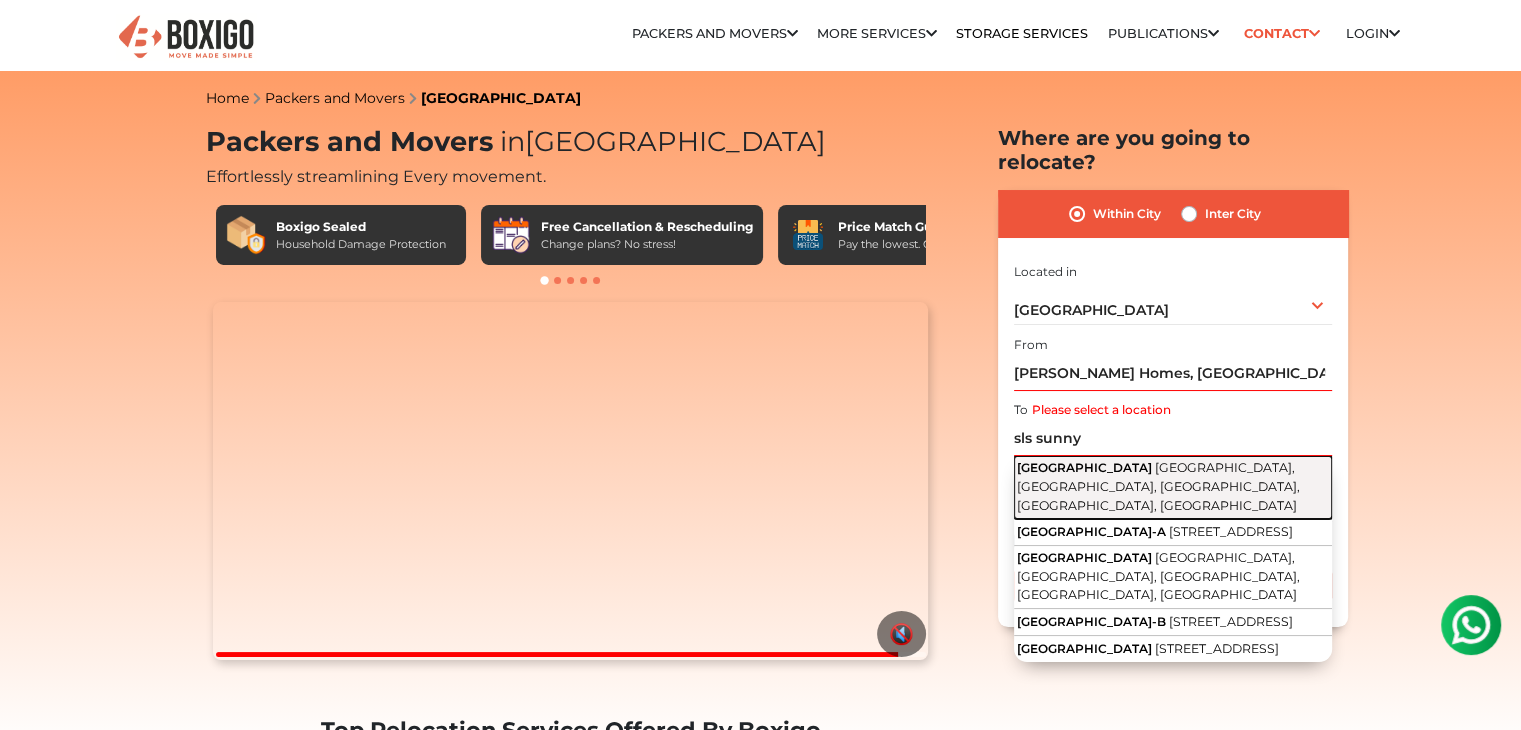 click on "[GEOGRAPHIC_DATA]" at bounding box center (1084, 467) 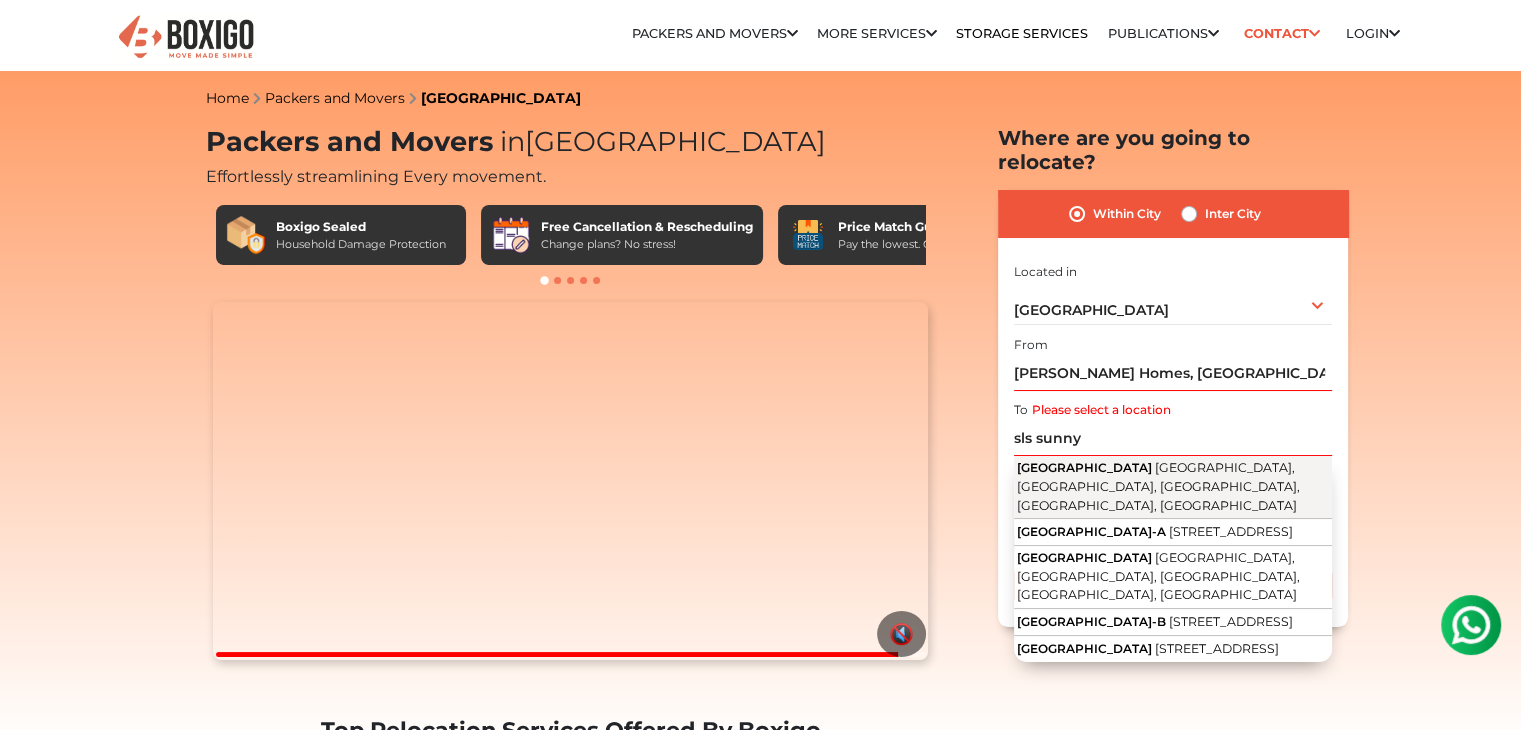 type on "[GEOGRAPHIC_DATA], [GEOGRAPHIC_DATA], [GEOGRAPHIC_DATA], [GEOGRAPHIC_DATA], [GEOGRAPHIC_DATA]" 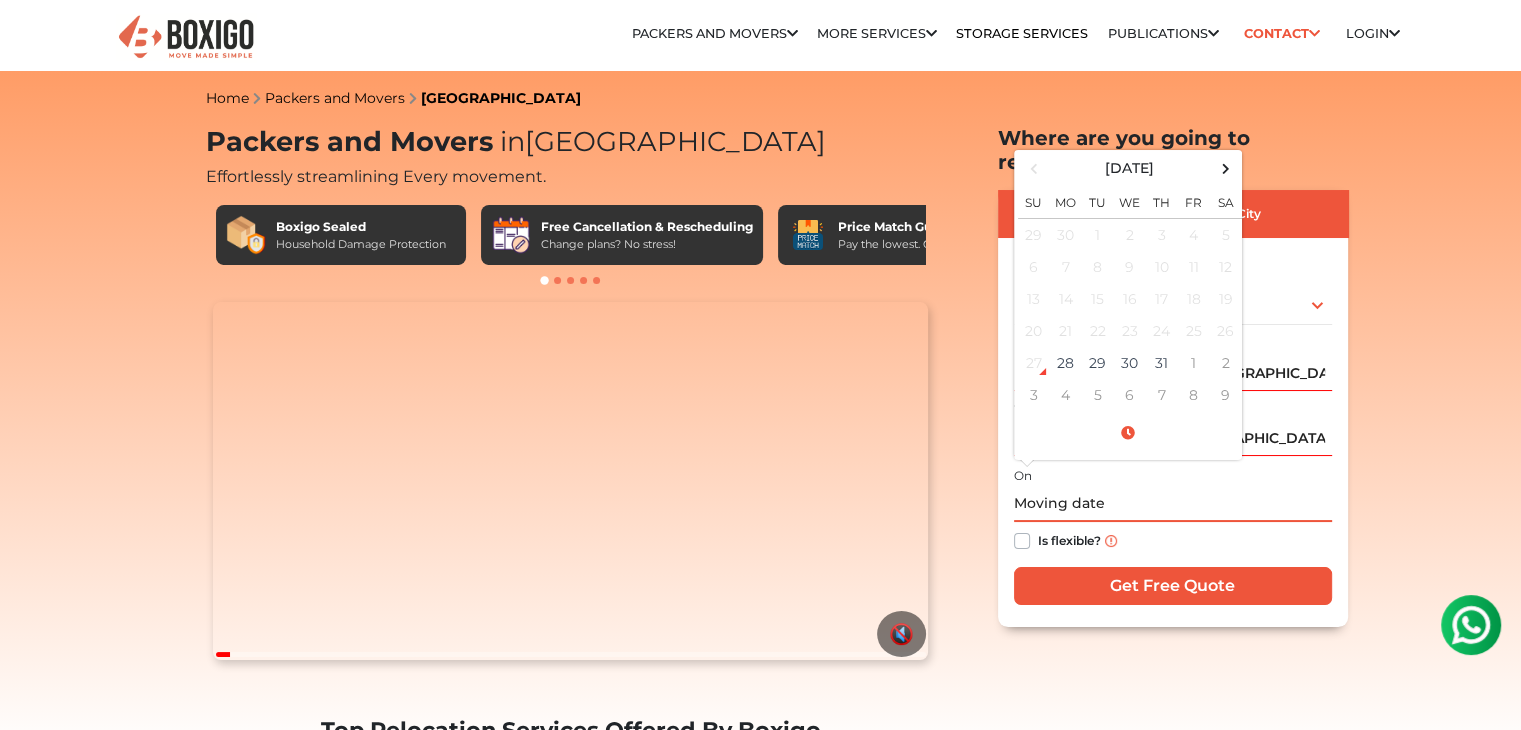 click at bounding box center [1173, 504] 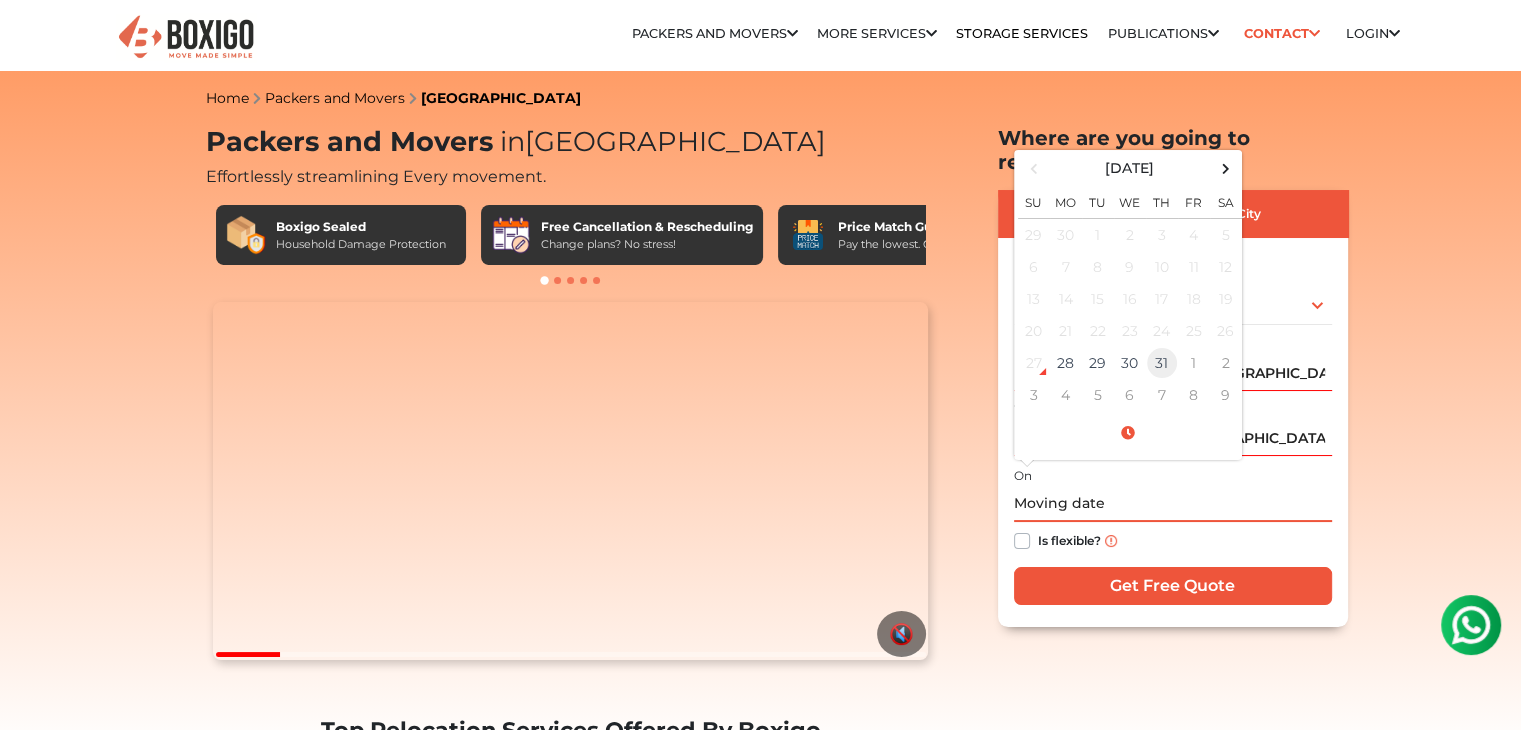 click on "31" at bounding box center (1162, 363) 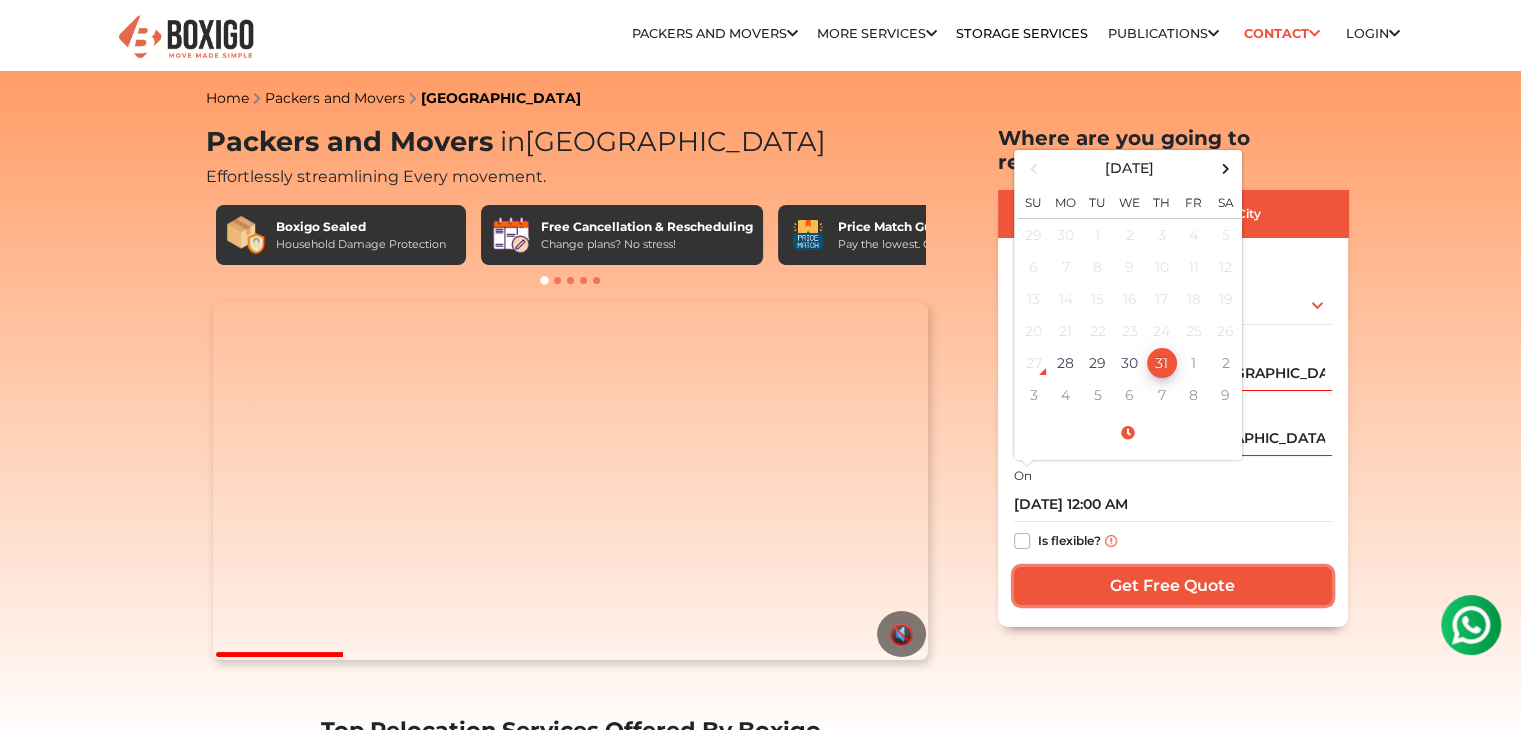 click on "Get Free Quote" at bounding box center (1173, 586) 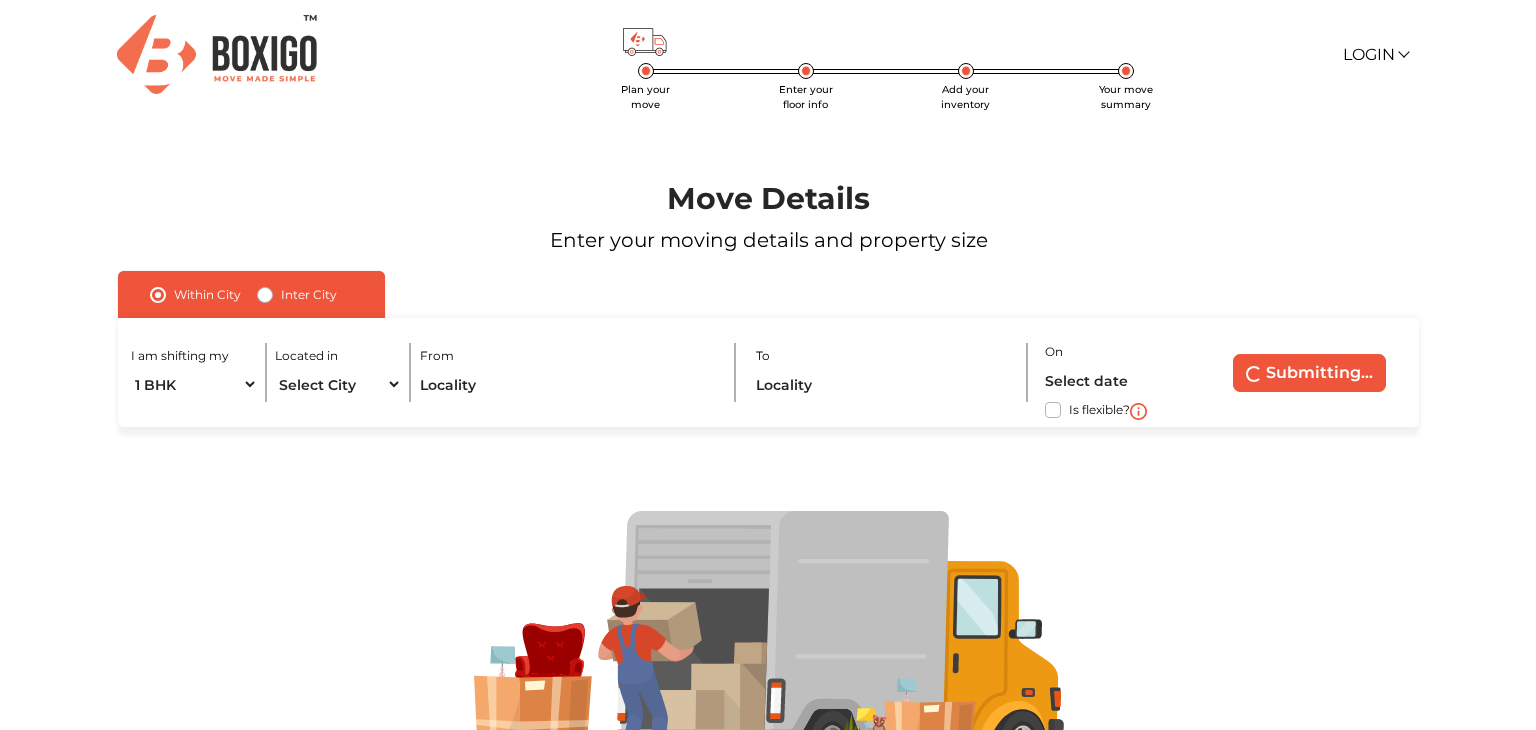 scroll, scrollTop: 0, scrollLeft: 0, axis: both 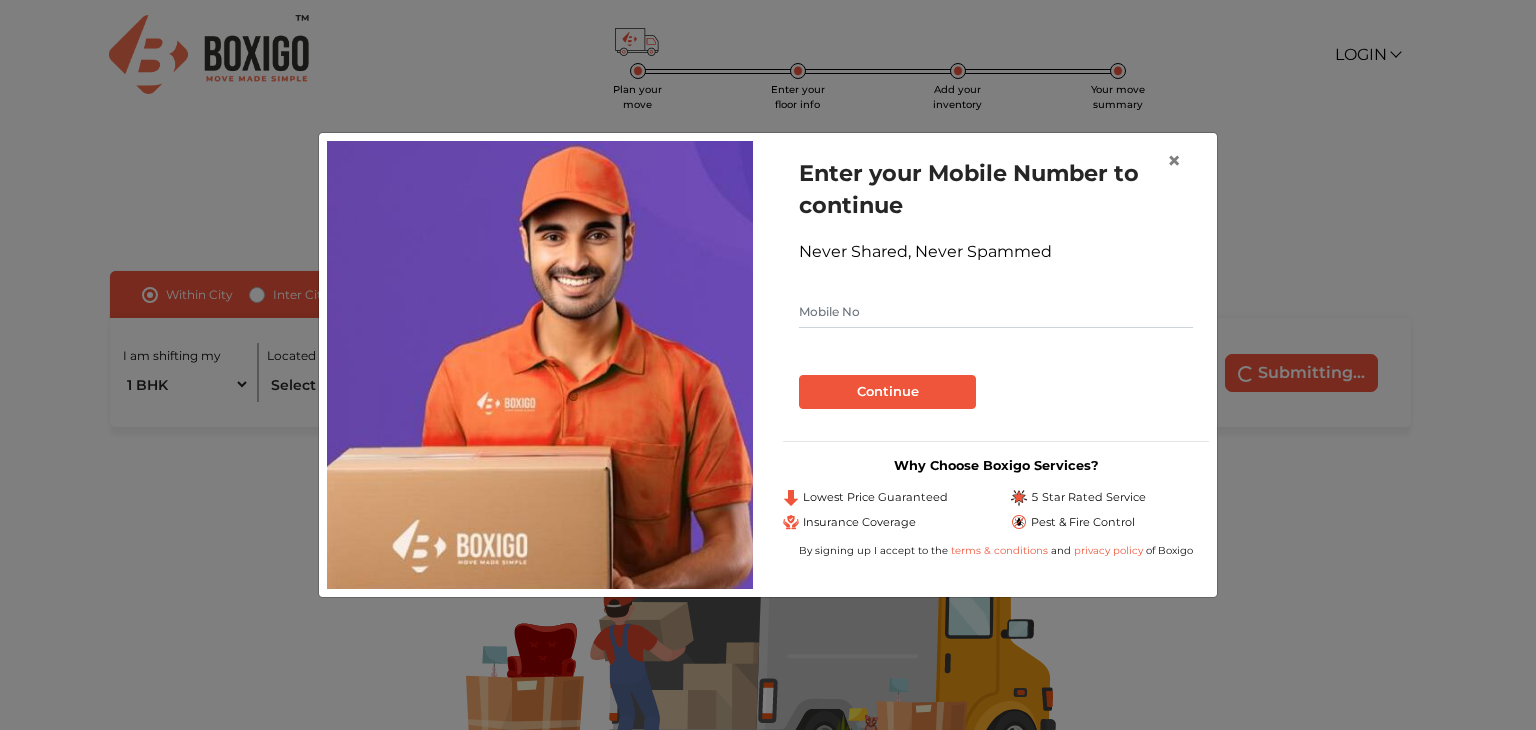 click at bounding box center [996, 312] 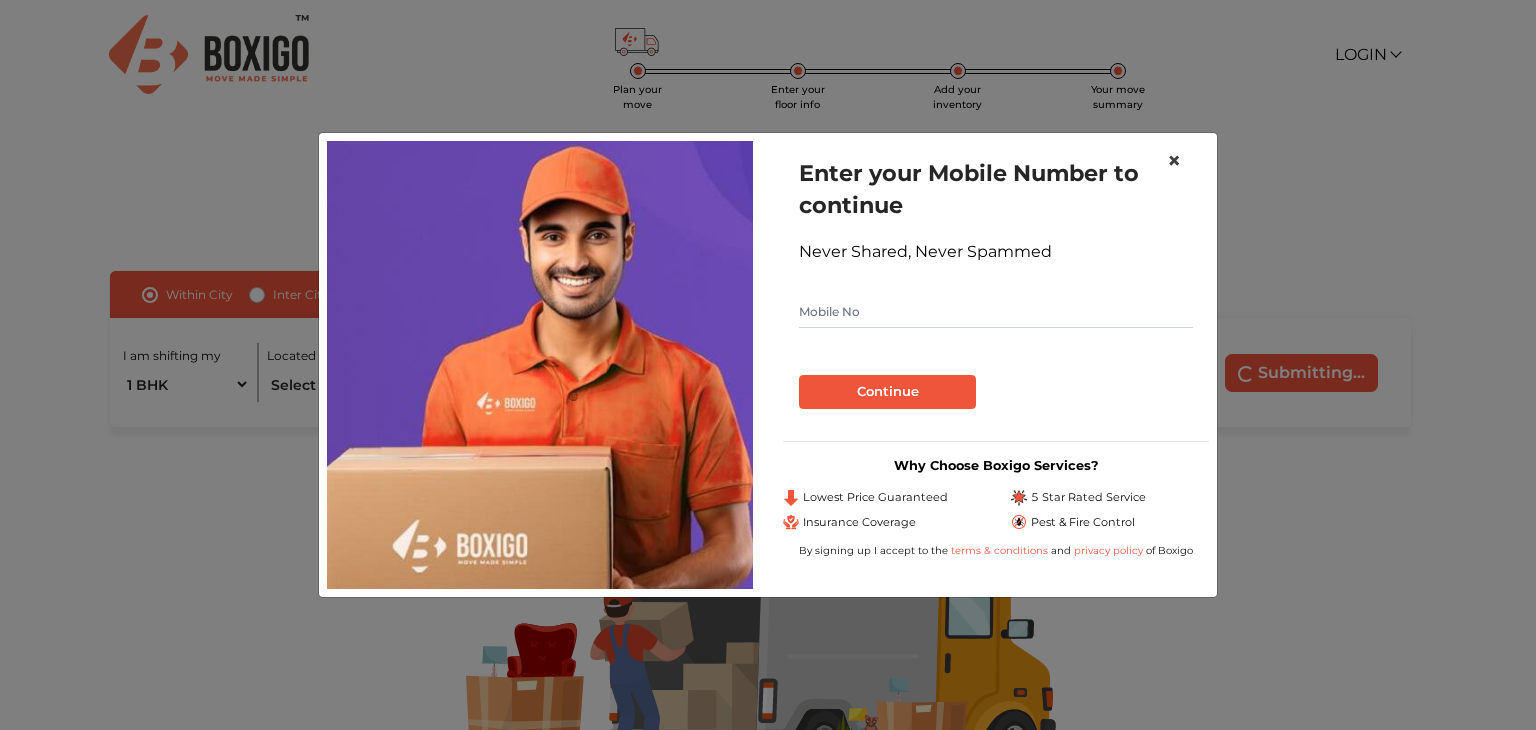 click on "×" at bounding box center (1174, 160) 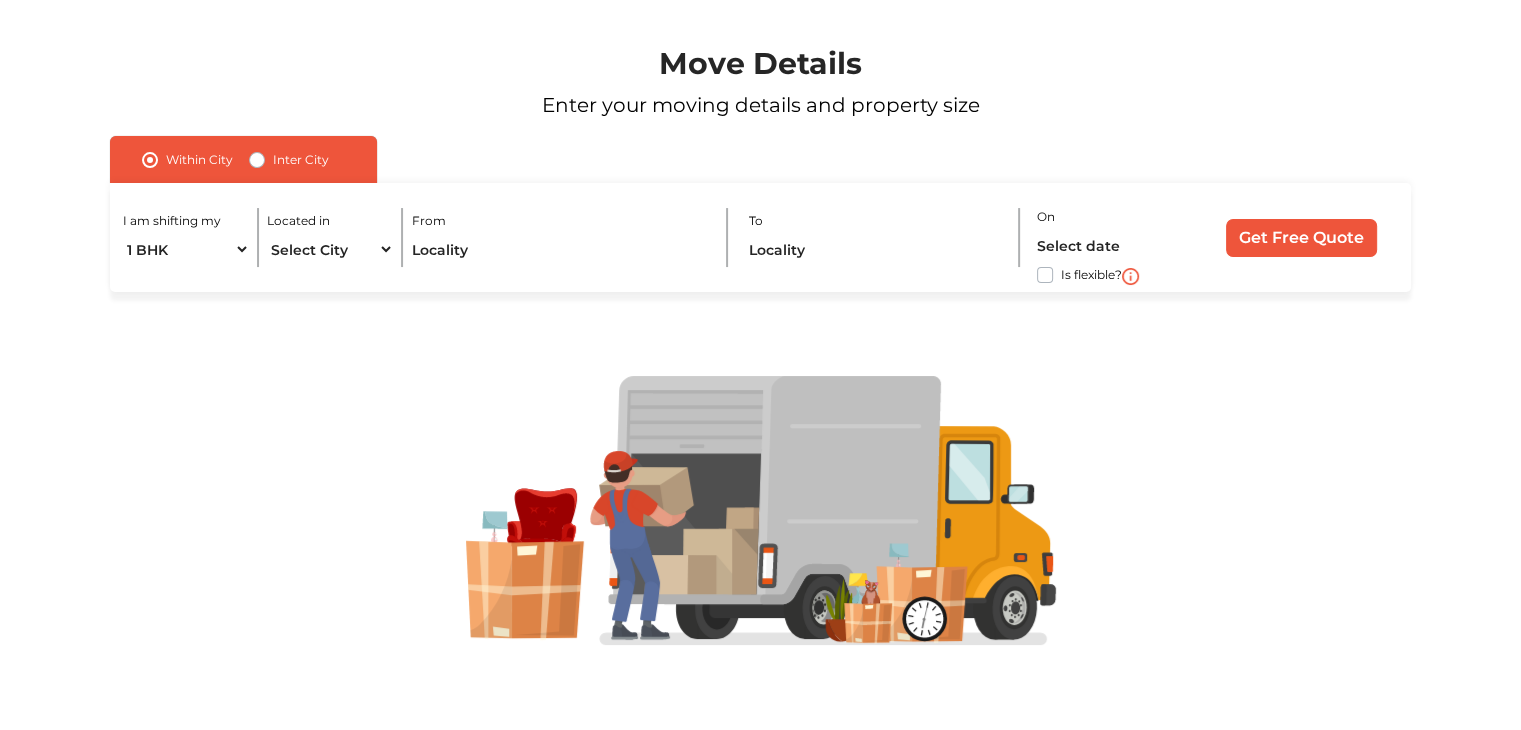 scroll, scrollTop: 0, scrollLeft: 0, axis: both 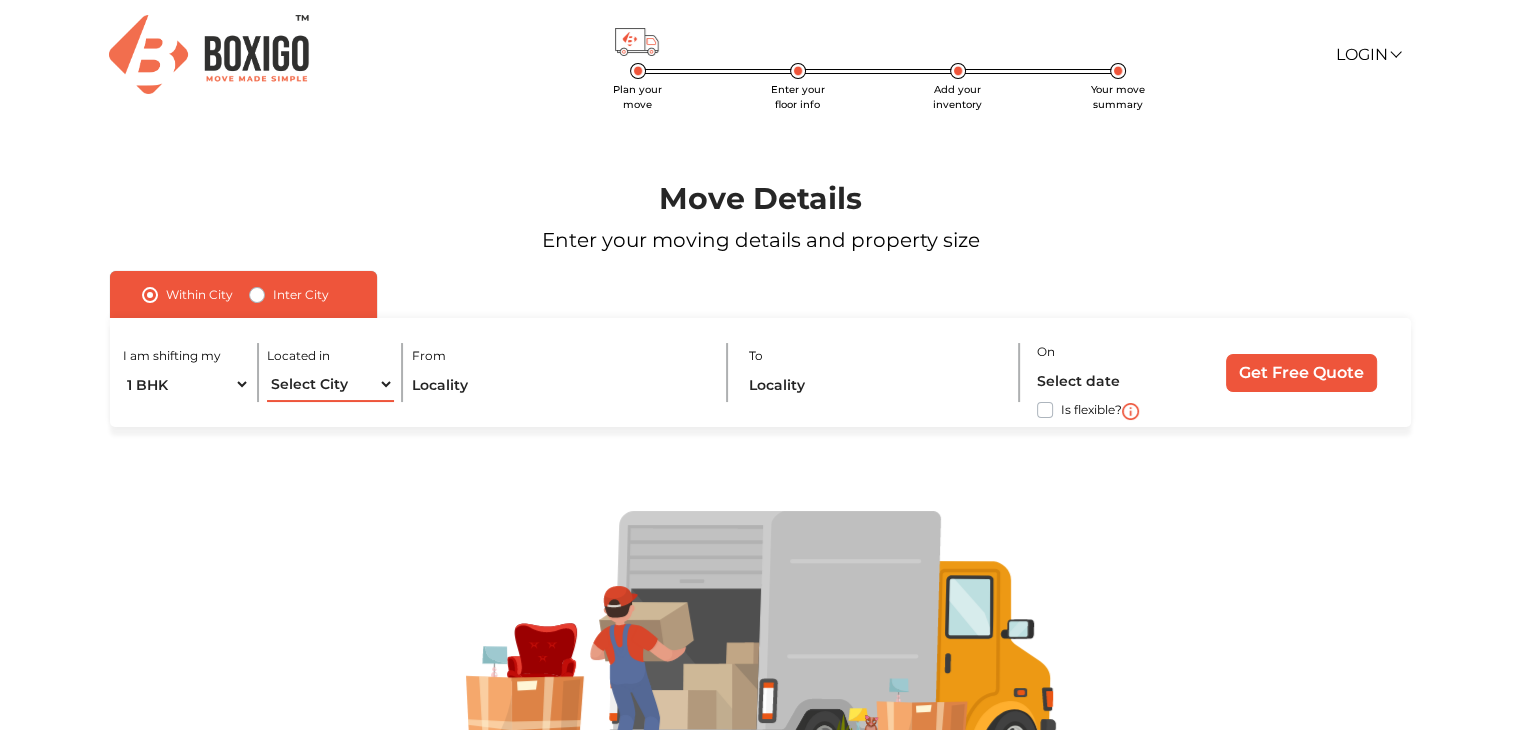 click on "Select City Bangalore Bengaluru Bhopal Bhubaneswar Chennai Coimbatore Cuttack Delhi Gulbarga Gurugram Guwahati Hyderabad Indore Jaipur Kalyan & Dombivali Kochi Kolkata Lucknow Madurai Mangalore Mumbai Mysore Navi Mumbai Noida Patna Pune Raipur Secunderabad Siliguri Srirangam Thane Thiruvananthapuram Vijayawada Visakhapatnam Warangal" at bounding box center (330, 384) 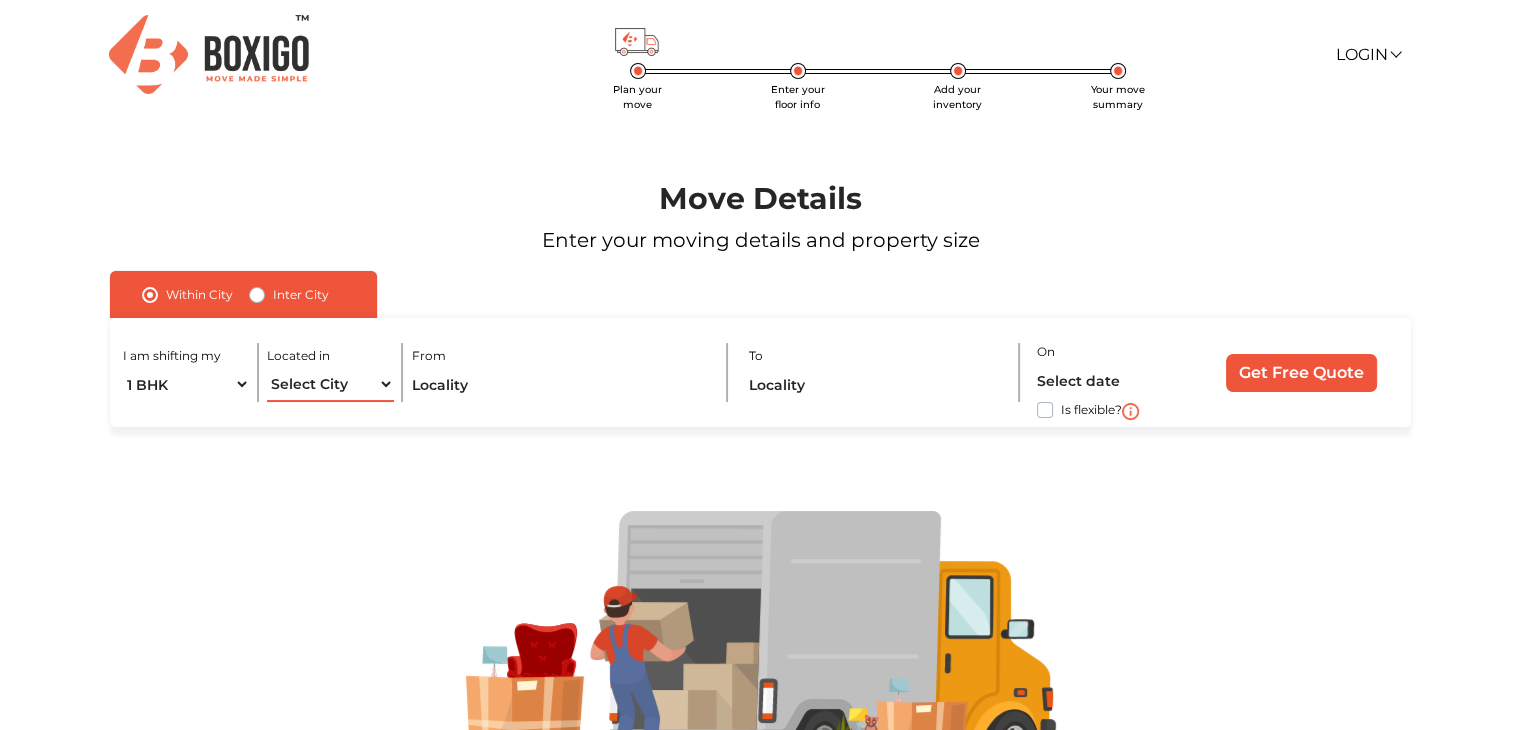 select on "Bangalore" 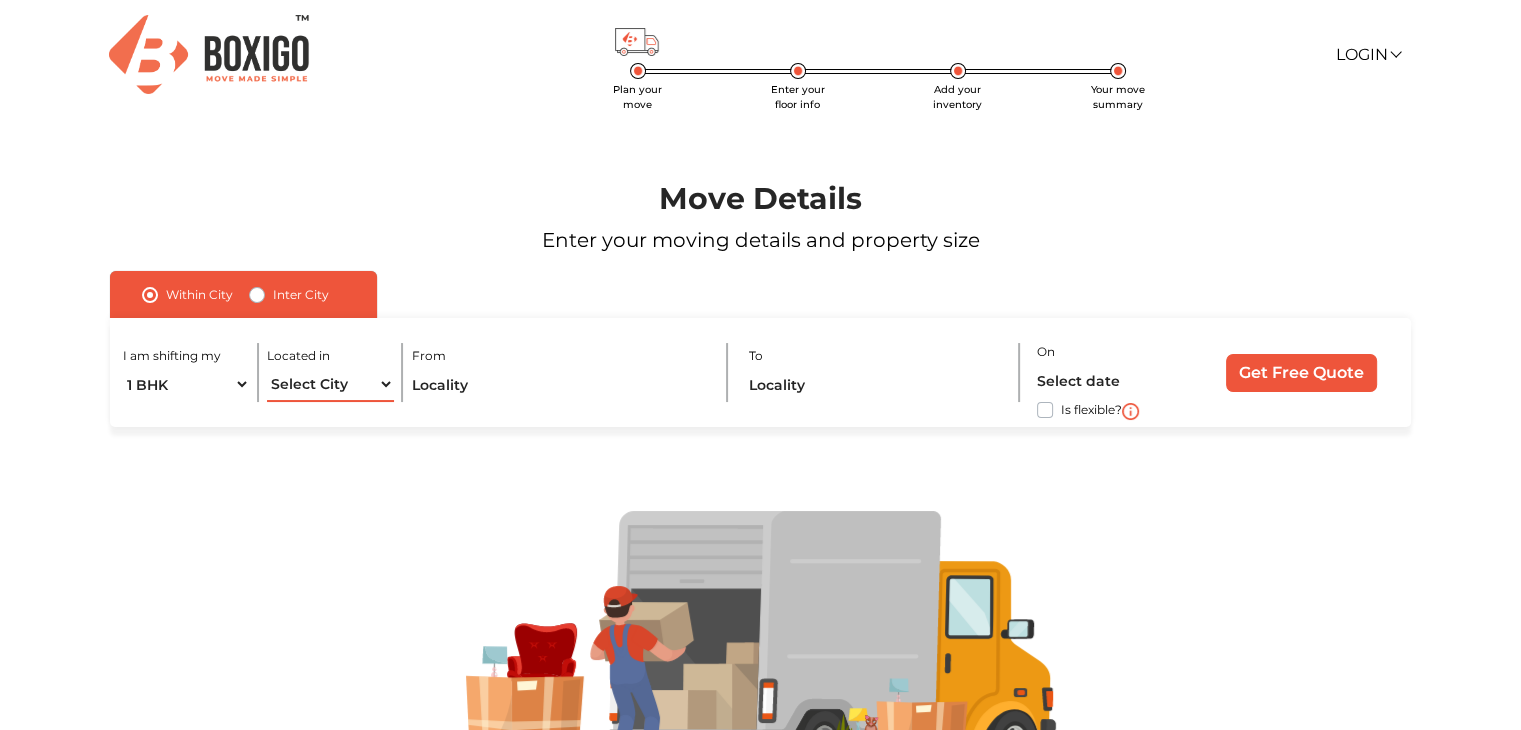 click on "Select City Bangalore Bengaluru Bhopal Bhubaneswar Chennai Coimbatore Cuttack Delhi Gulbarga Gurugram Guwahati Hyderabad Indore Jaipur Kalyan & Dombivali Kochi Kolkata Lucknow Madurai Mangalore Mumbai Mysore Navi Mumbai Noida Patna Pune Raipur Secunderabad Siliguri Srirangam Thane Thiruvananthapuram Vijayawada Visakhapatnam Warangal" at bounding box center (330, 384) 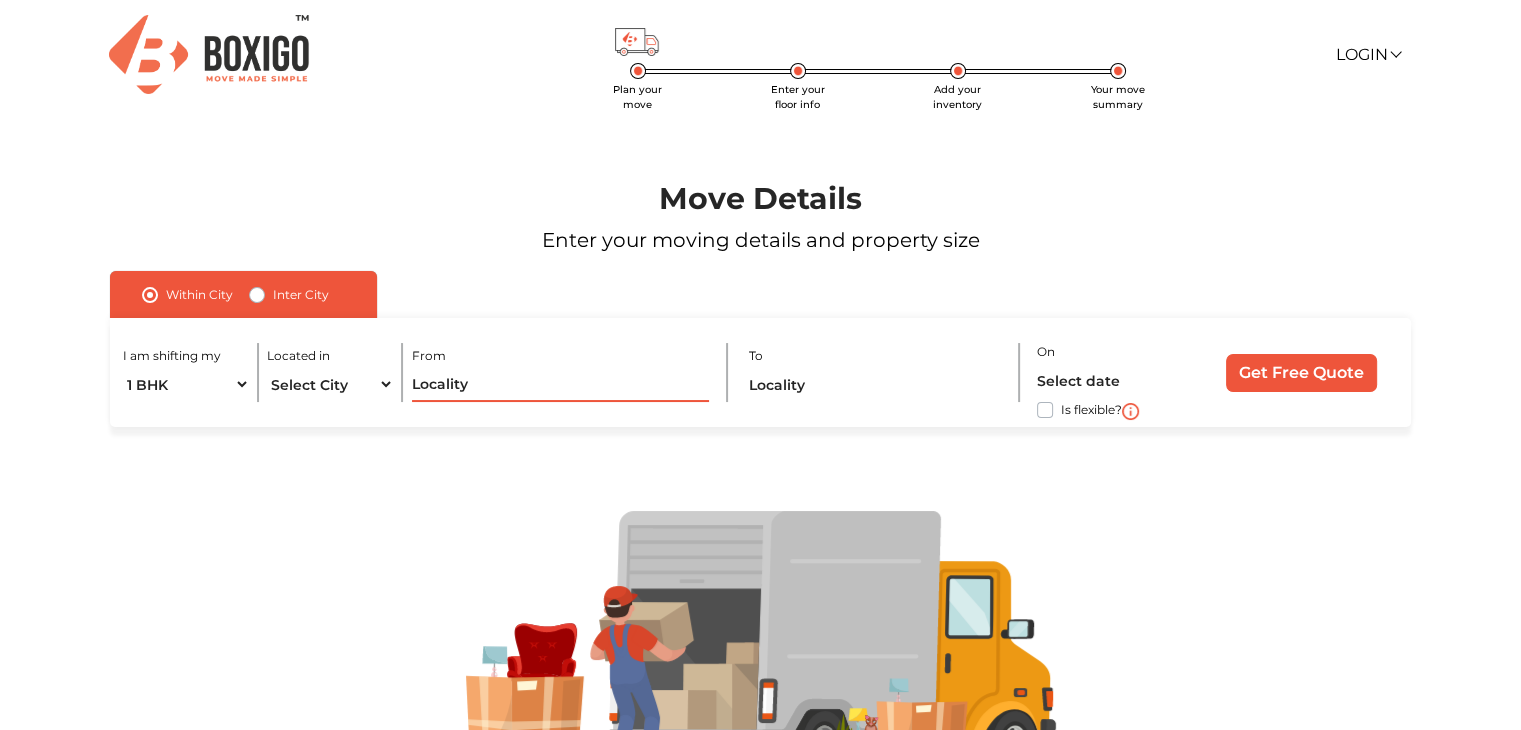 click at bounding box center [561, 384] 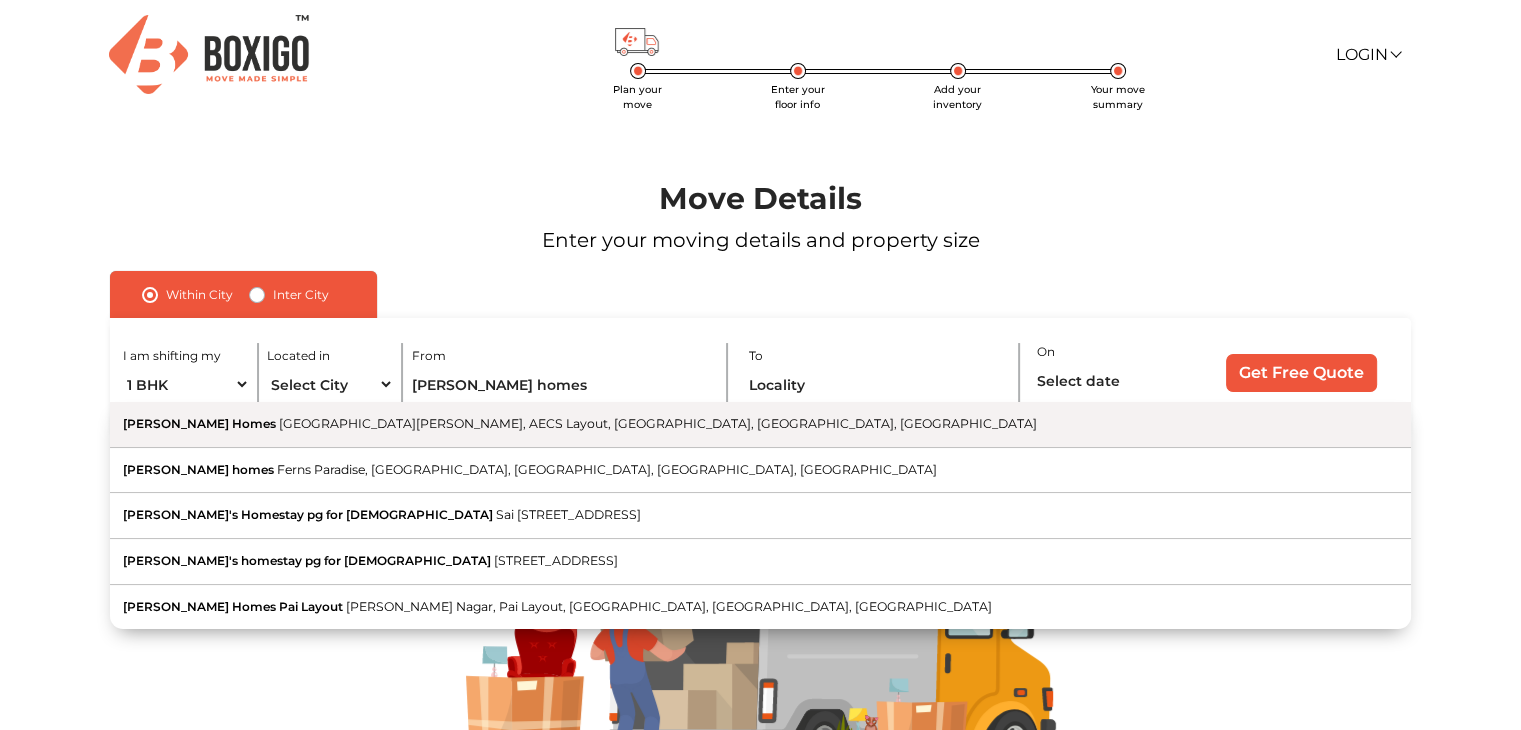 click on "Brilliant School Road, Lakshminarayana Pura, AECS Layout, Brookefield, Bengaluru, Karnataka" at bounding box center (658, 423) 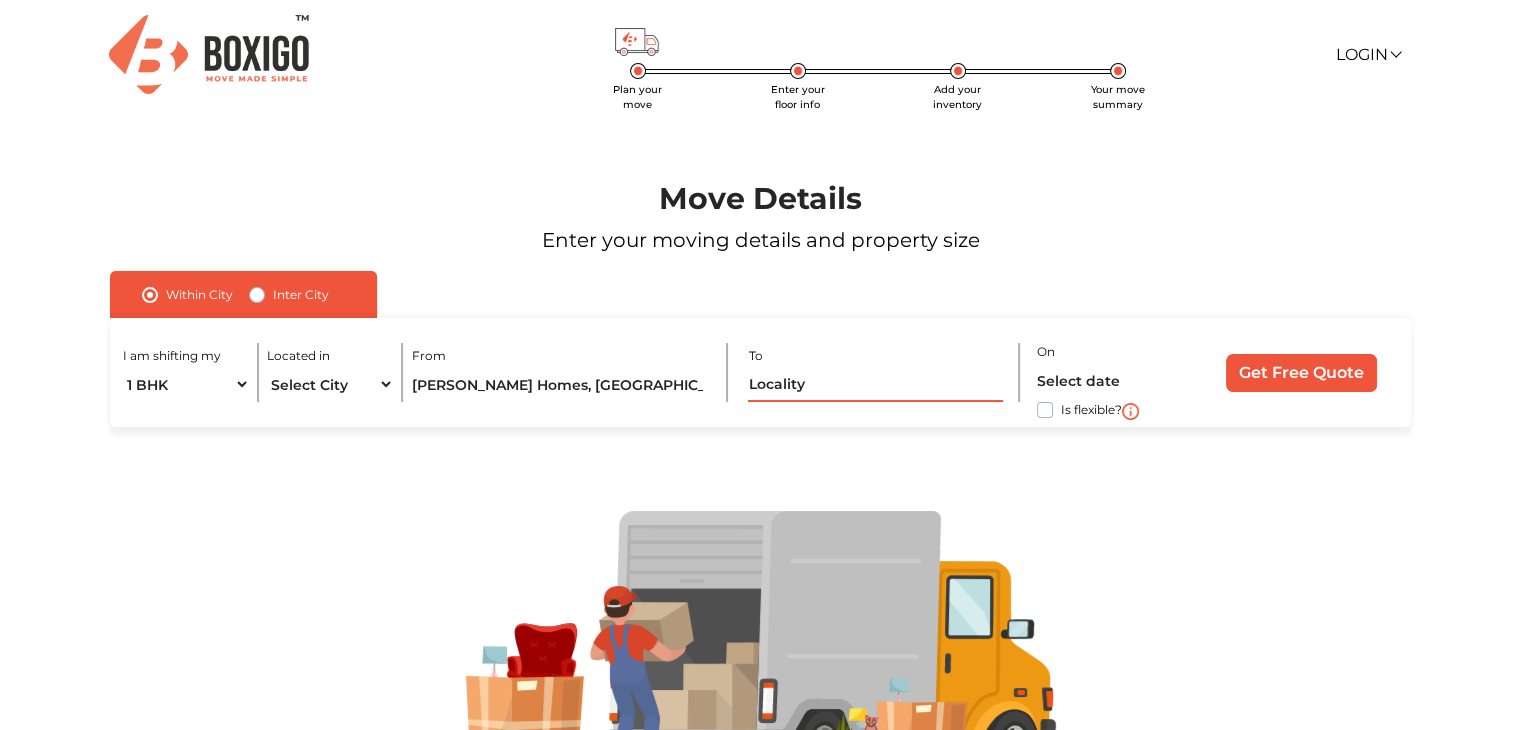 click at bounding box center [875, 384] 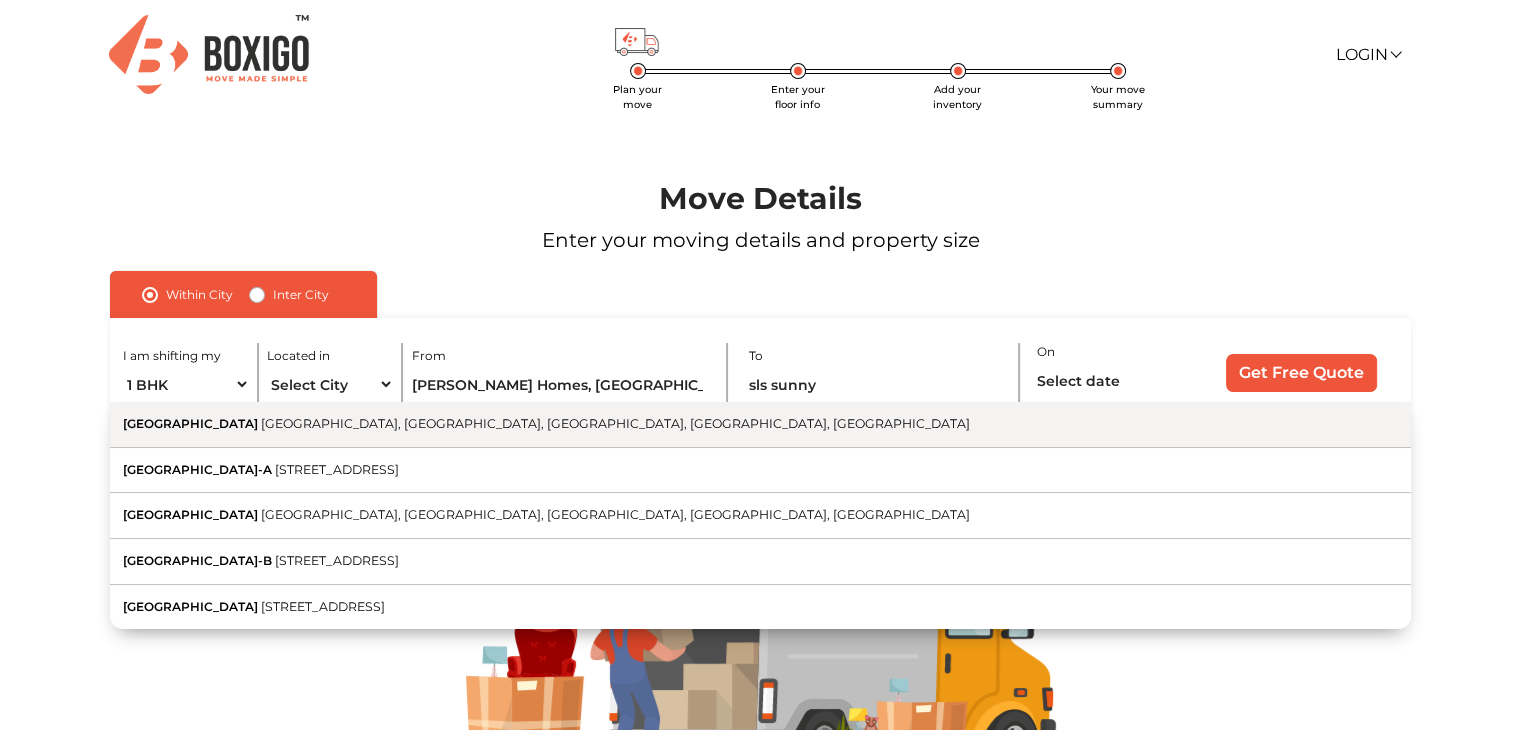click on "5th Main Road, Wasa Layout, Doddanekundi, Doddanekkundi, Bengaluru, Karnataka" at bounding box center [615, 423] 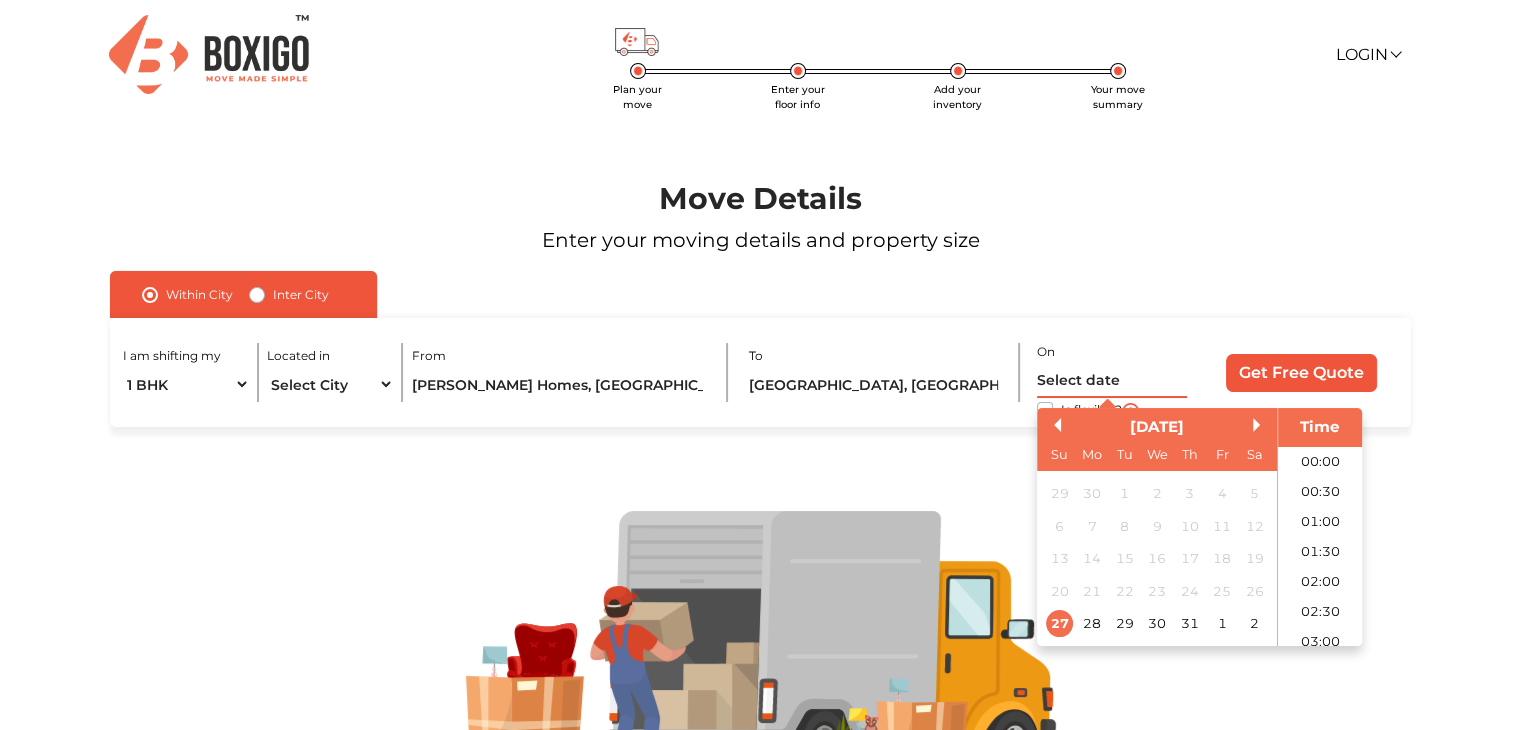 click at bounding box center [1112, 380] 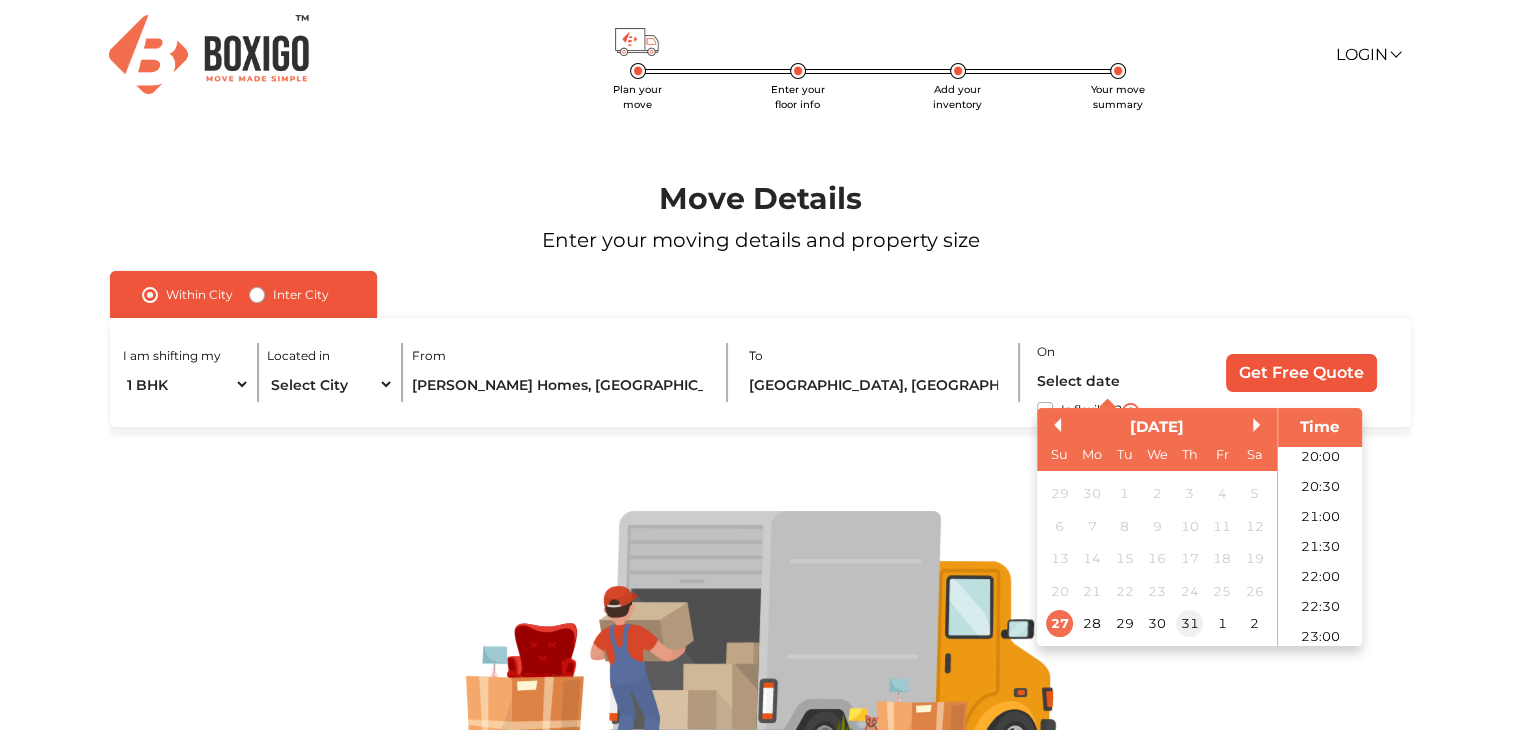 click on "31" at bounding box center (1189, 624) 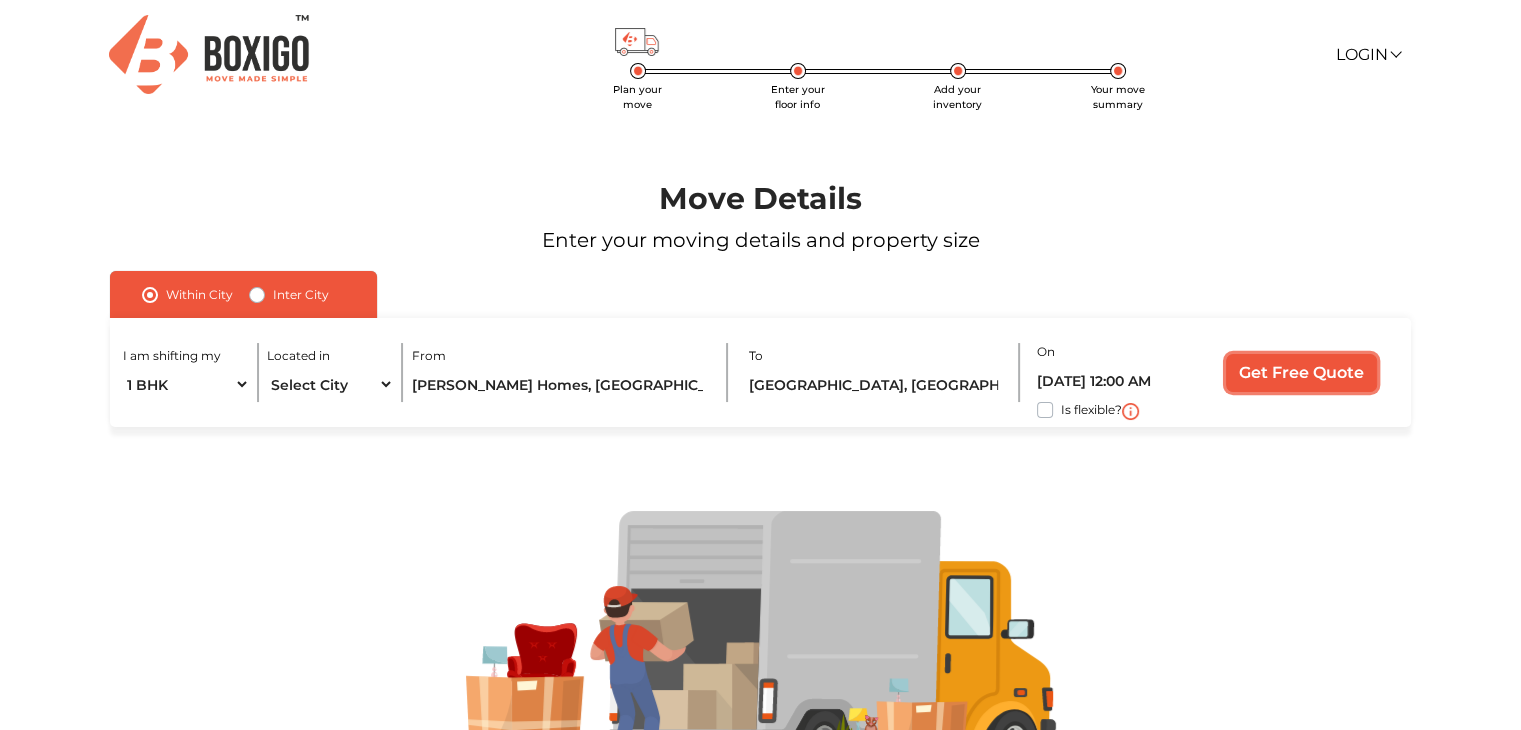 click on "Get Free Quote" at bounding box center (1301, 373) 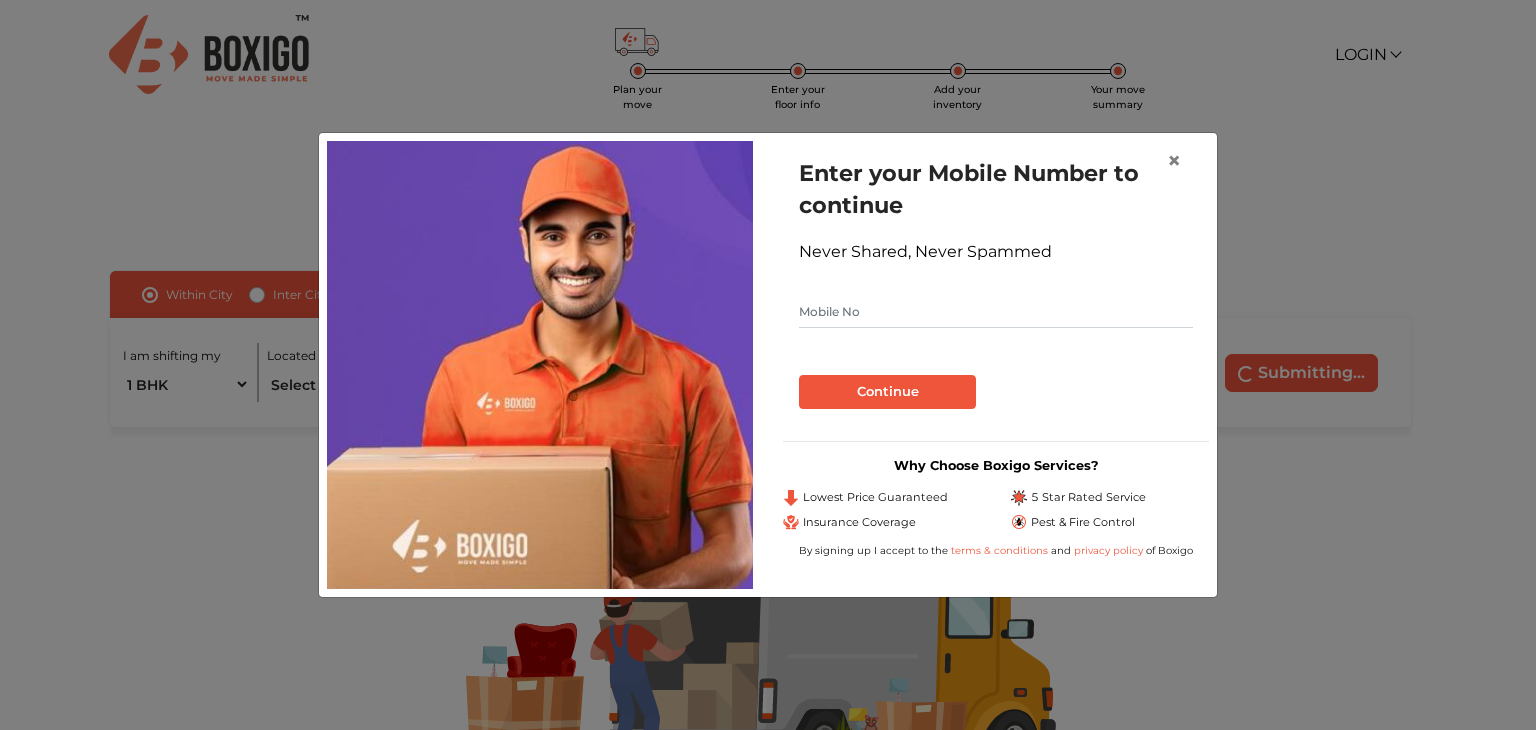click at bounding box center (996, 312) 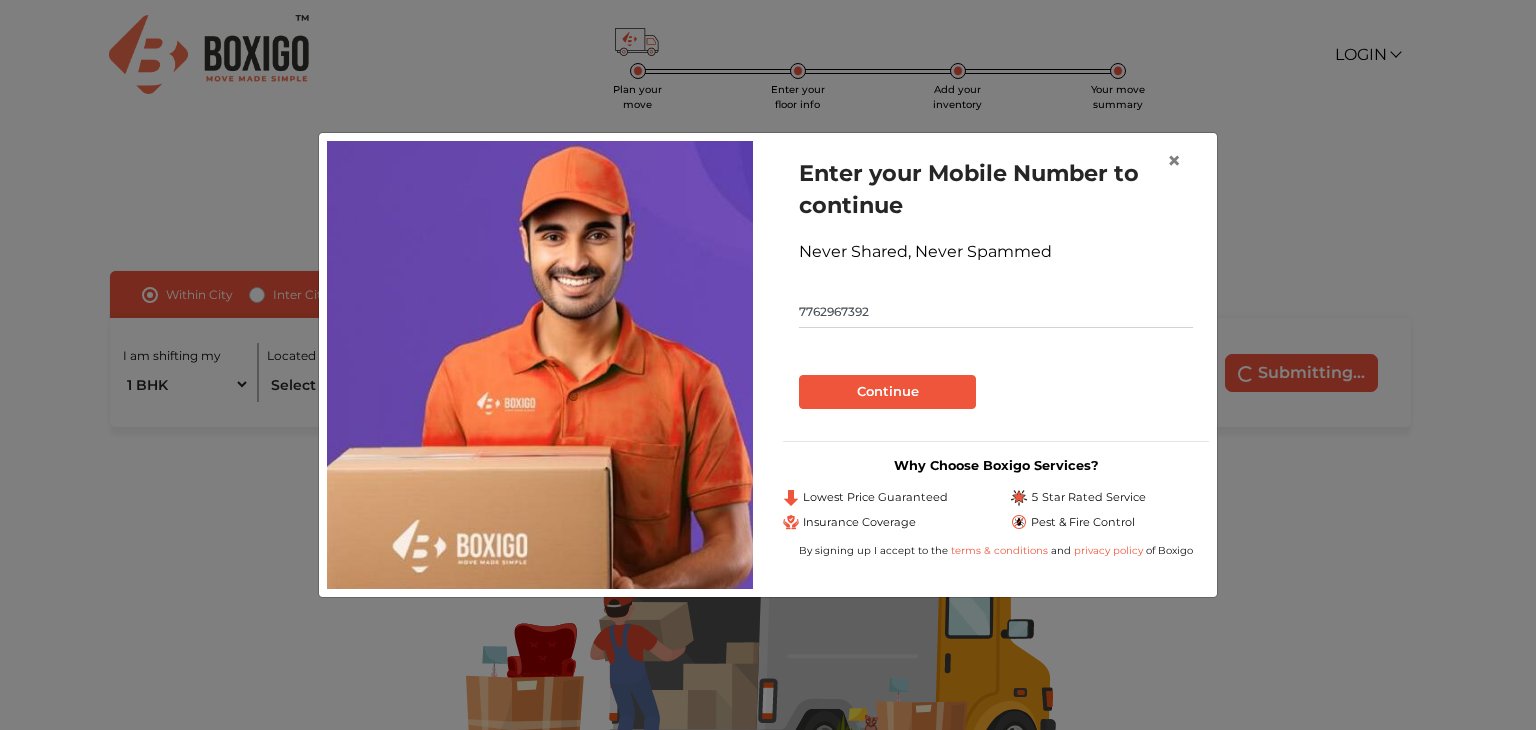 type on "7762967392" 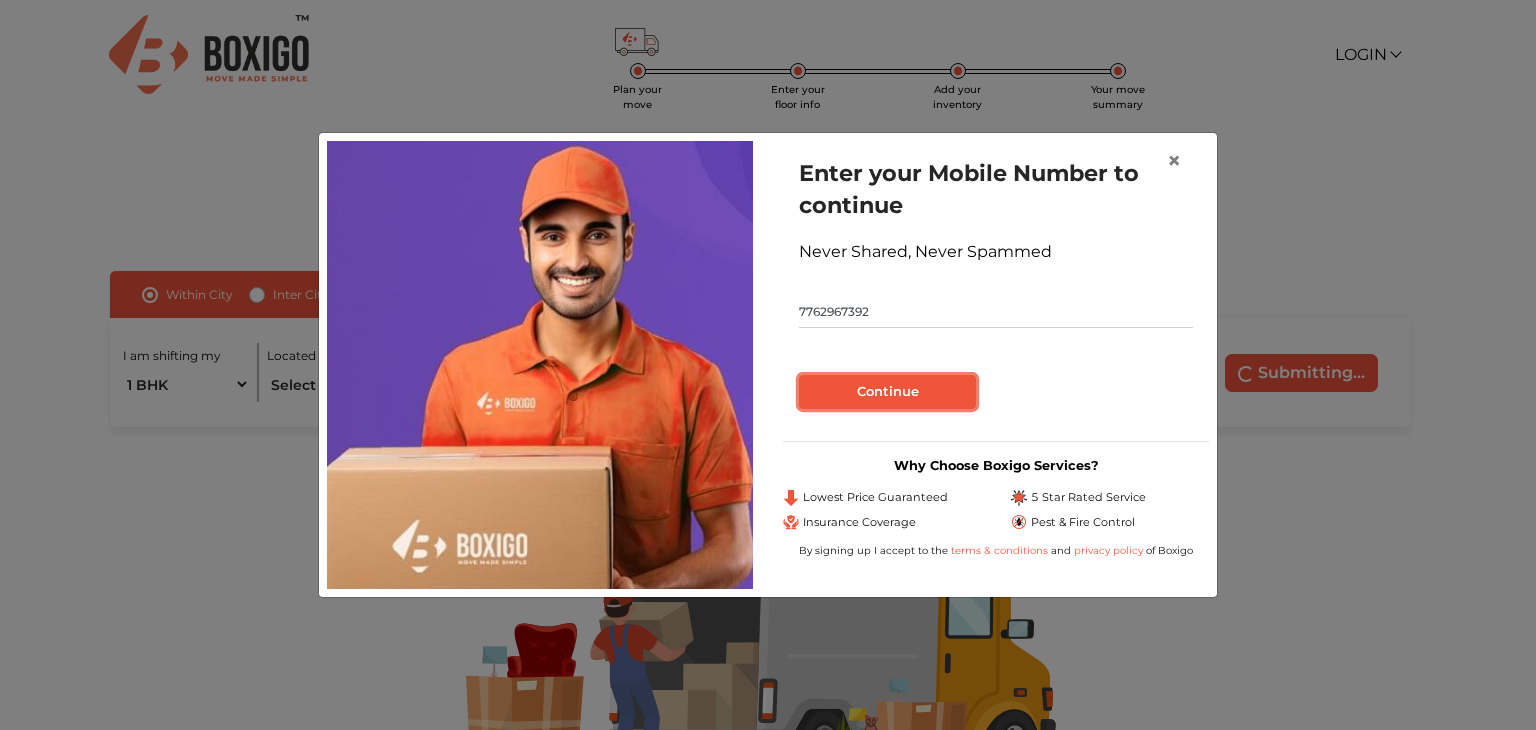 click on "Continue" at bounding box center [887, 392] 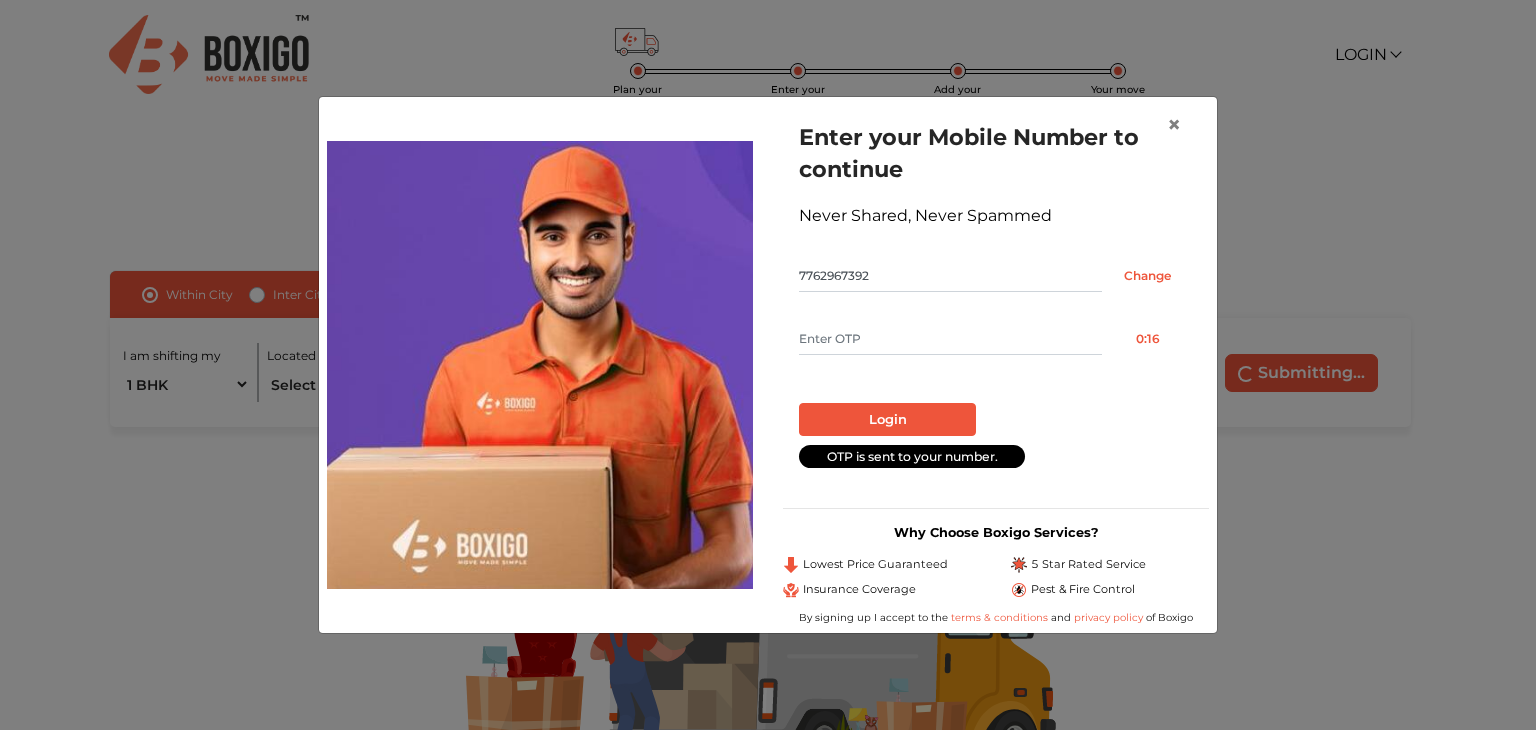 click at bounding box center [950, 339] 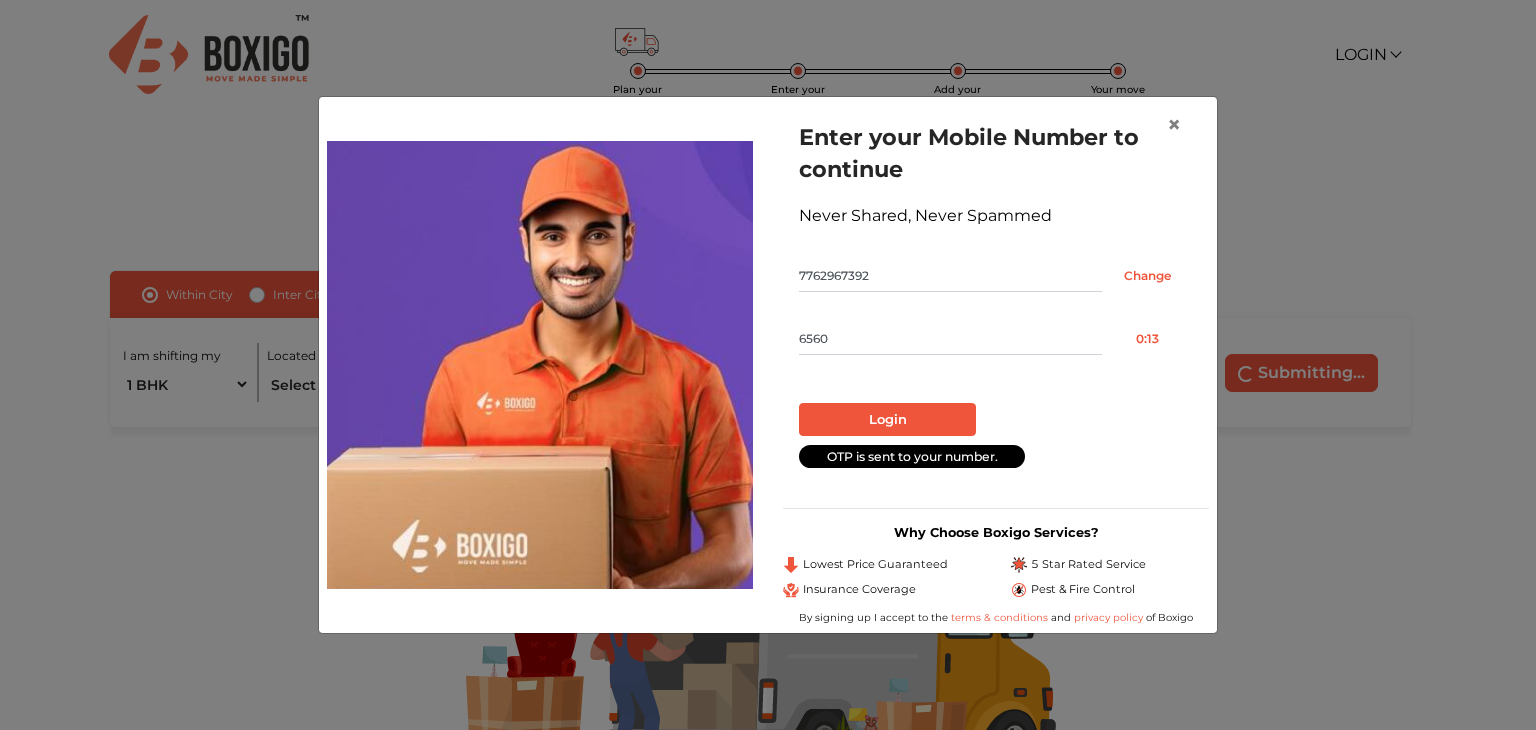 type on "6560" 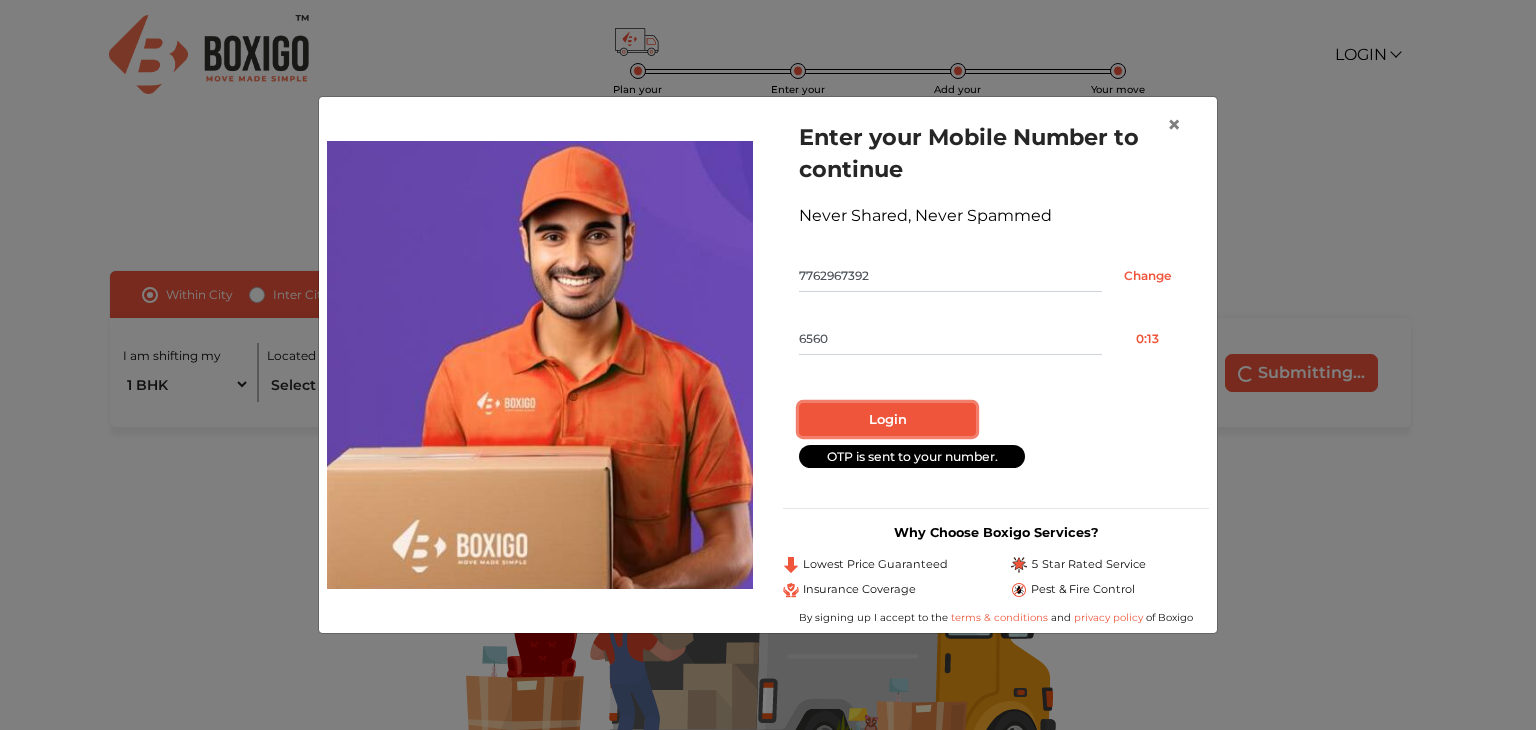 click on "Login" at bounding box center (887, 420) 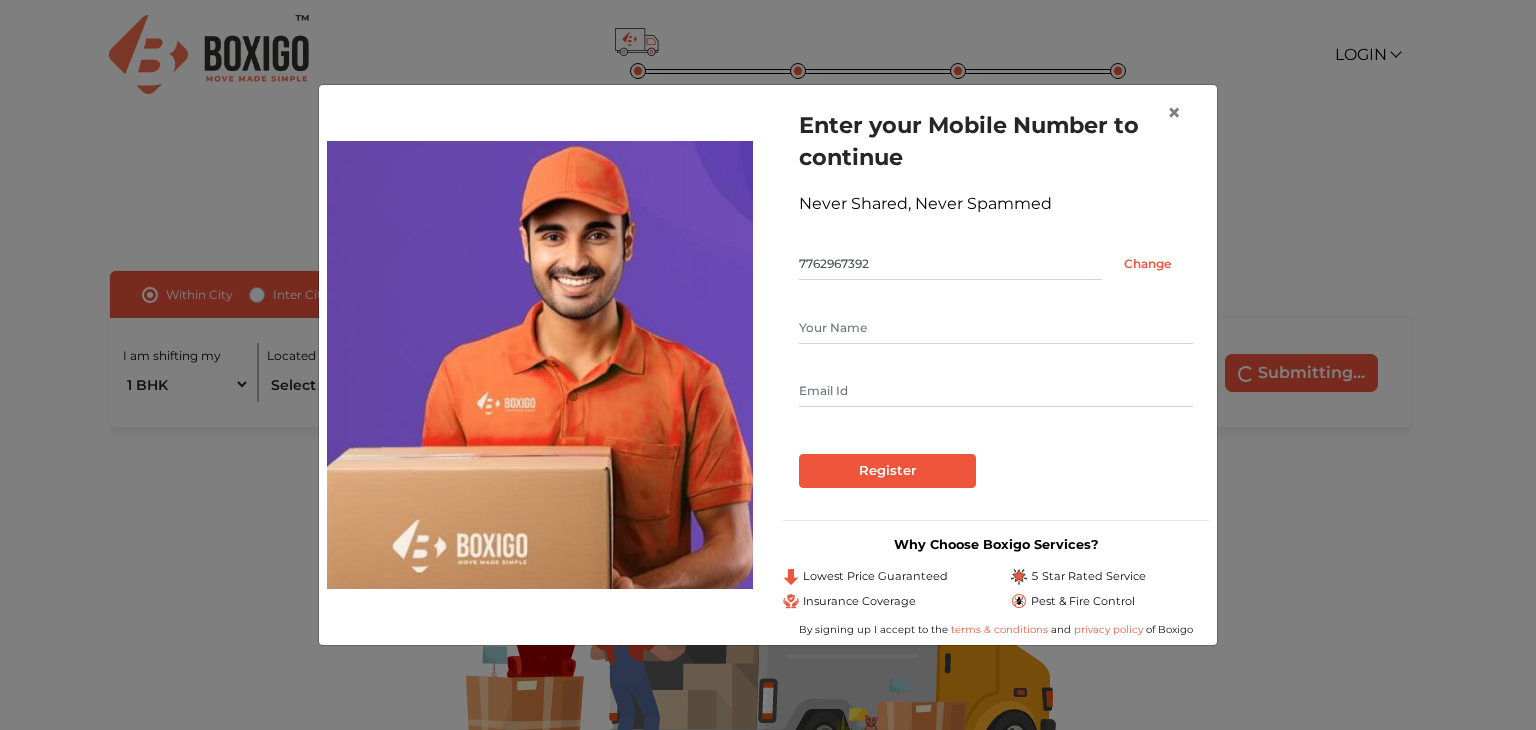 click at bounding box center (996, 328) 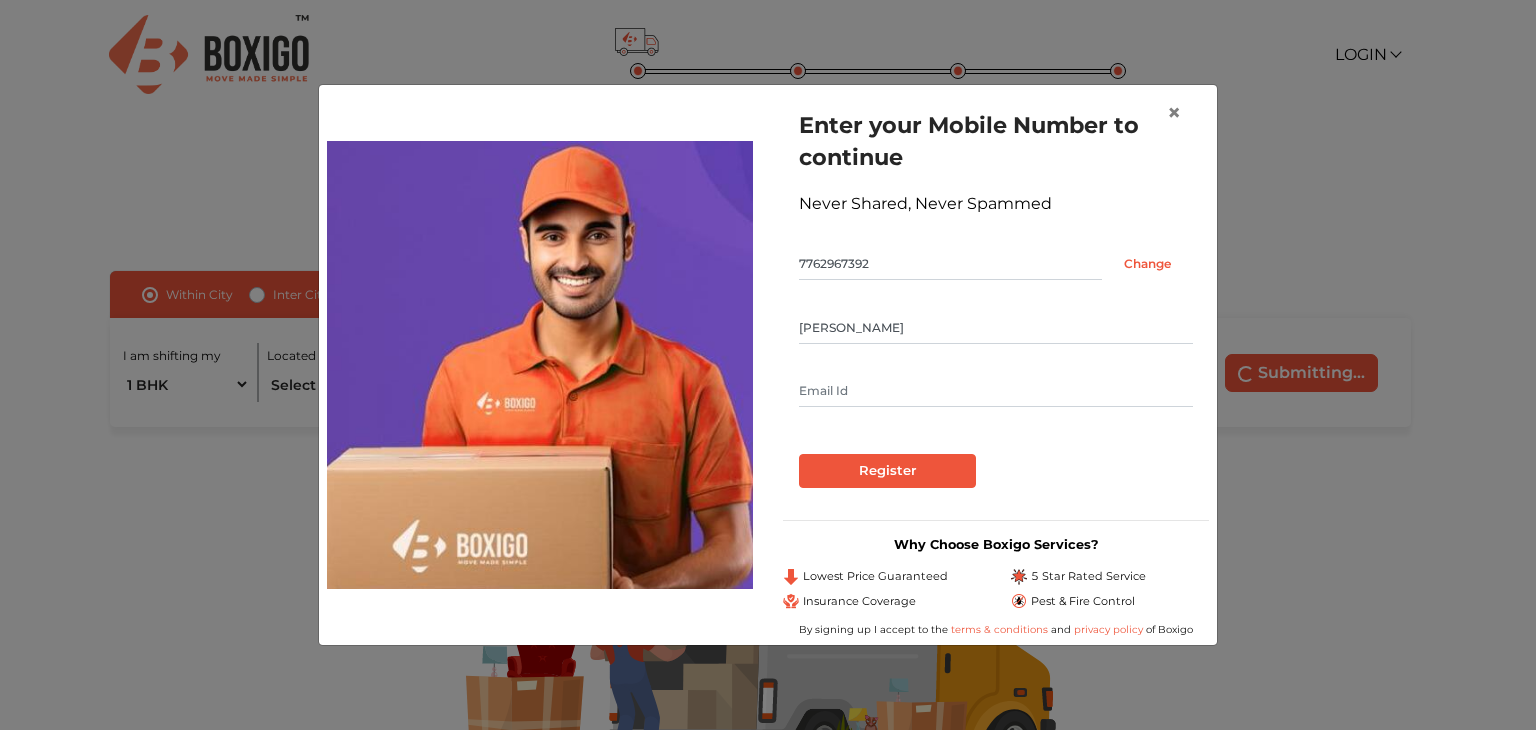 type on "Raymond Philip" 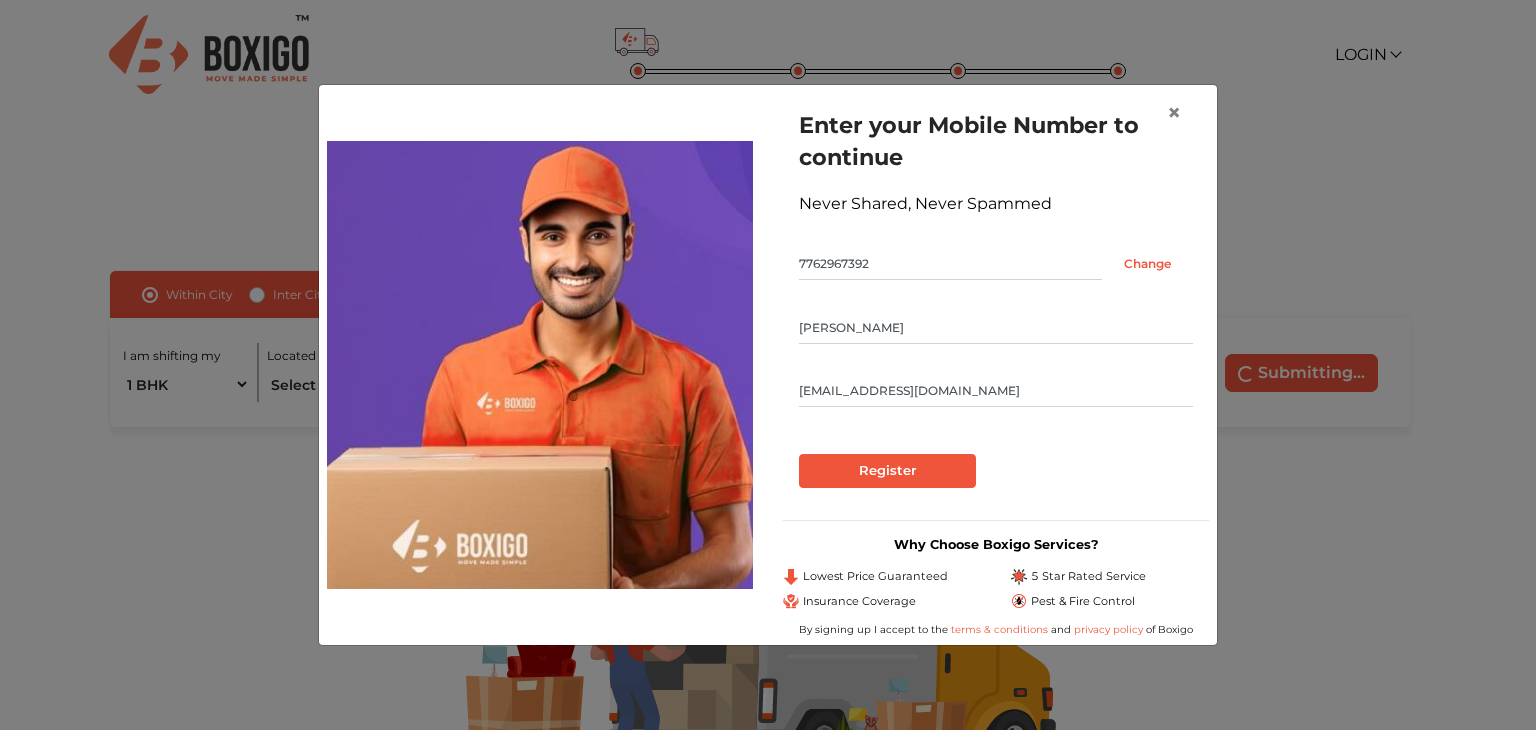 type on "raymondphilip17@gmail.com" 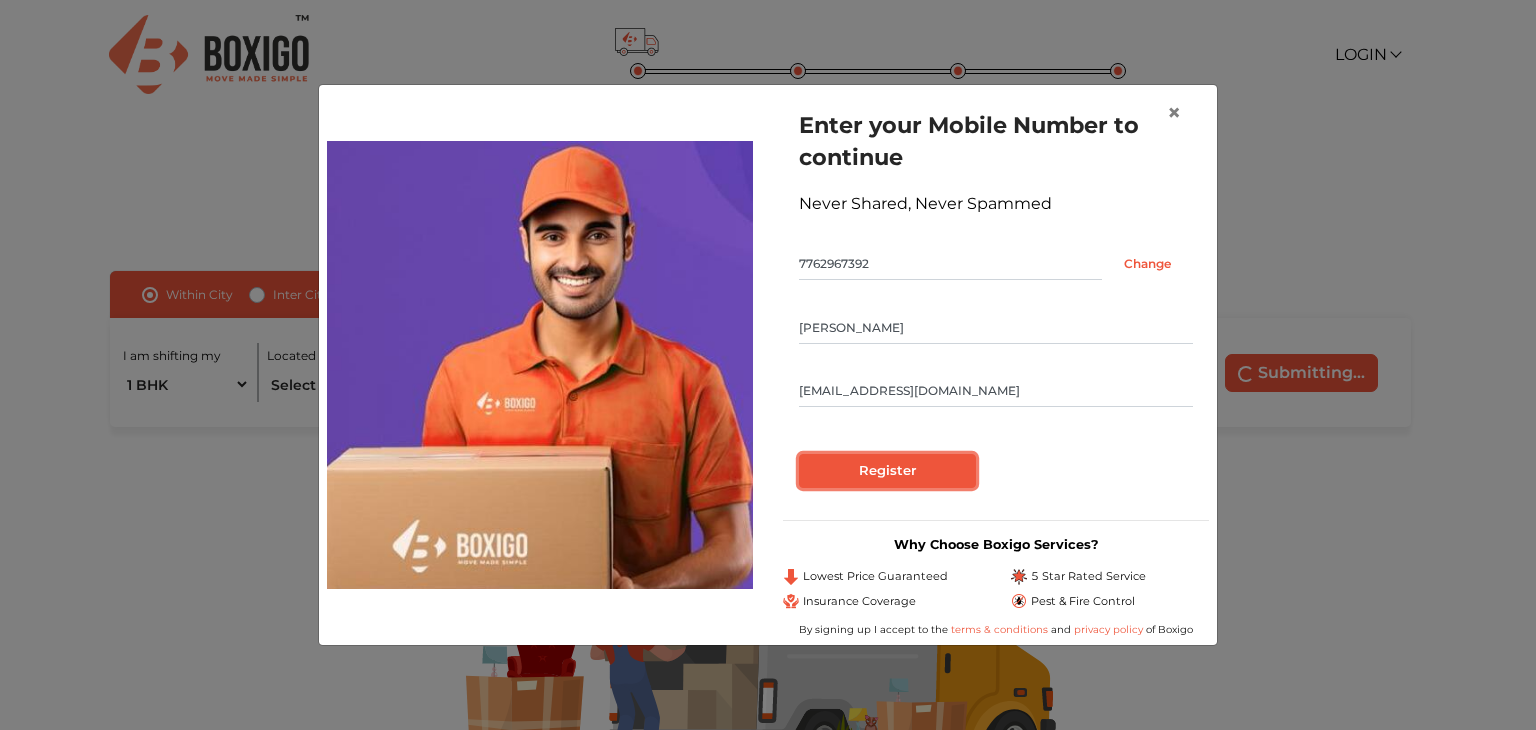 click on "Register" at bounding box center (887, 471) 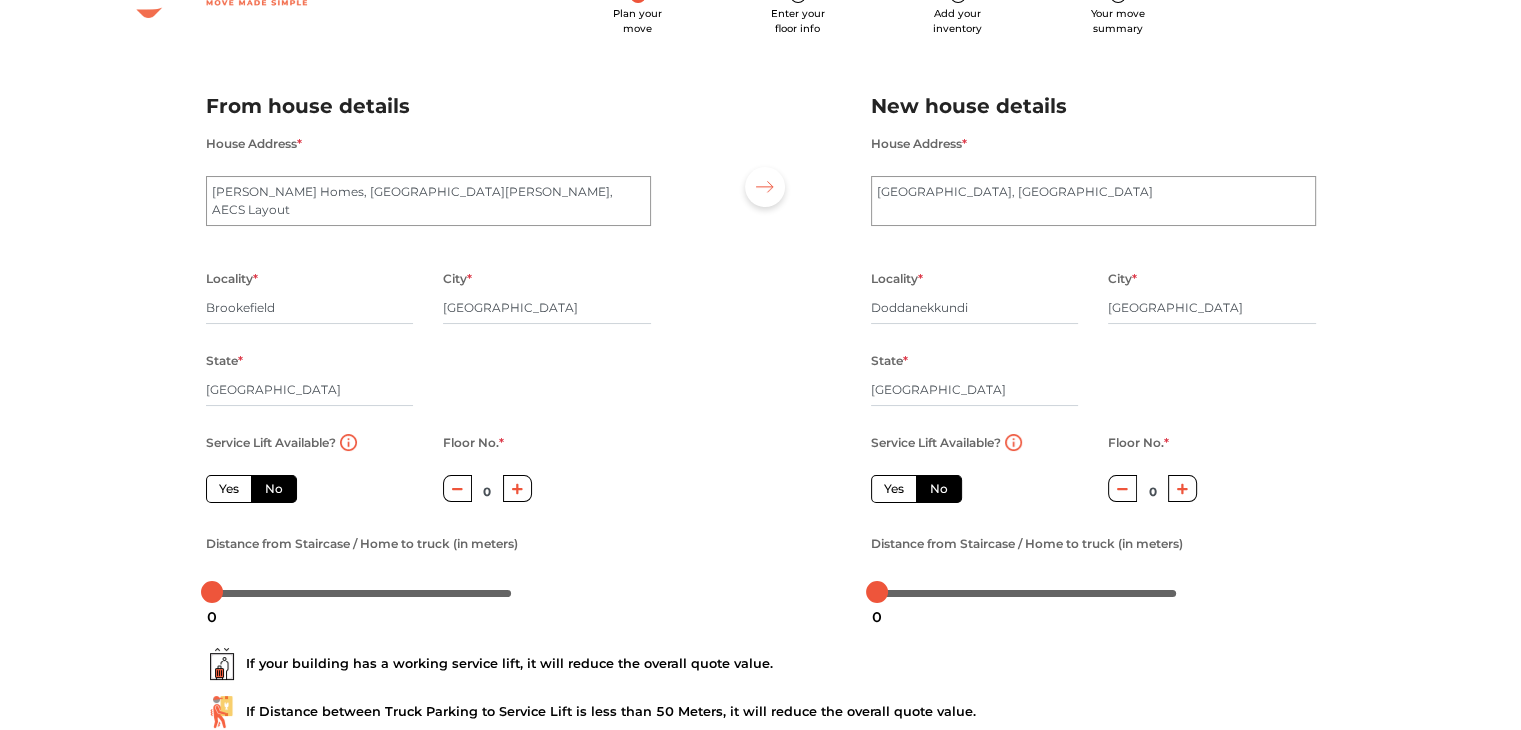 scroll, scrollTop: 83, scrollLeft: 0, axis: vertical 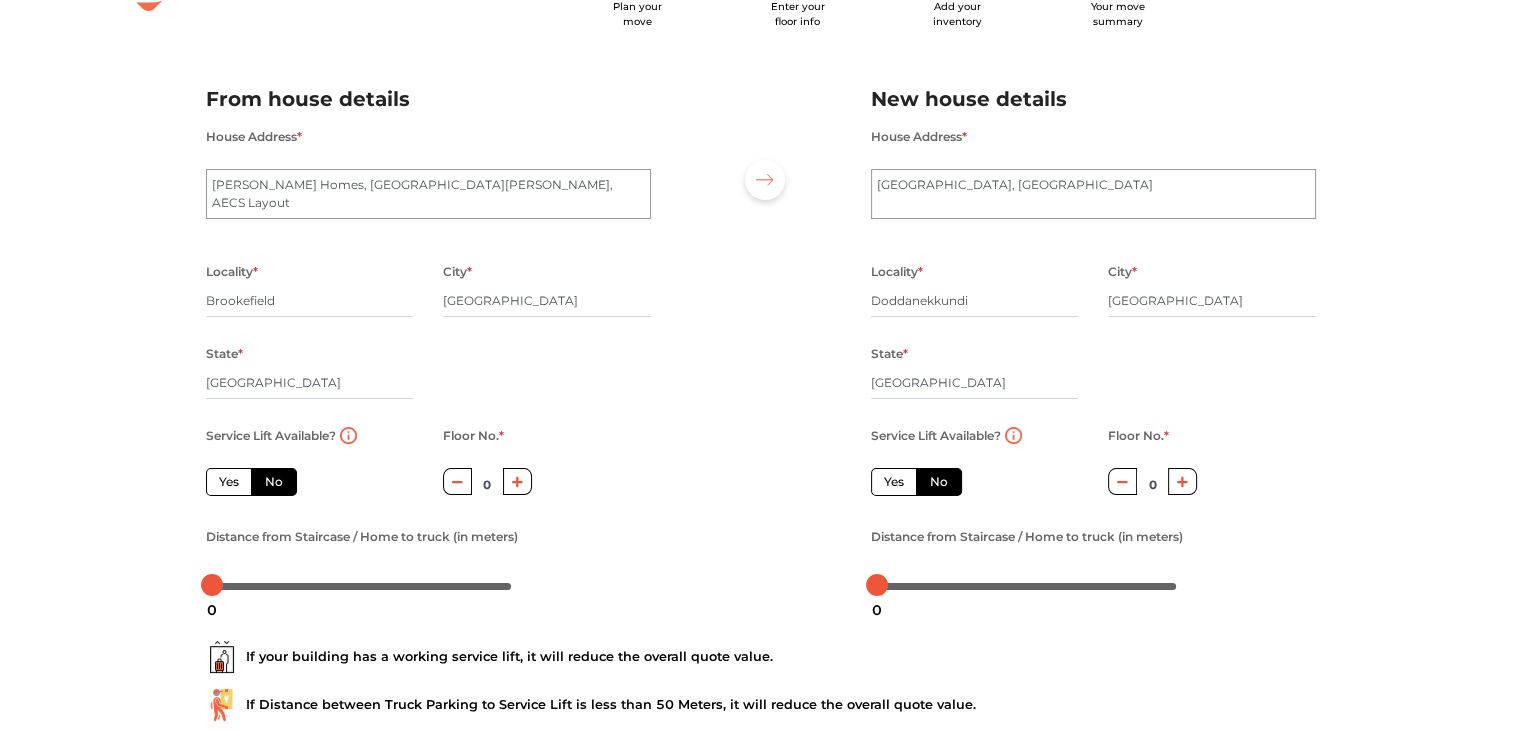 click on "Yes" at bounding box center [229, 482] 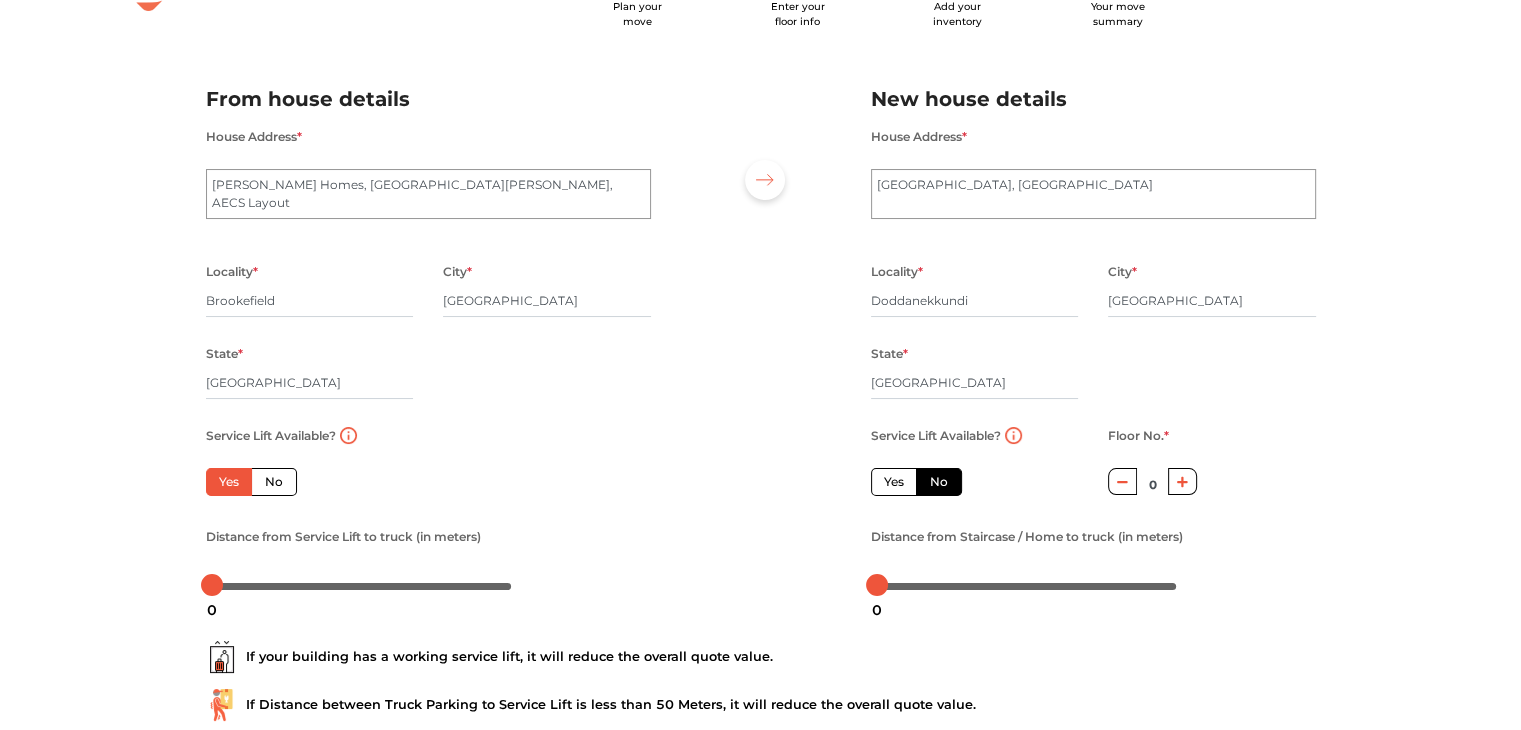 click on "Yes" at bounding box center [894, 482] 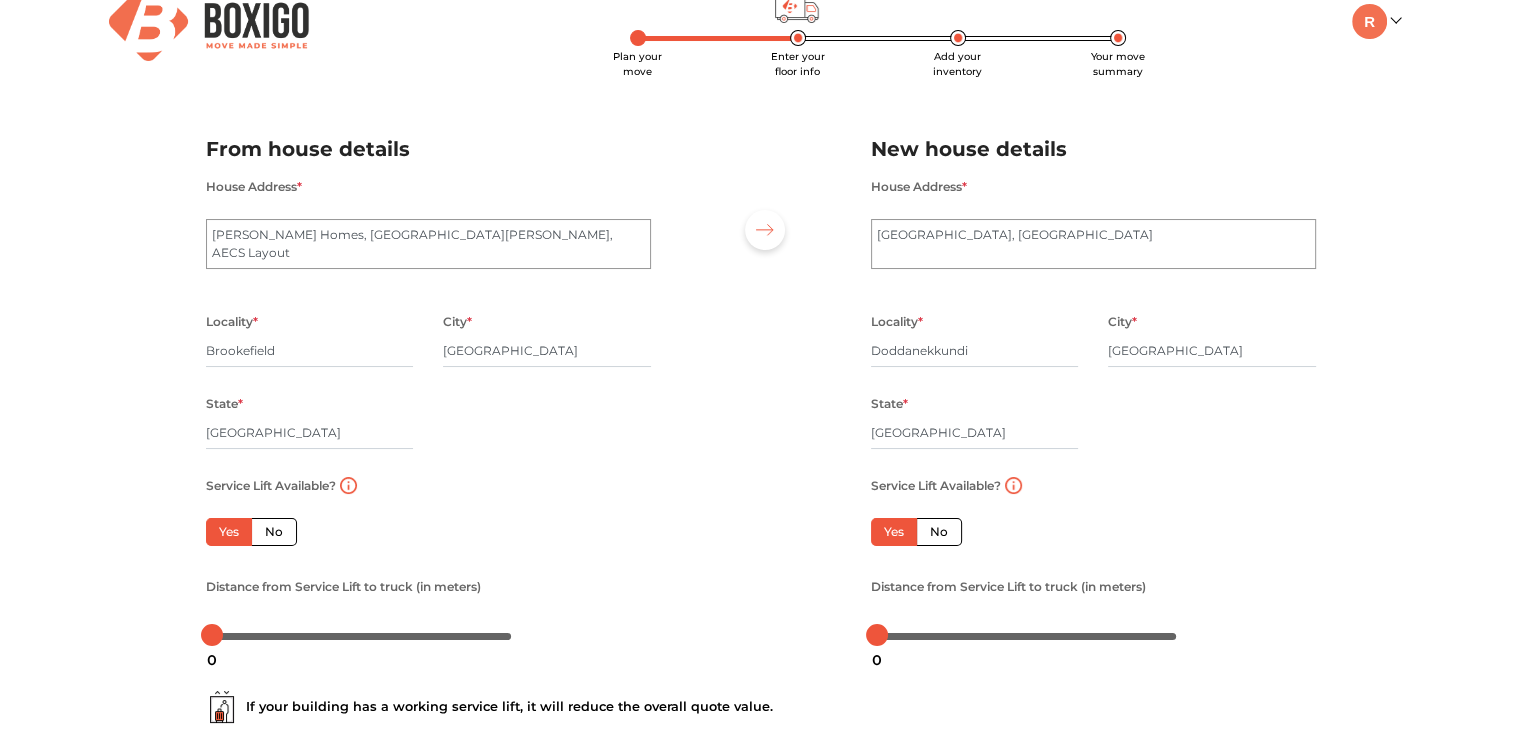 scroll, scrollTop: 220, scrollLeft: 0, axis: vertical 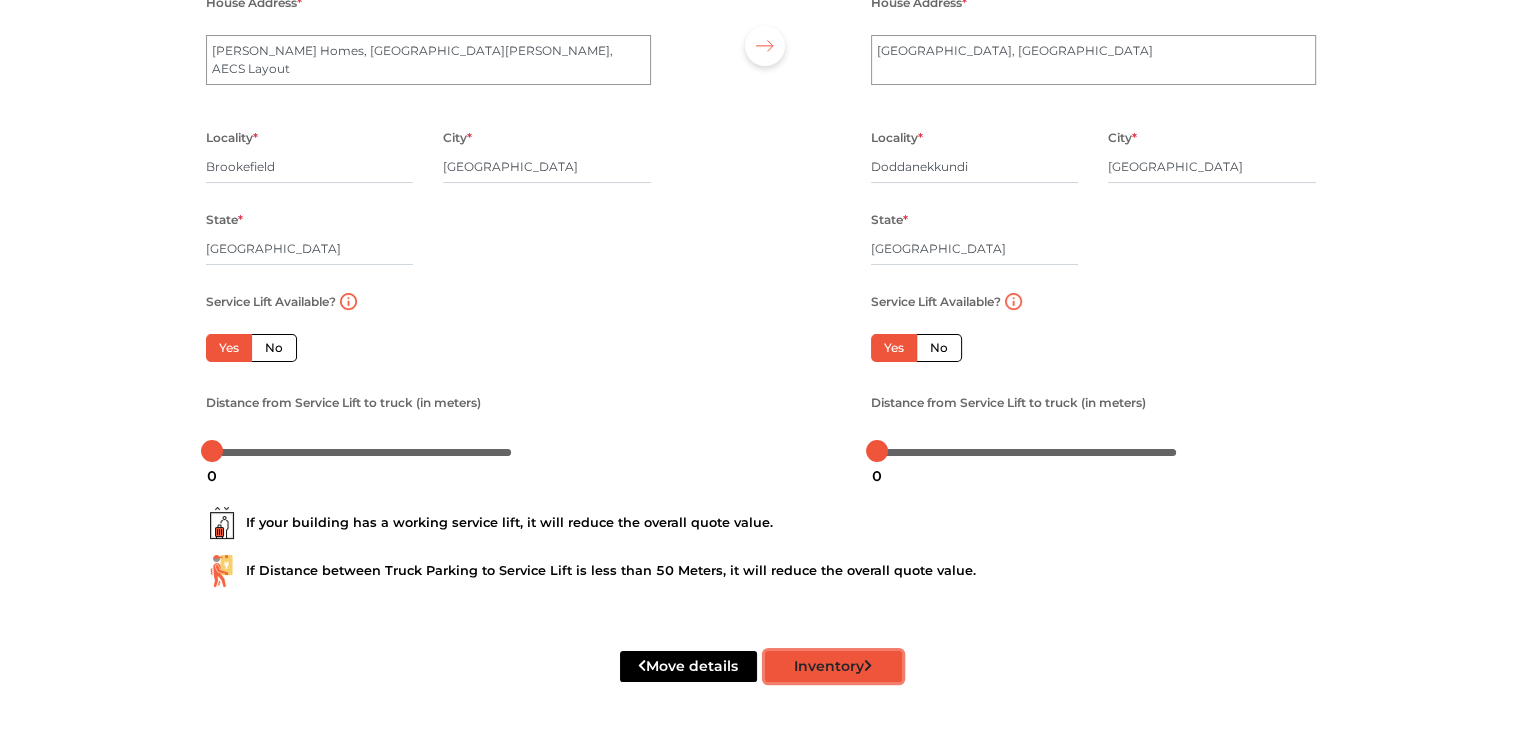 click on "Inventory" at bounding box center (833, 666) 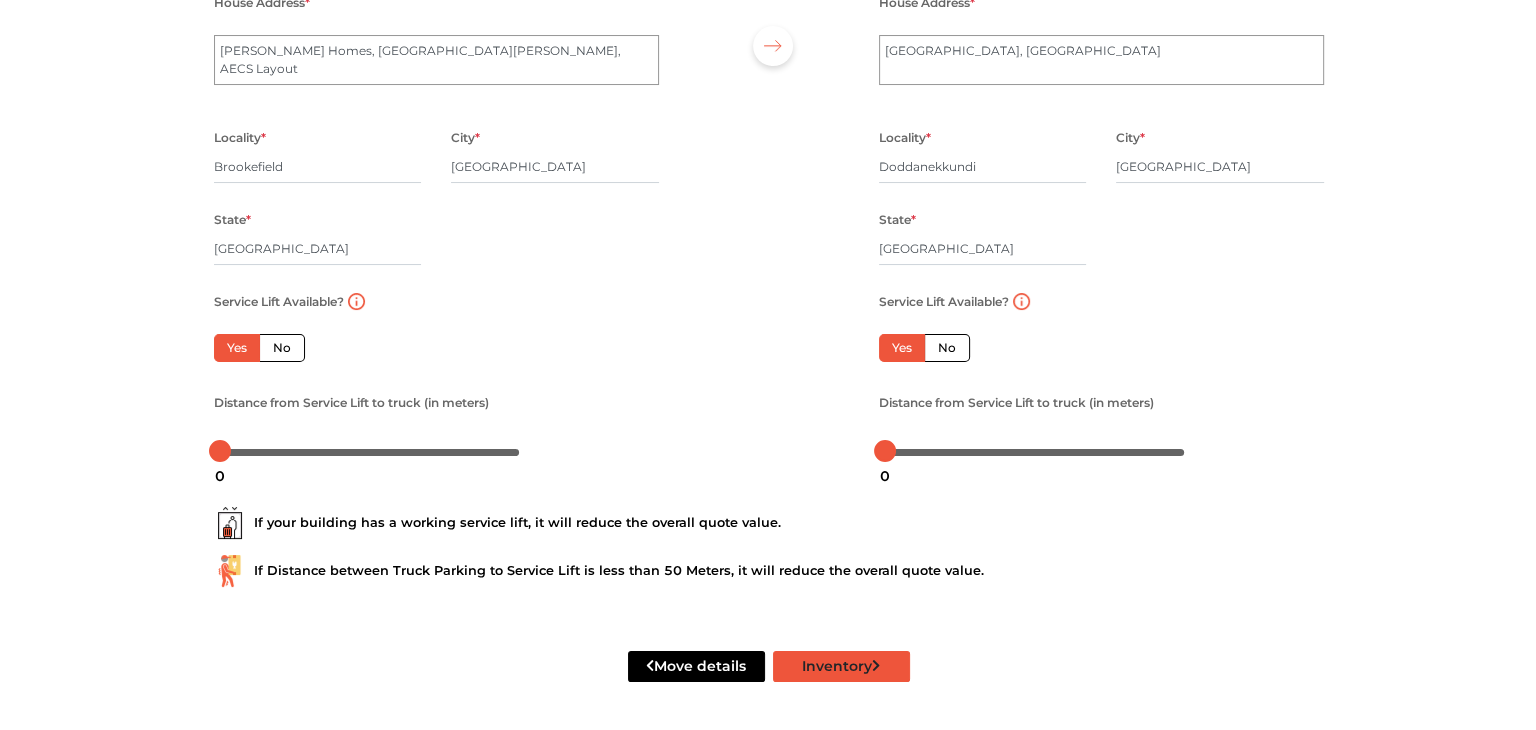 scroll, scrollTop: 0, scrollLeft: 0, axis: both 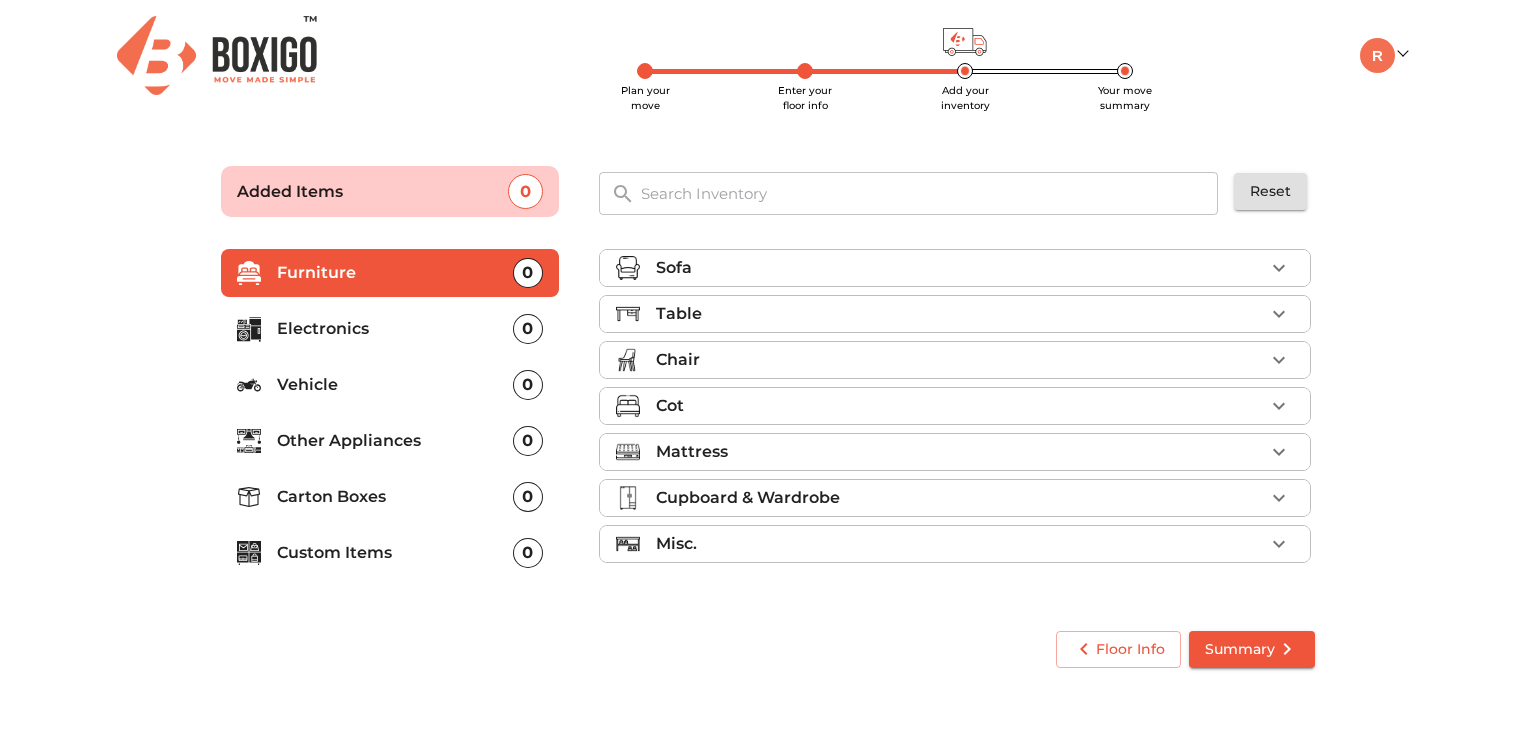 click on "Cot" at bounding box center (960, 406) 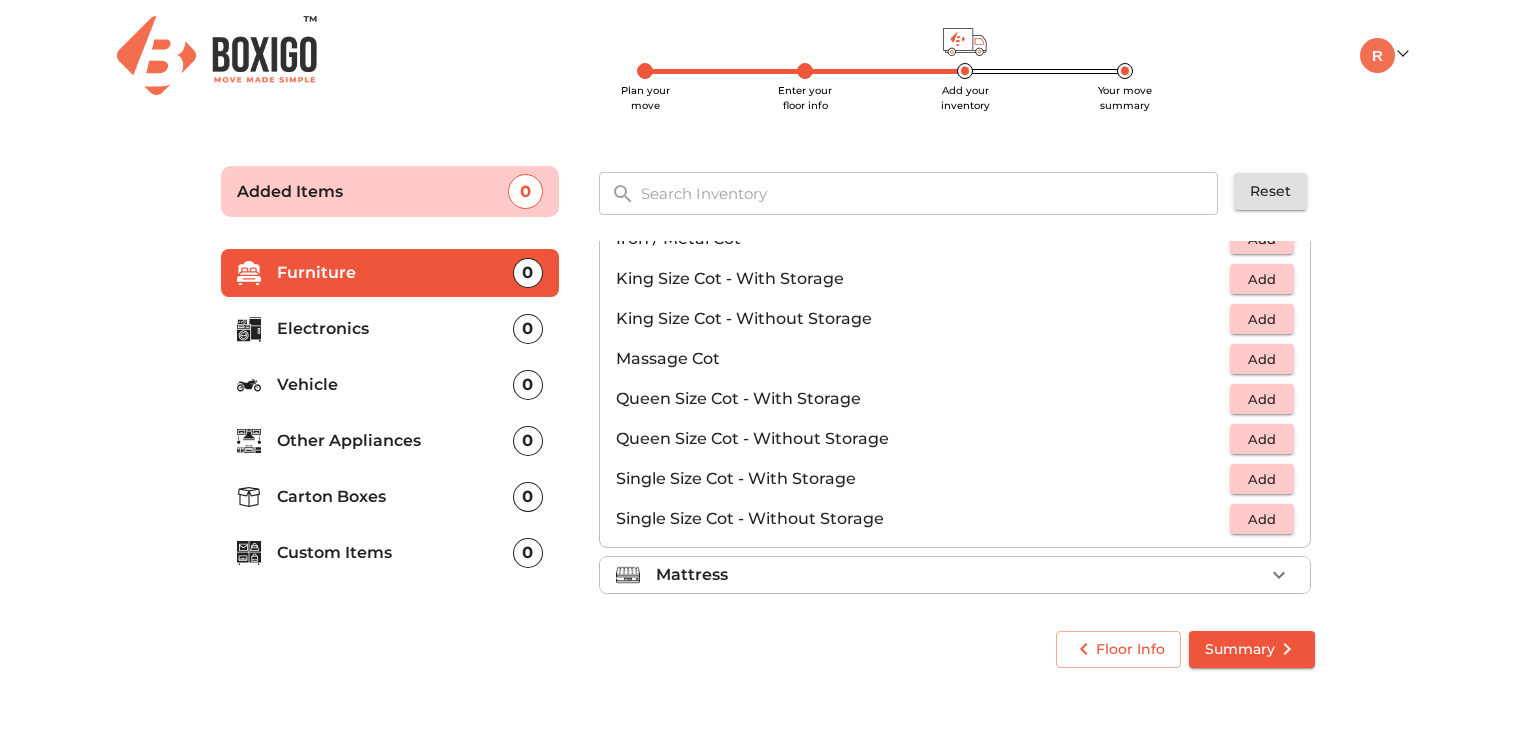 scroll, scrollTop: 536, scrollLeft: 0, axis: vertical 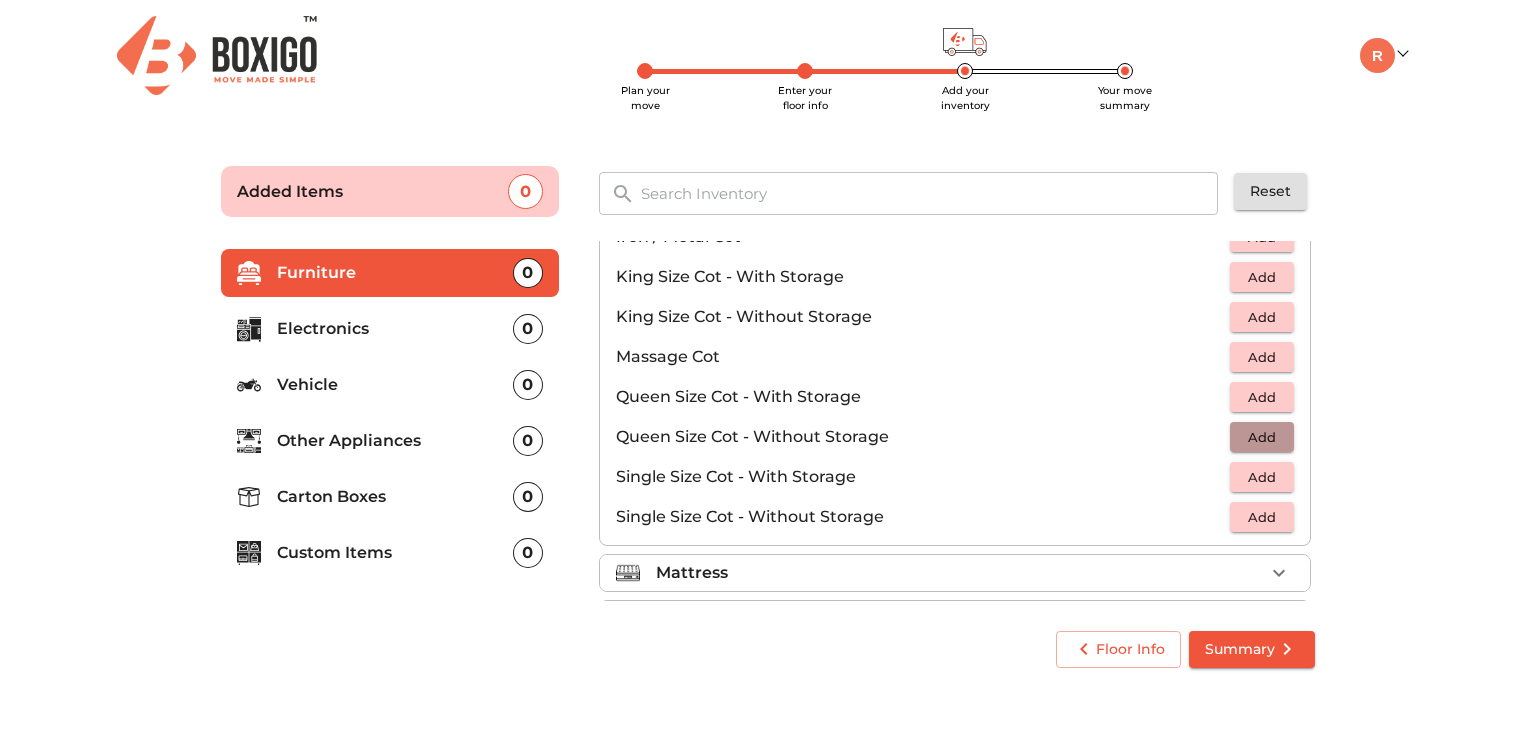 click on "Add" at bounding box center (1262, 437) 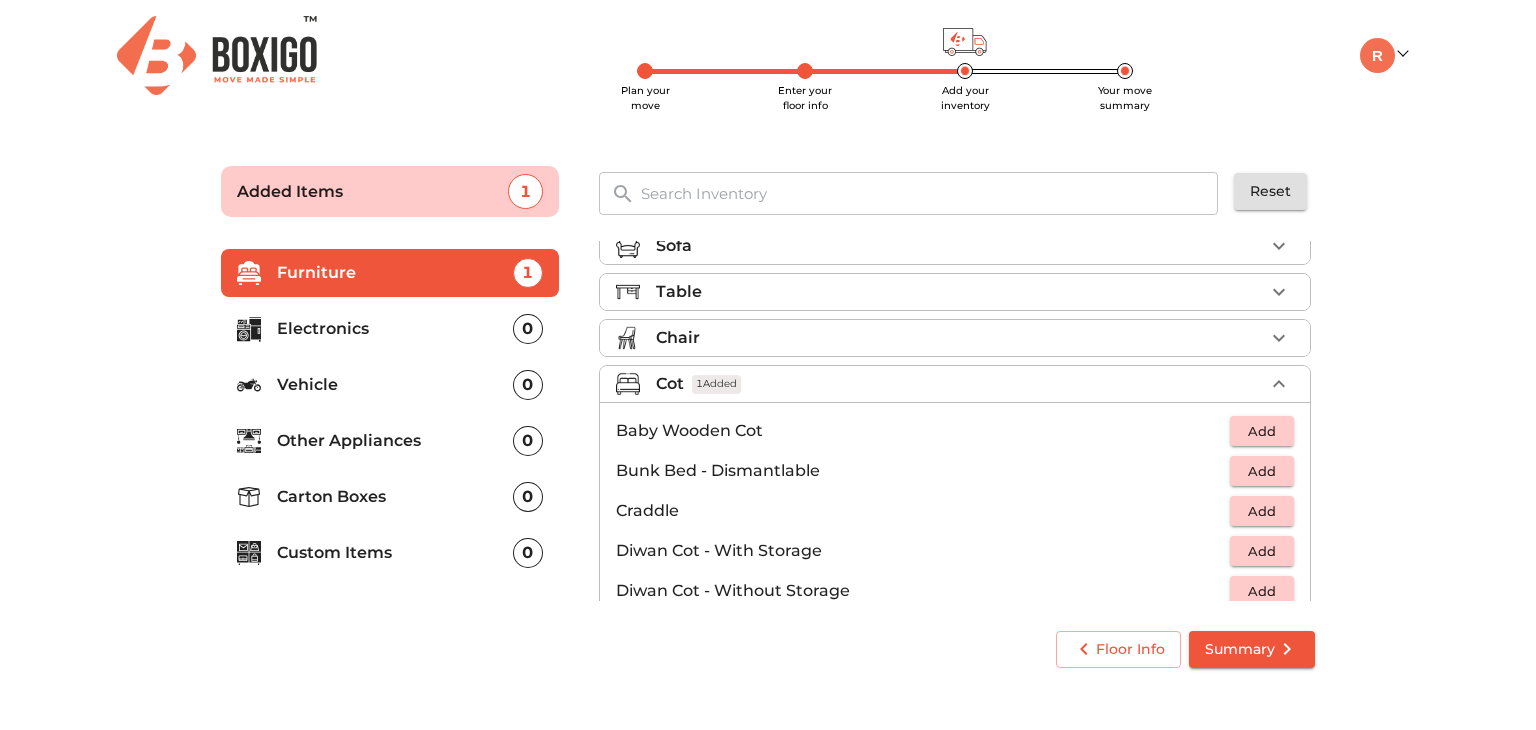 scroll, scrollTop: 0, scrollLeft: 0, axis: both 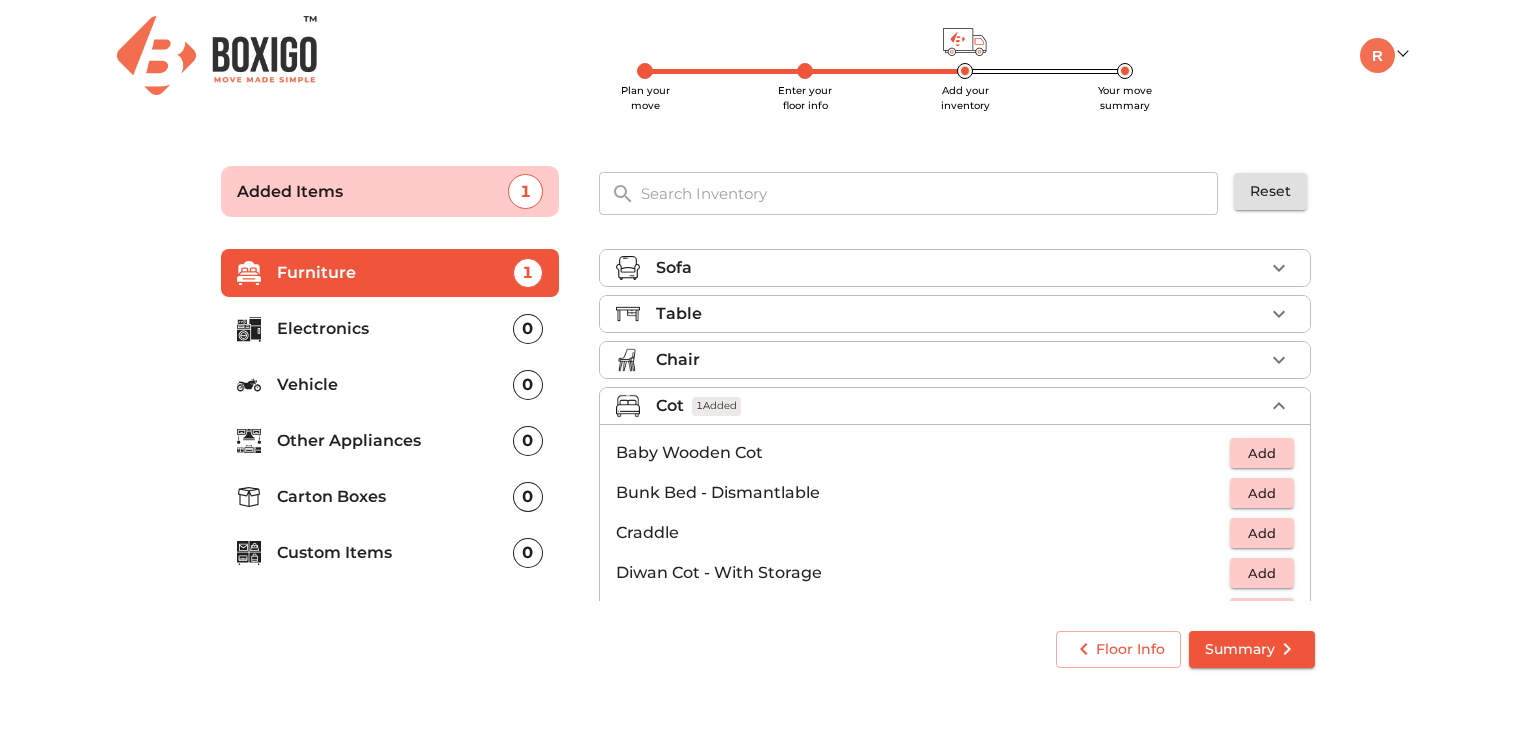 click on "Cot 1  Added" at bounding box center (960, 406) 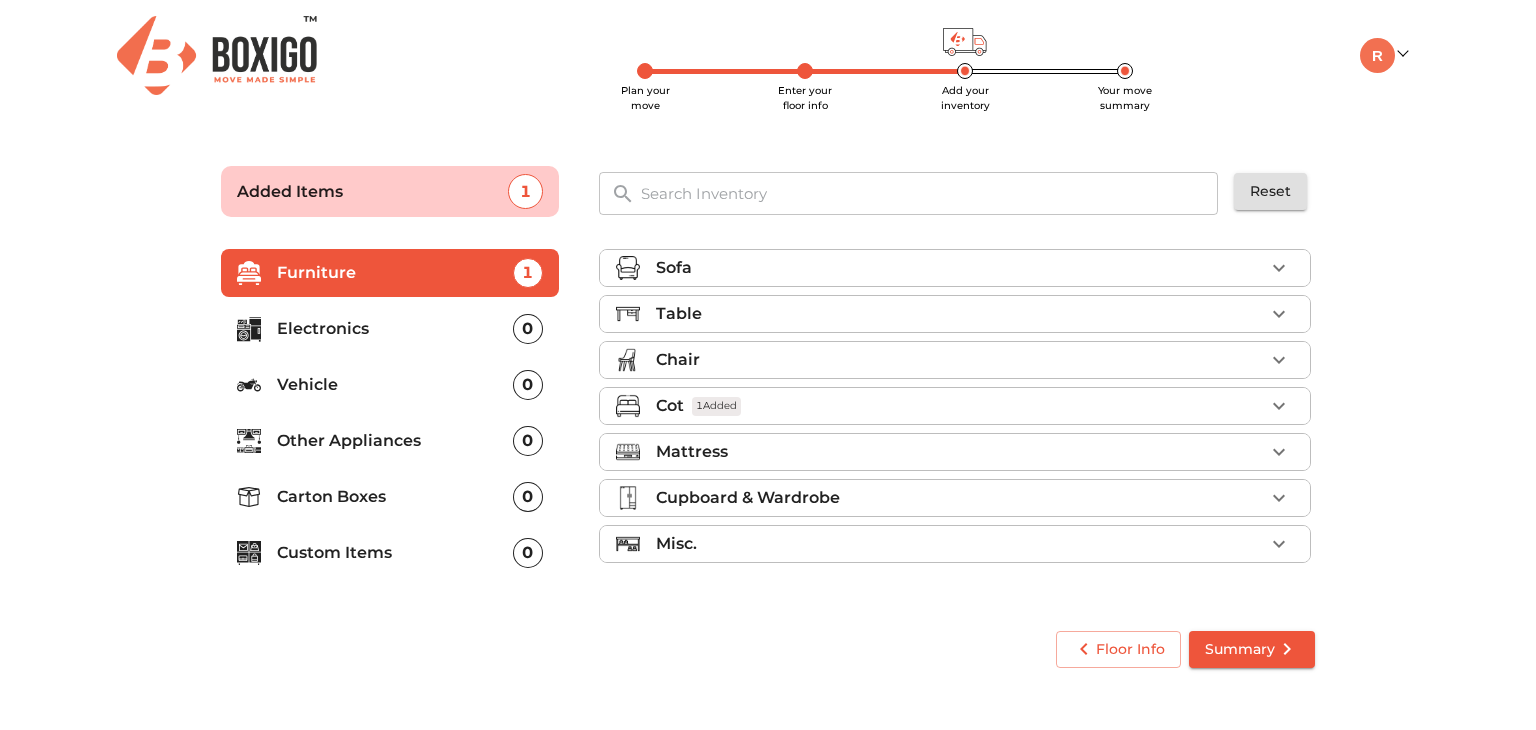 click on "Mattress" at bounding box center [960, 452] 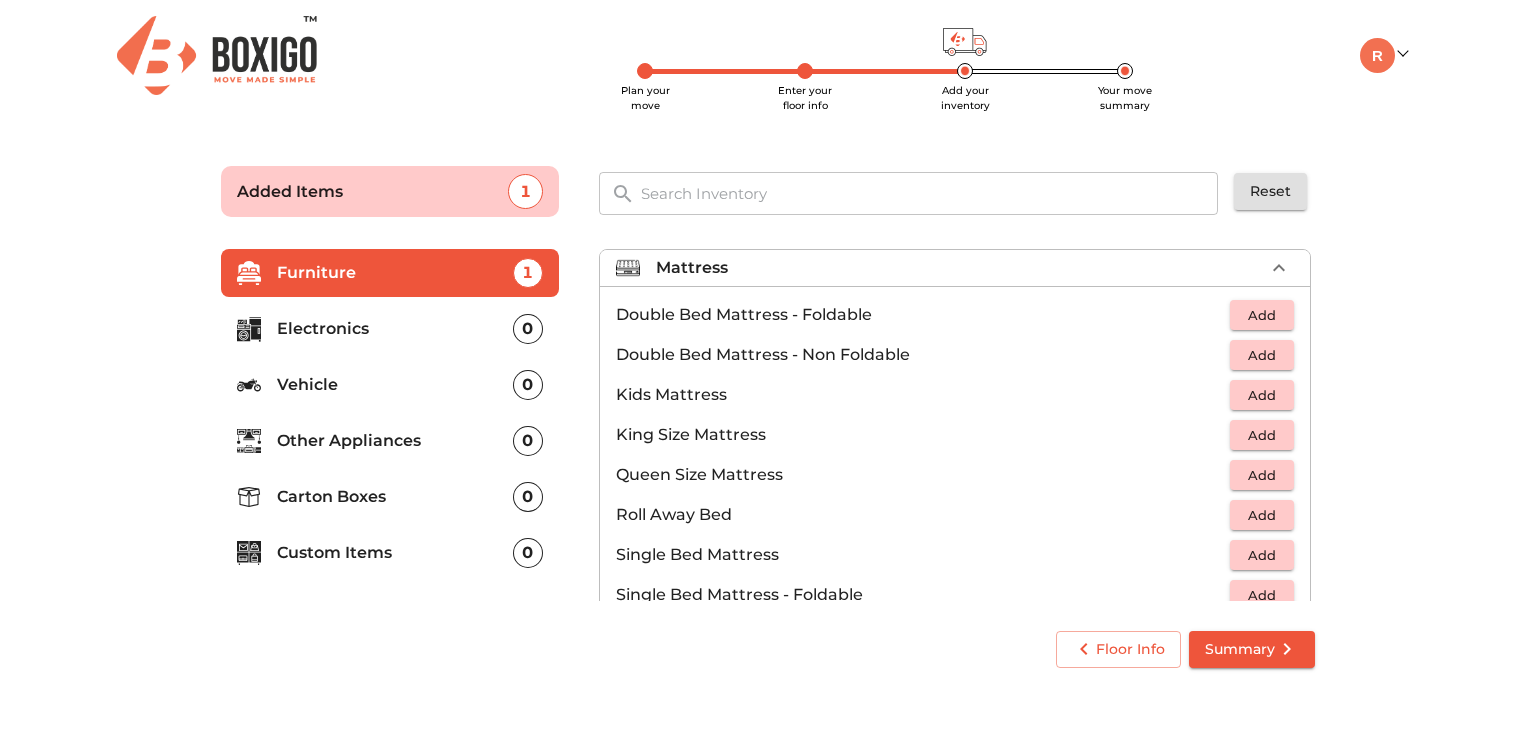 scroll, scrollTop: 167, scrollLeft: 0, axis: vertical 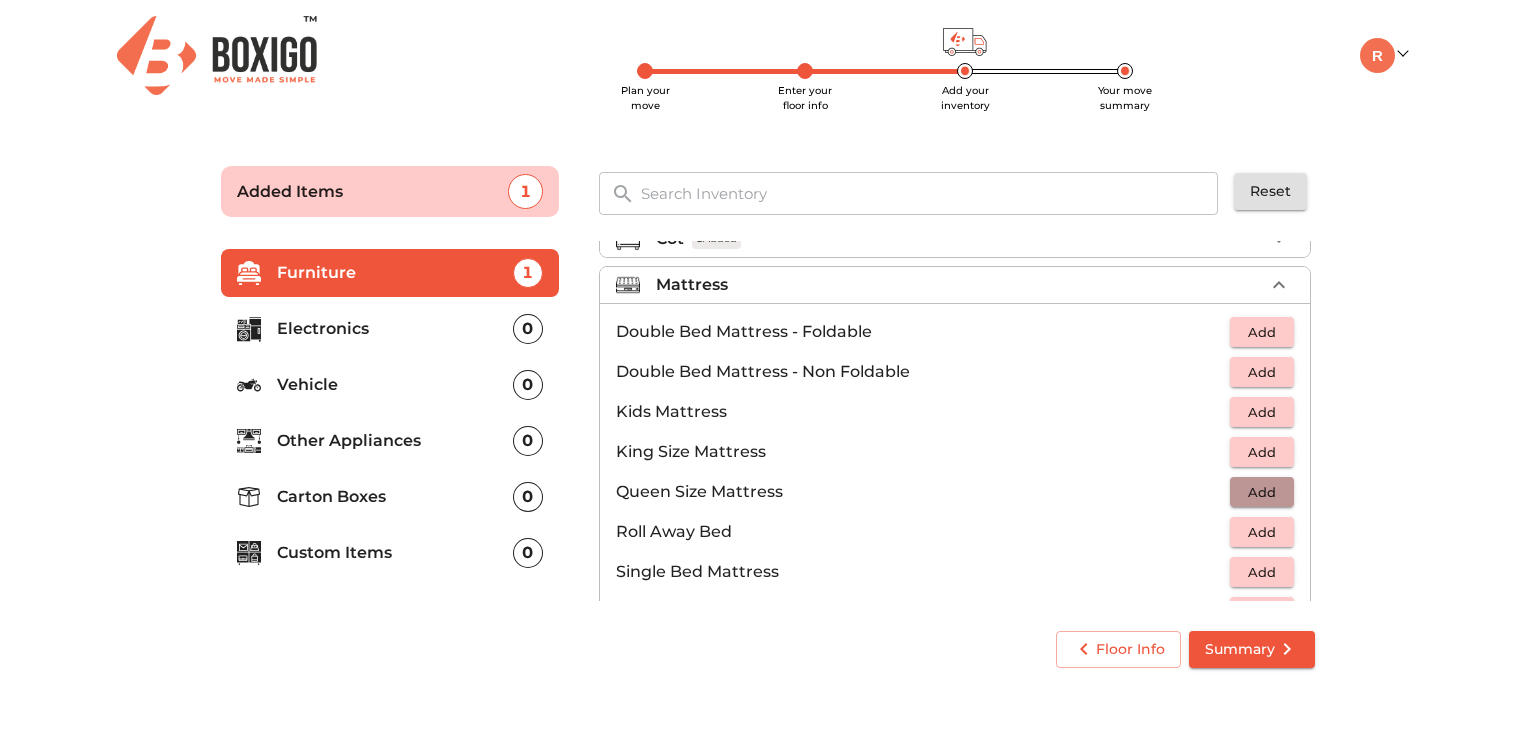 click on "Add" at bounding box center (1262, 492) 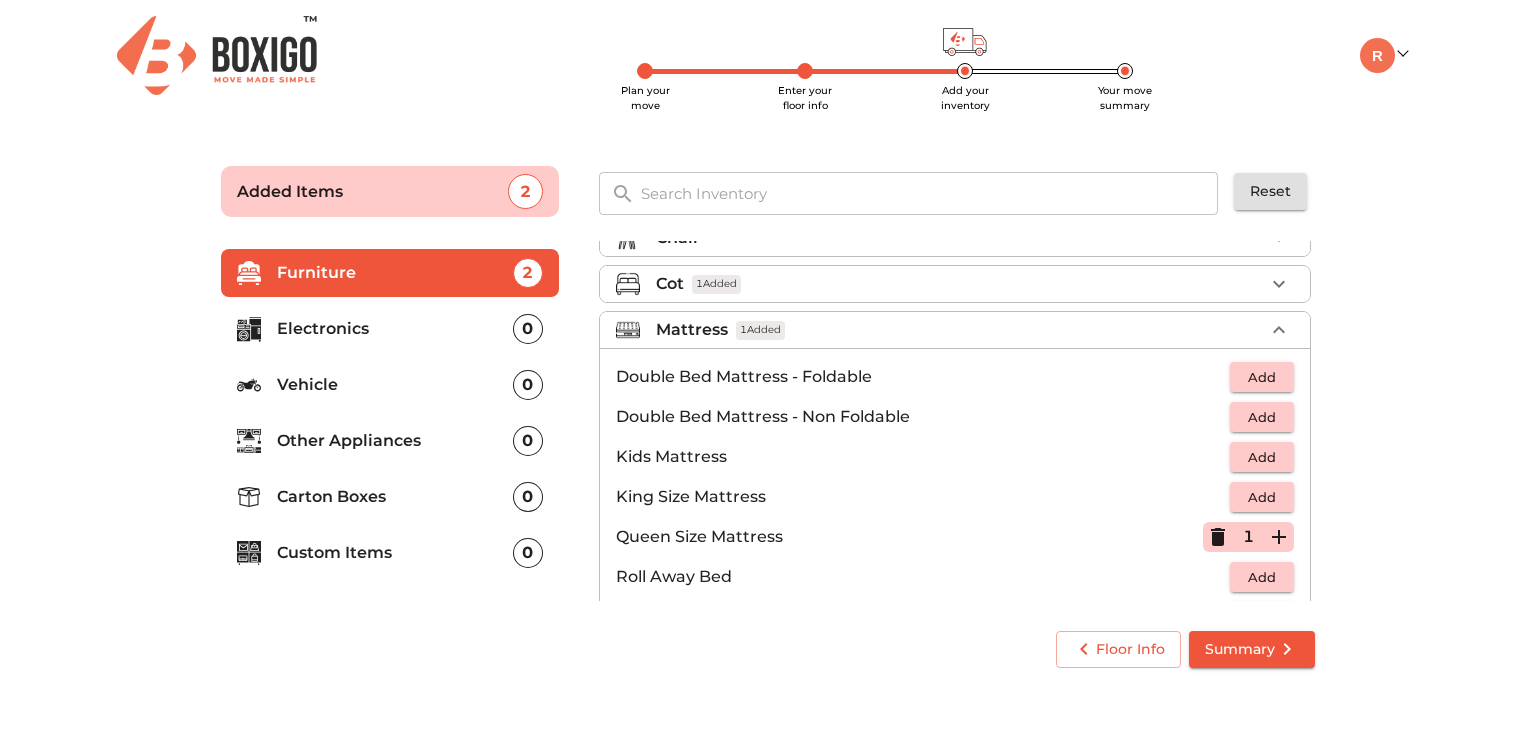 scroll, scrollTop: 96, scrollLeft: 0, axis: vertical 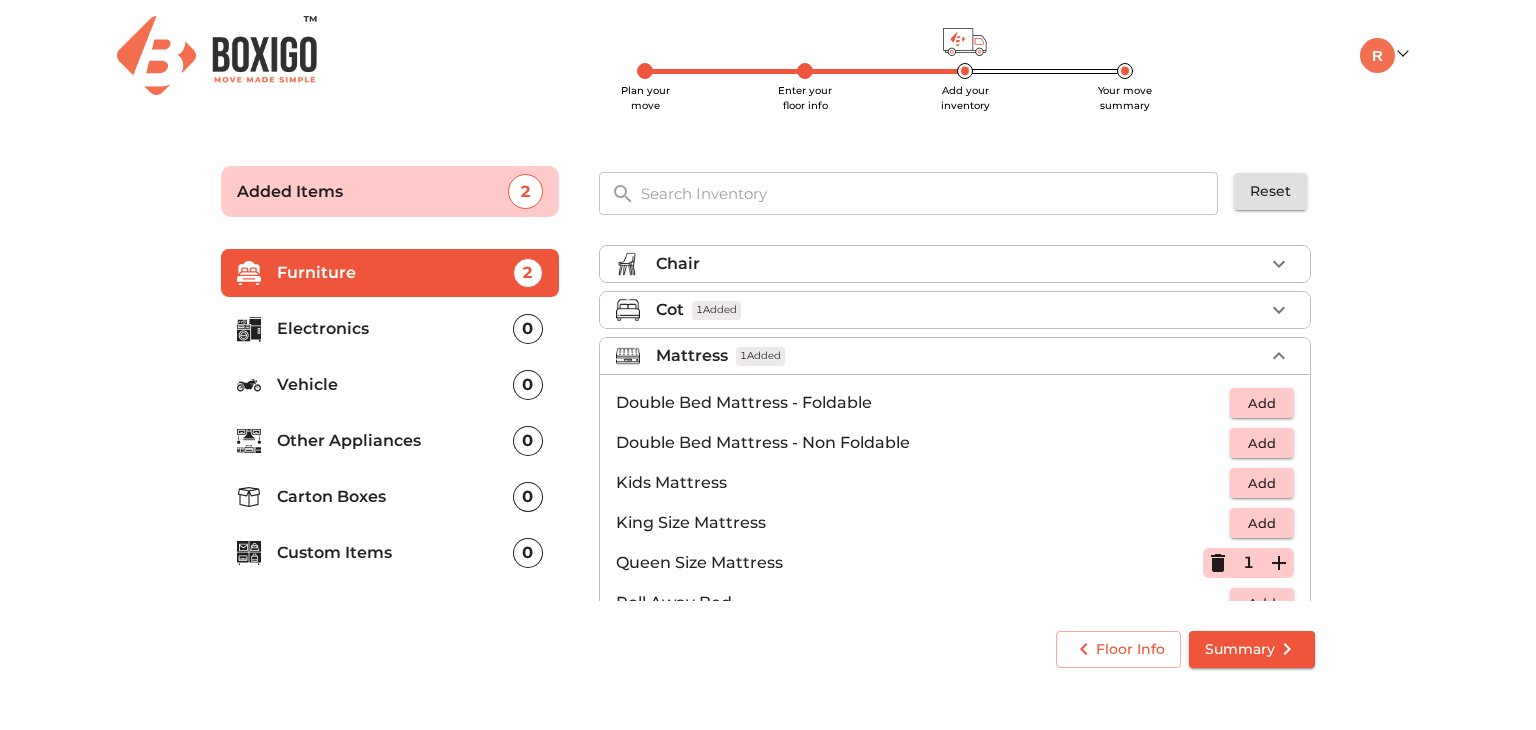 click on "Mattress 1  Added" at bounding box center (960, 356) 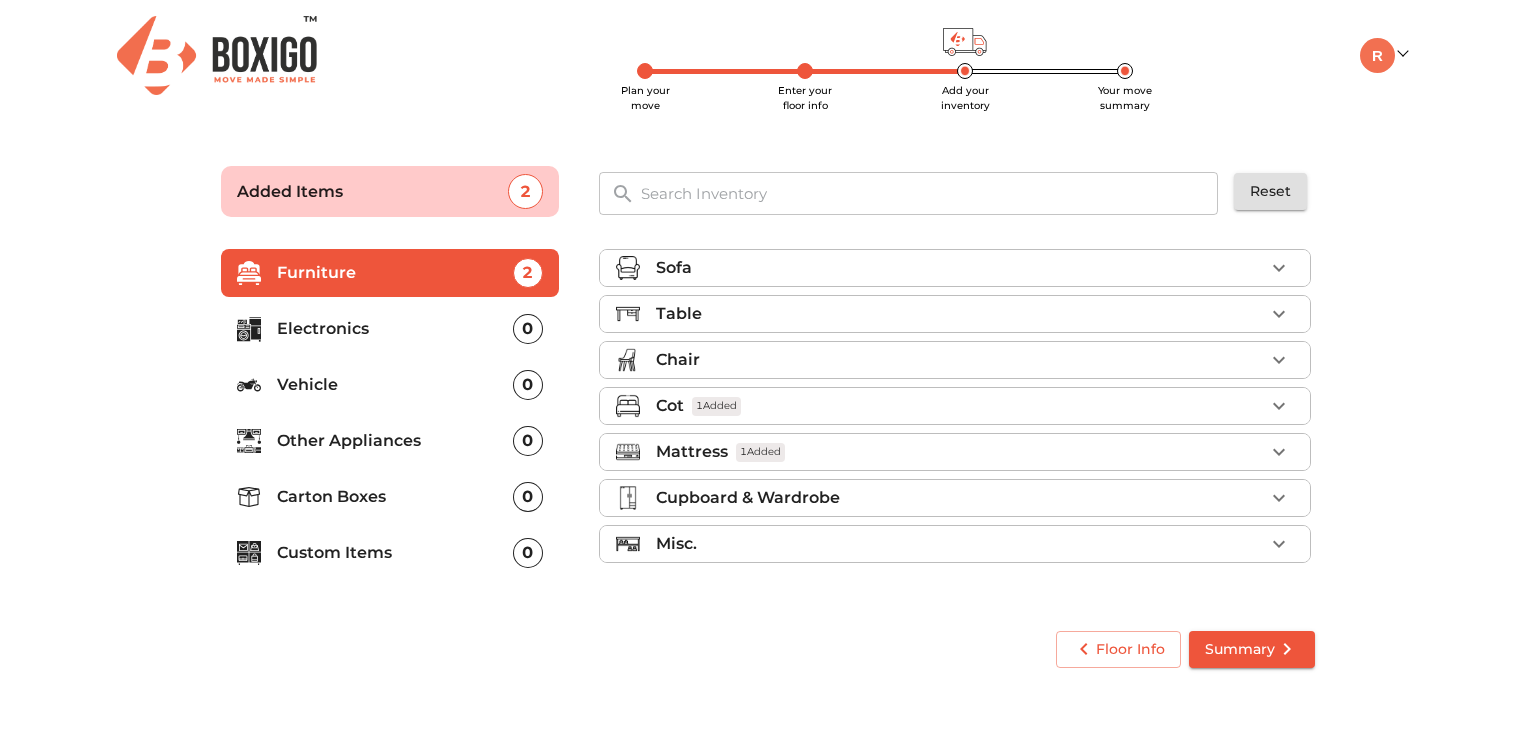scroll, scrollTop: 0, scrollLeft: 0, axis: both 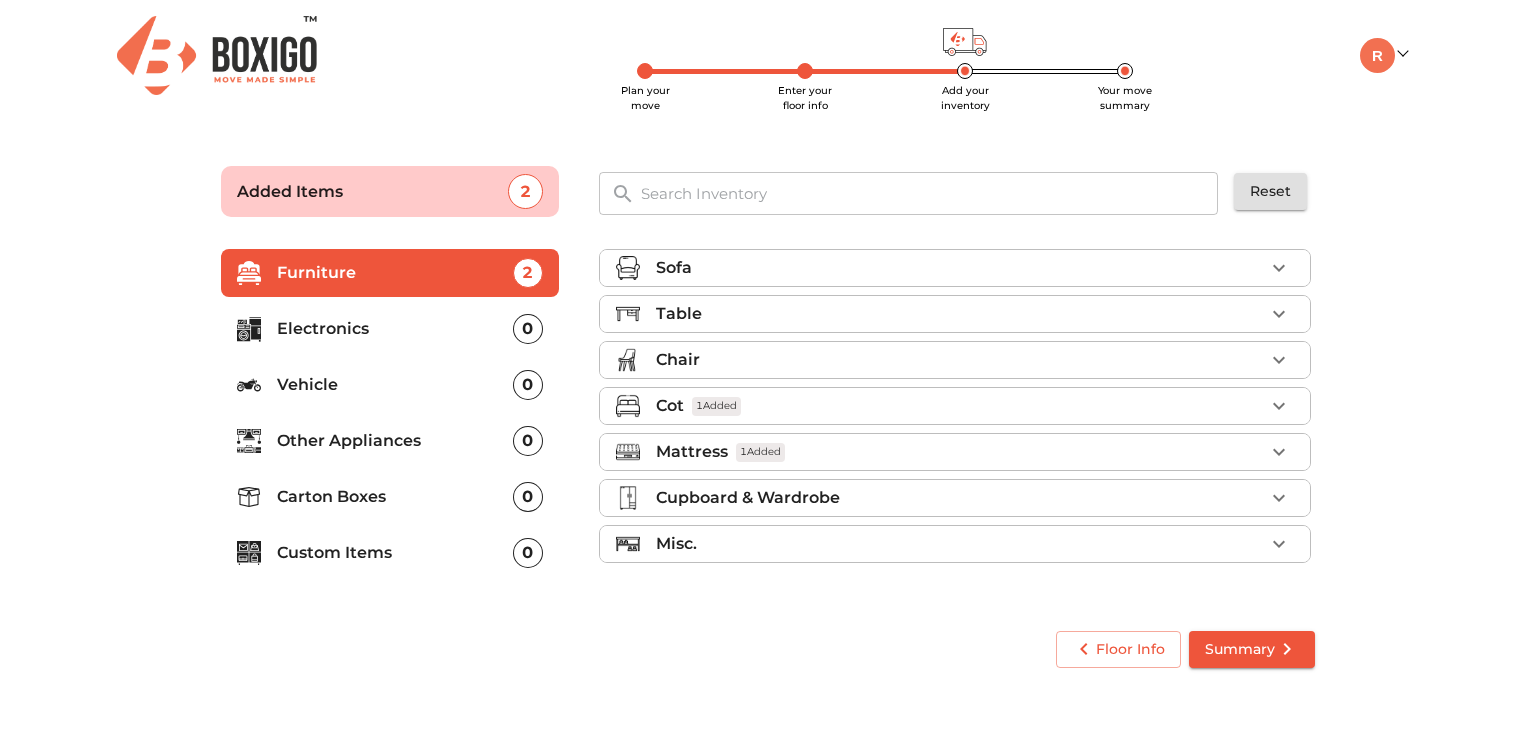 click on "Table" at bounding box center (960, 314) 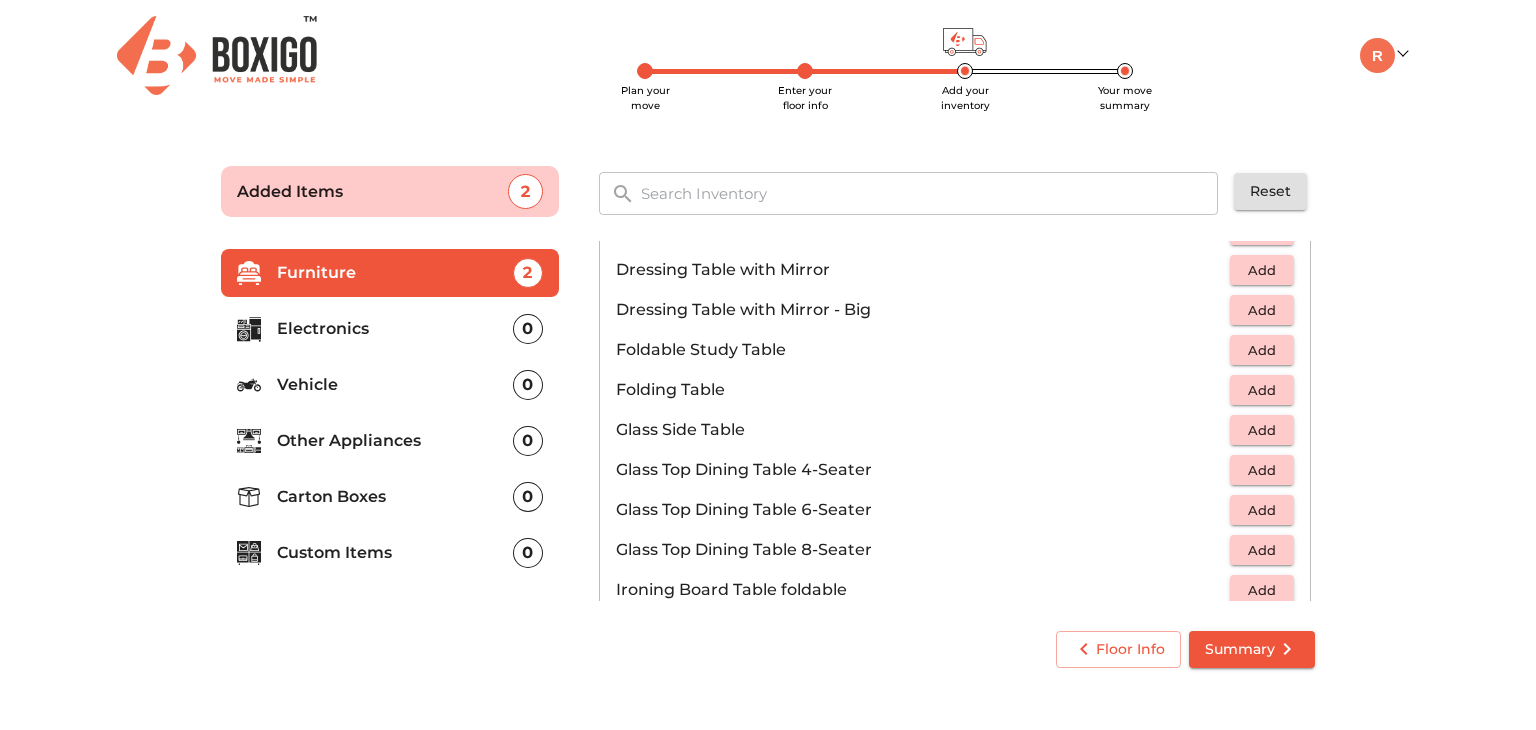 scroll, scrollTop: 571, scrollLeft: 0, axis: vertical 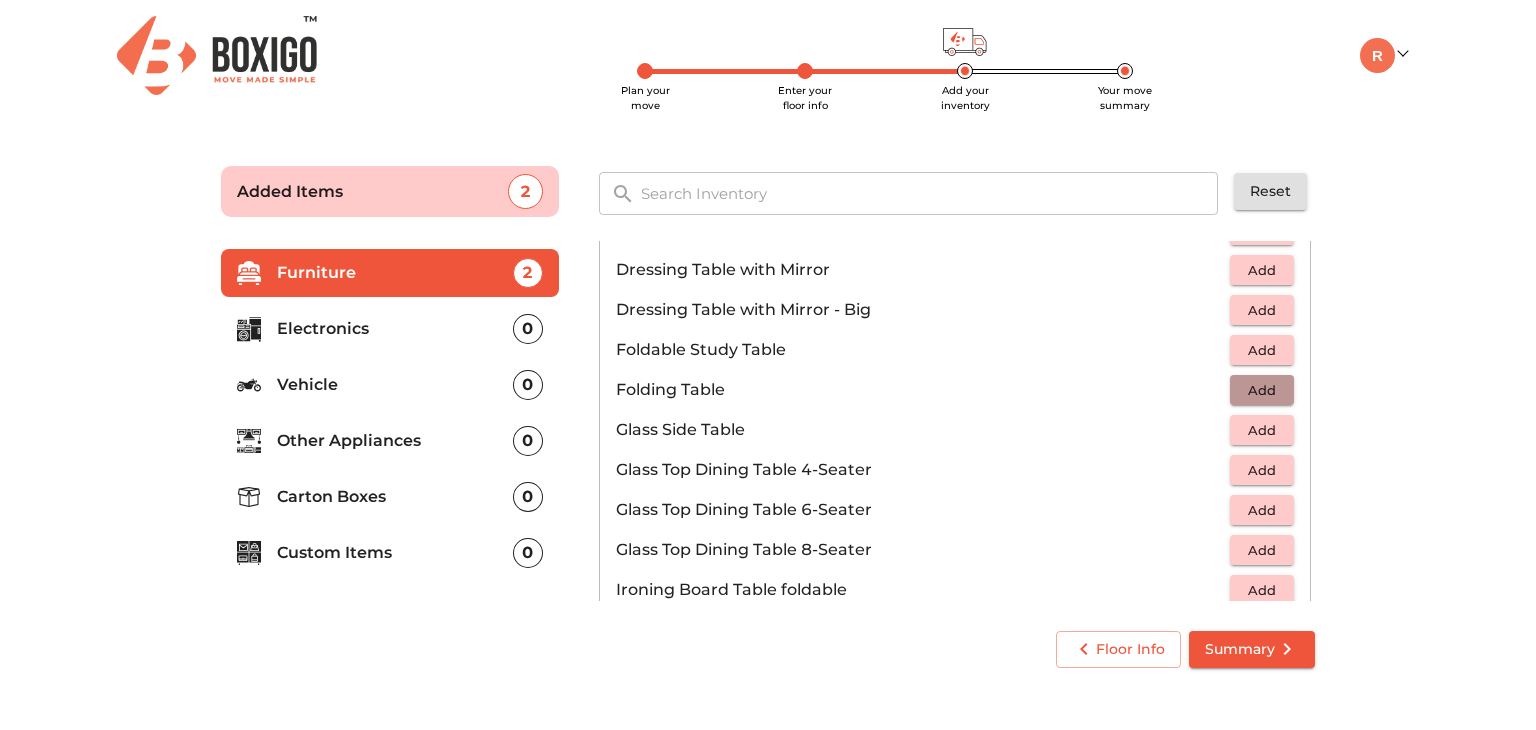 click on "Add" at bounding box center [1262, 390] 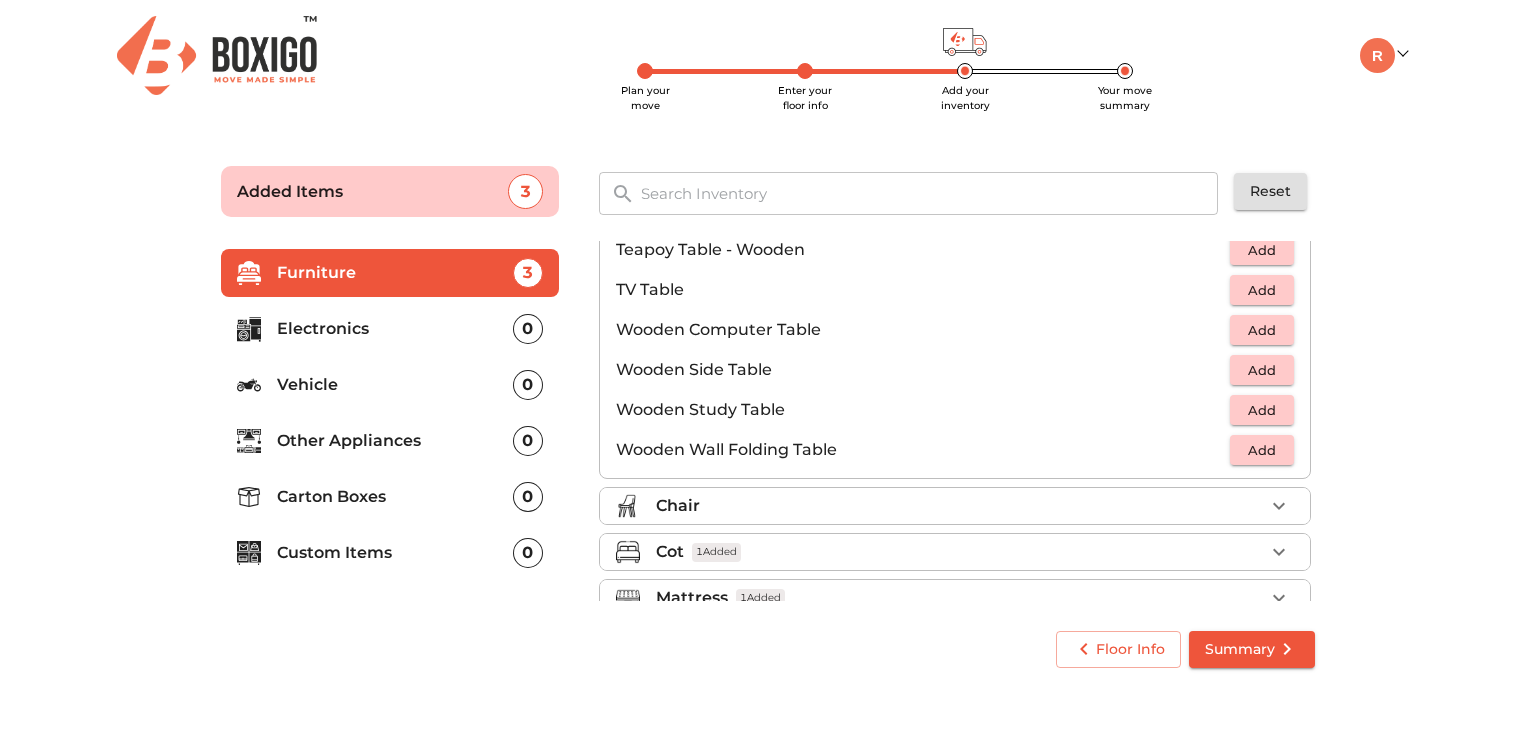 scroll, scrollTop: 1274, scrollLeft: 0, axis: vertical 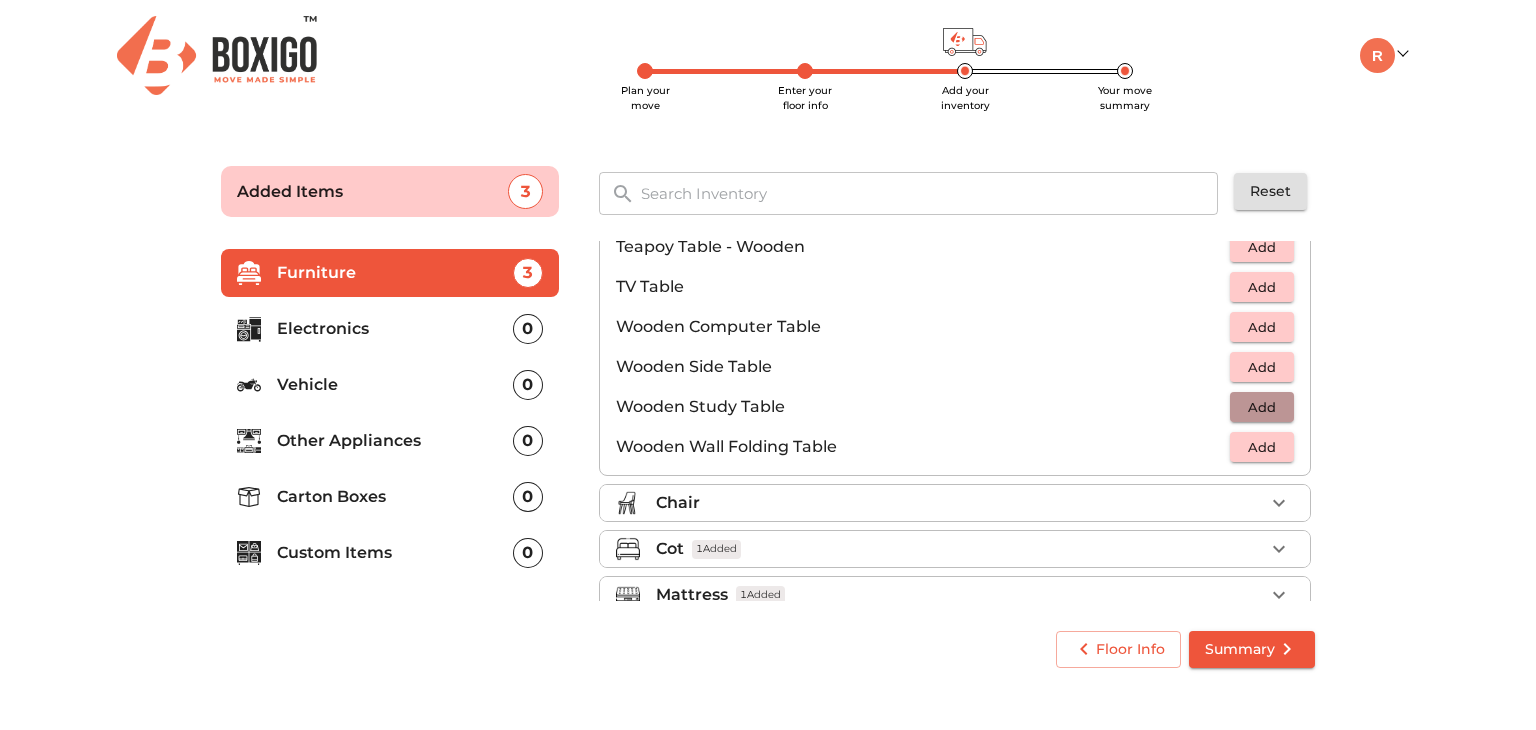 click on "Add" at bounding box center [1262, 407] 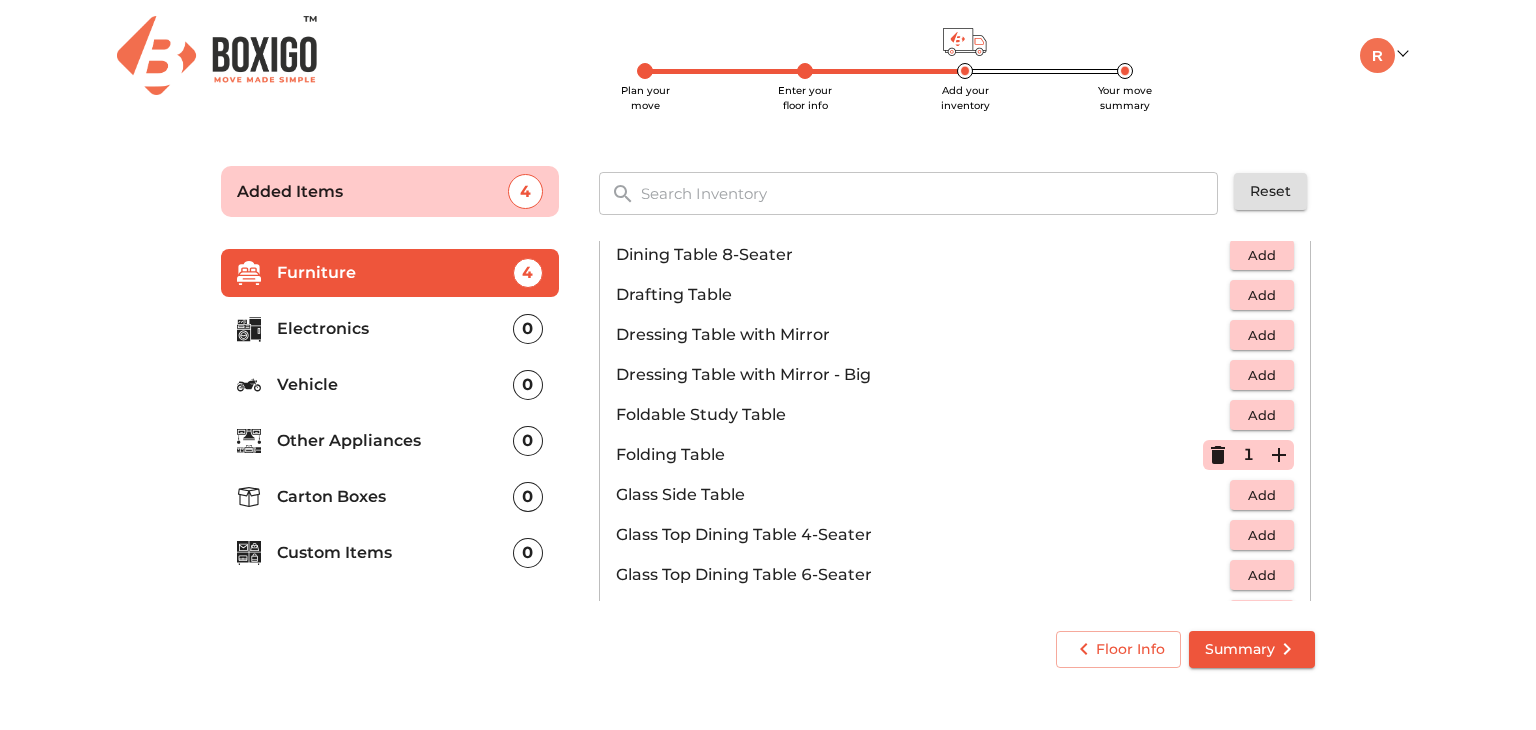 scroll, scrollTop: 0, scrollLeft: 0, axis: both 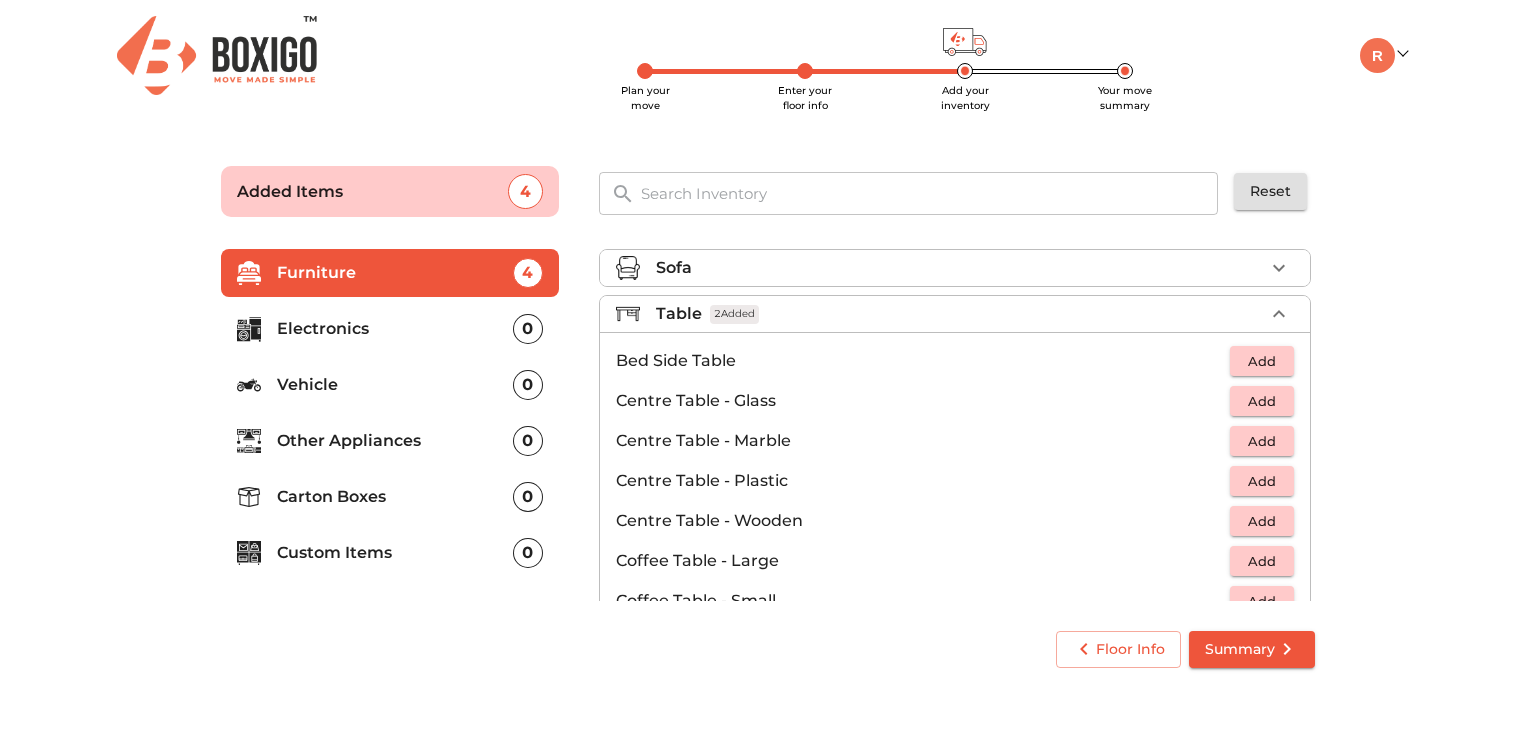 click on "Table 2  Added" at bounding box center (960, 314) 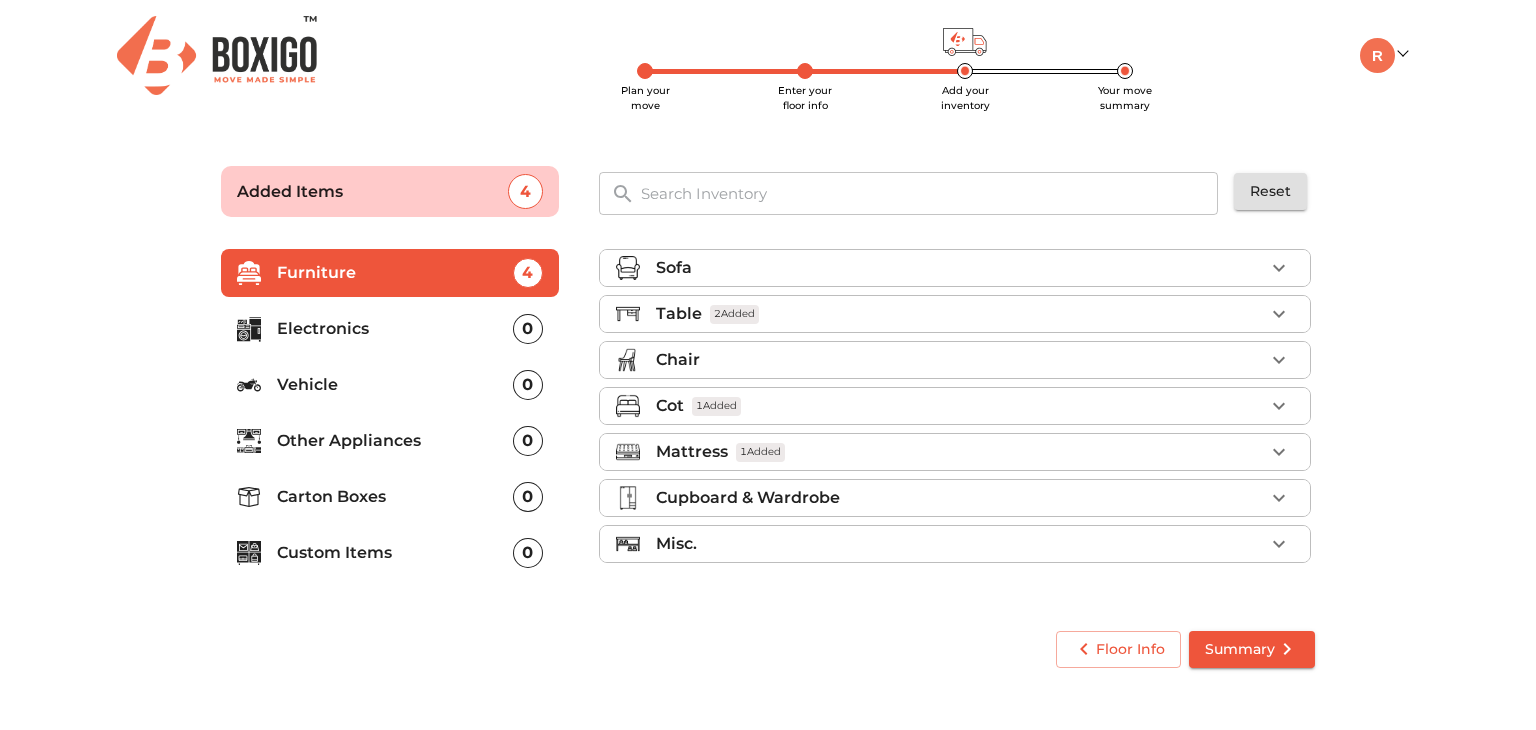 click on "Chair" at bounding box center [960, 360] 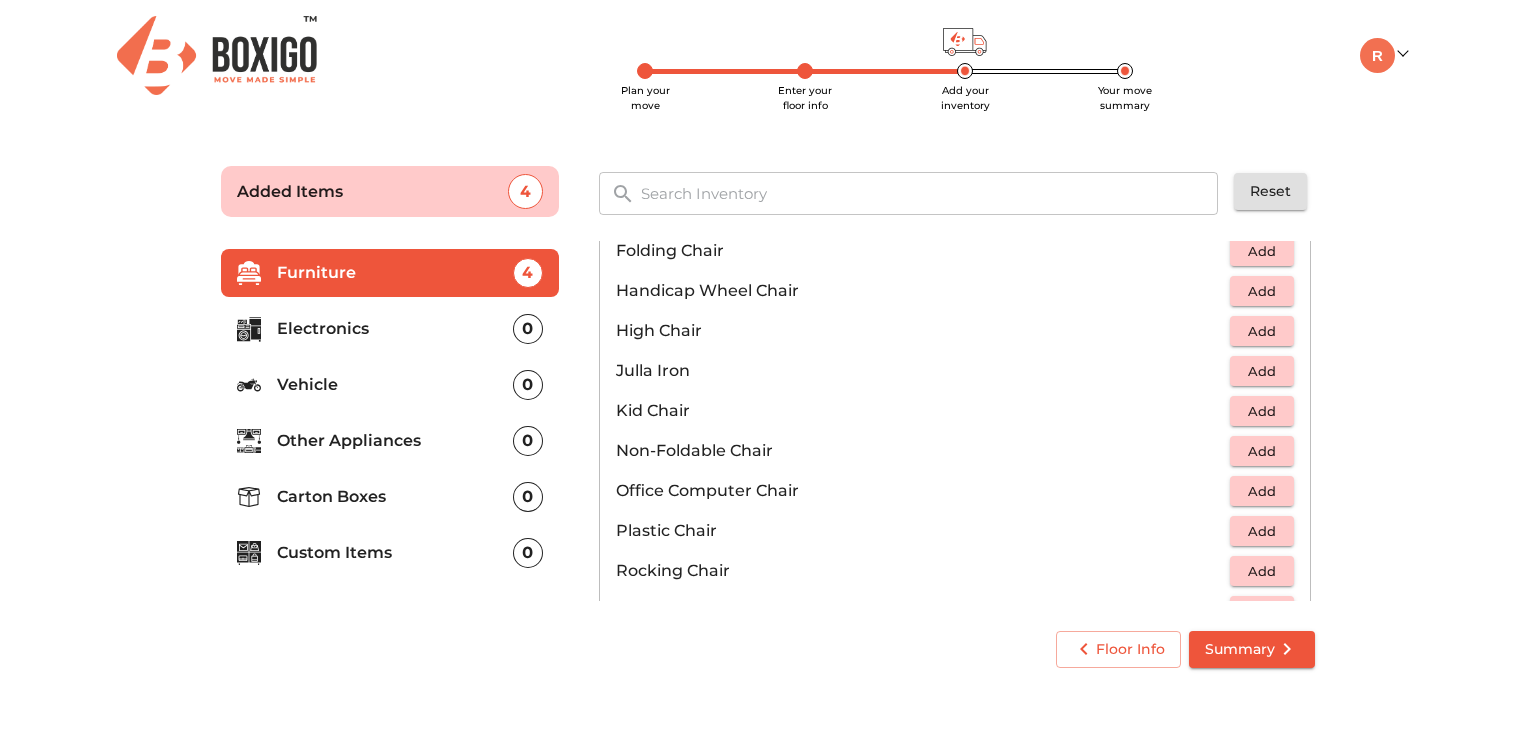 scroll, scrollTop: 522, scrollLeft: 0, axis: vertical 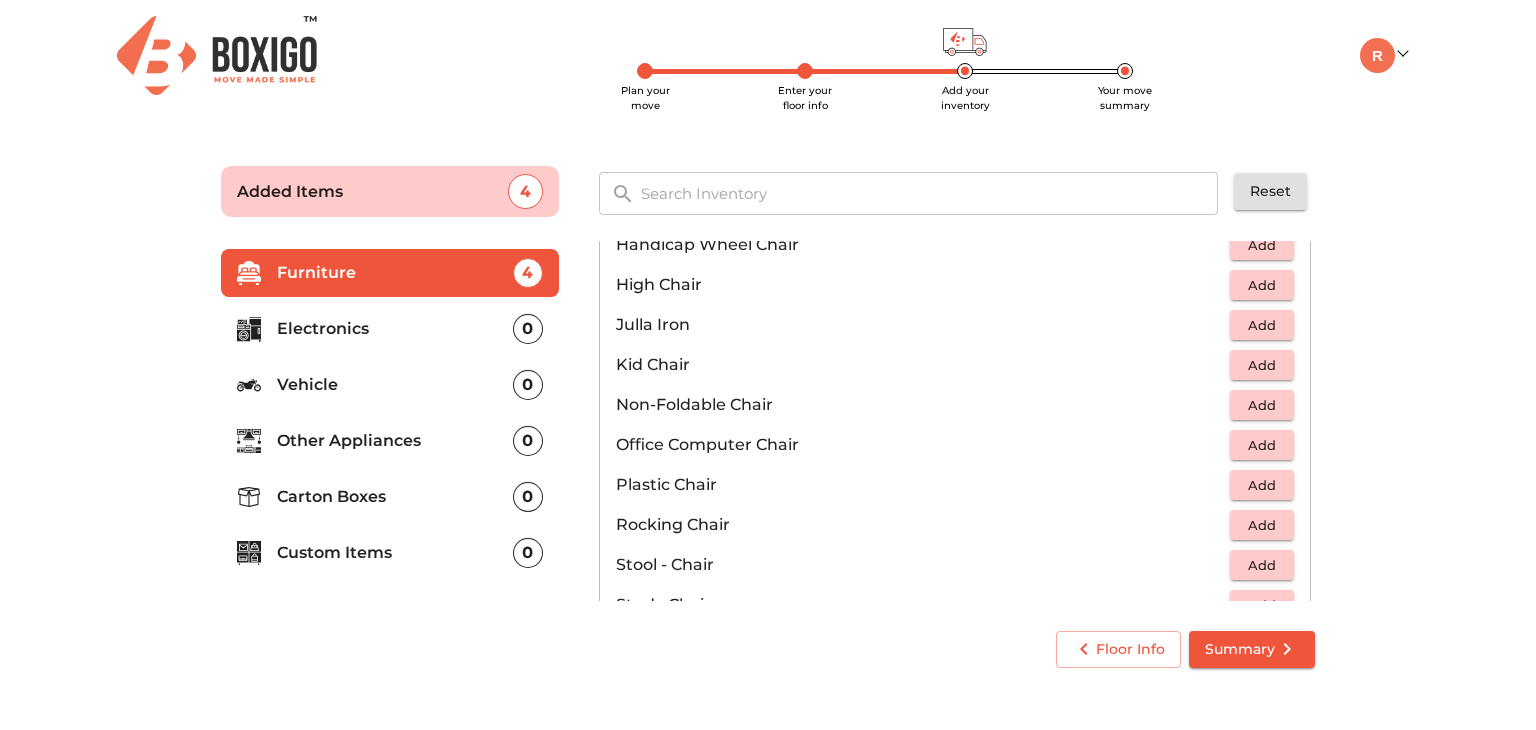 click on "Add" at bounding box center (1262, 485) 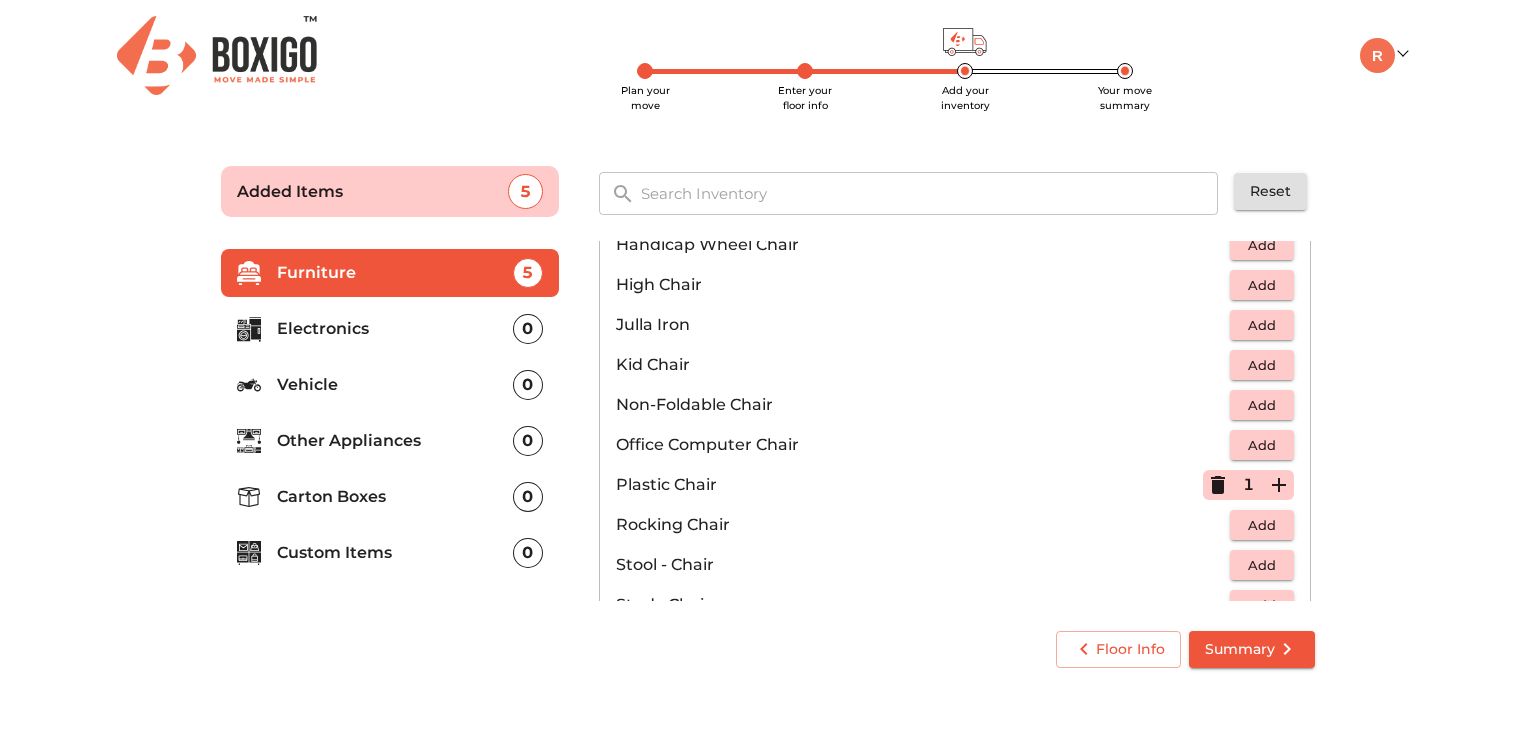 click 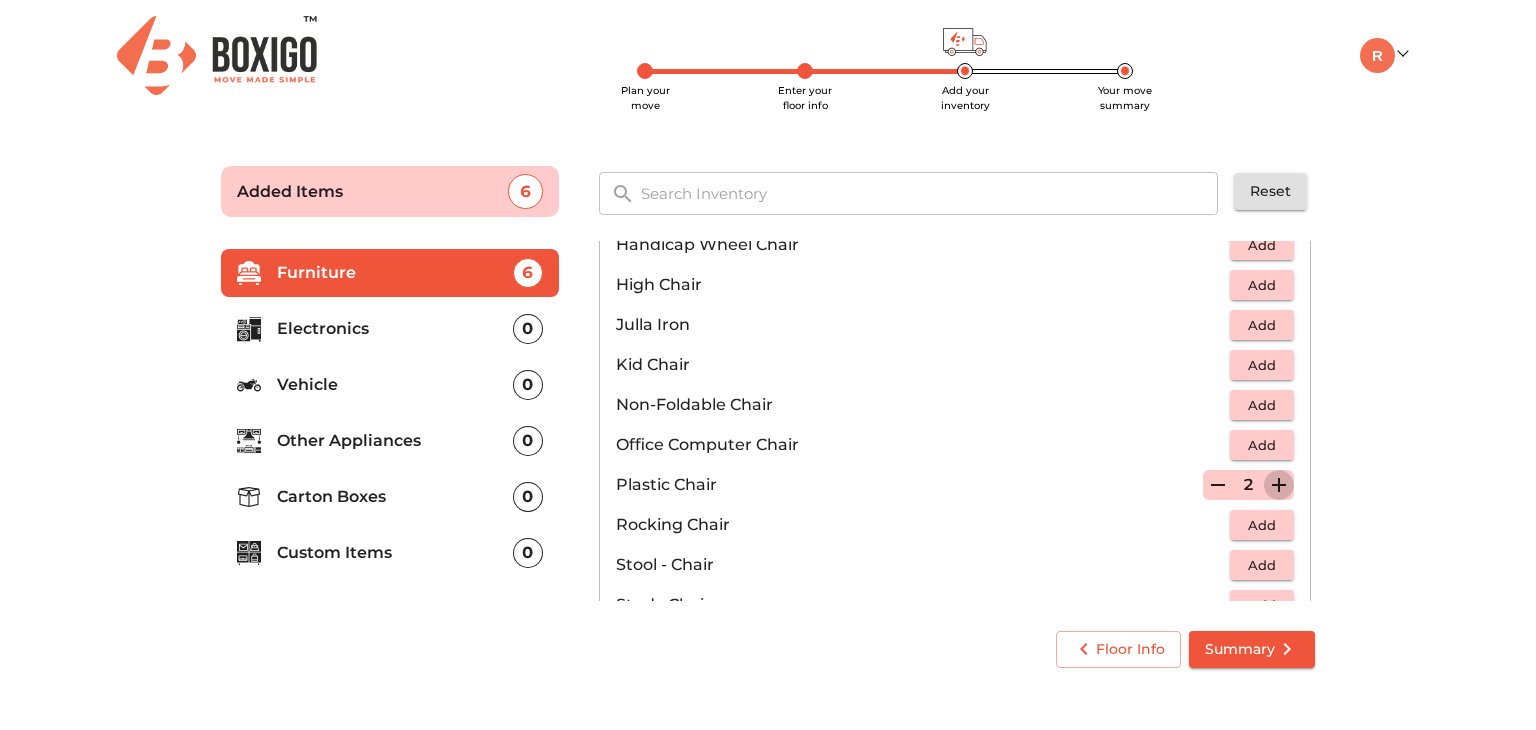 click 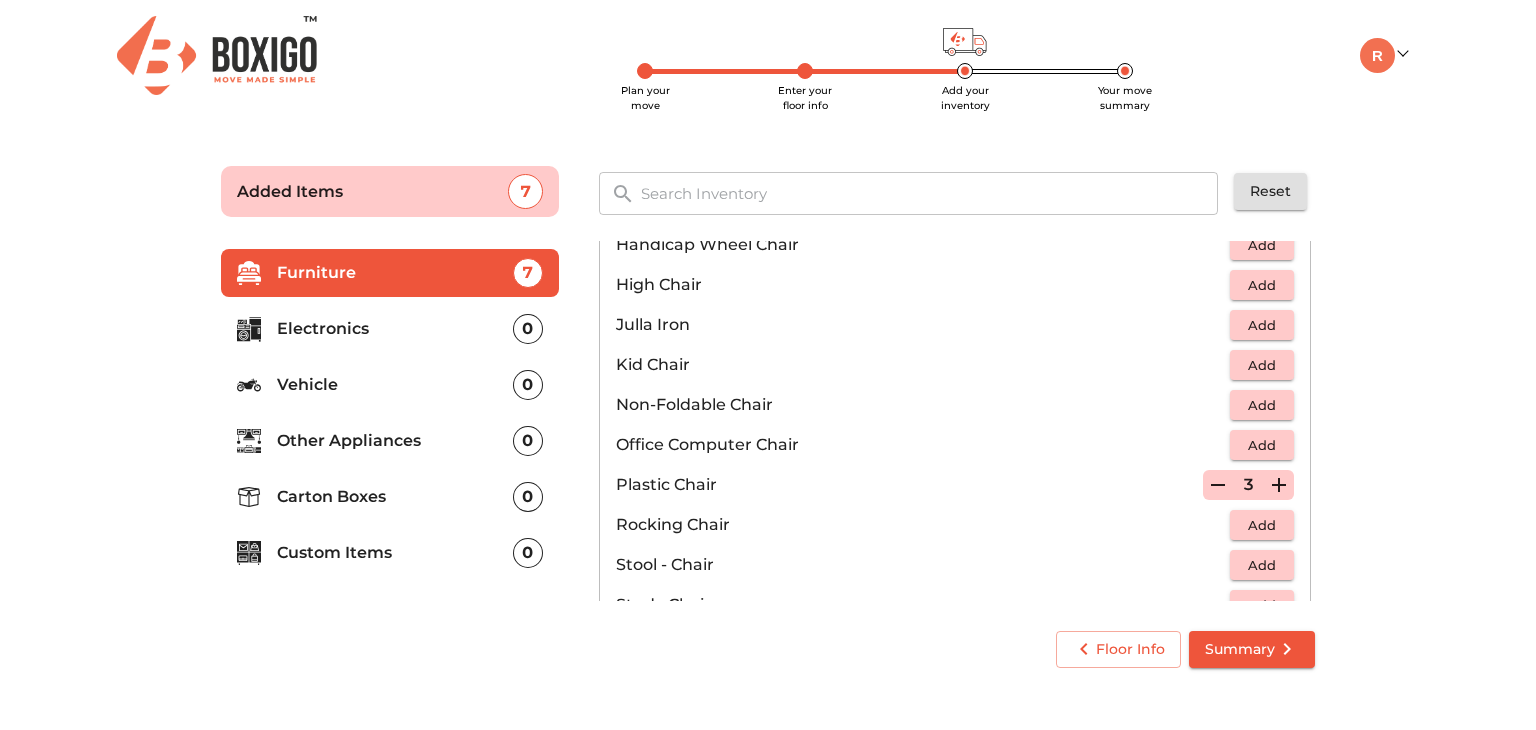 click on "Plan your   move Enter your   floor info Add your   inventory Your move   summary Added Items 7 ​ Reset Furniture 7 Electronics 0 Vehicle 0 Other Appliances 0 Carton Boxes 0 Custom Items 0 Sofa Table 2  Added Chair 3  Added Arm Chair - Foldable Add Arm Chair - UnFoldable Add Bar Chair / Stool Add Bean Bags Add Bench Add Cafeteria Chair Add Dining Chair Add Executive Chair Add Folding Chair Add Handicap Wheel Chair Add High Chair Add Julla Iron Add Kid Chair Add Non-Foldable Chair Add Office Computer Chair Add Plastic Chair 3 Rocking Chair Add Stool - Chair Add Study Chair Add Swing Chair Add Wooden Chair Add Cot 1  Added Mattress 1  Added Cupboard & Wardrobe Misc.  Floor Info Summary" at bounding box center [768, 413] 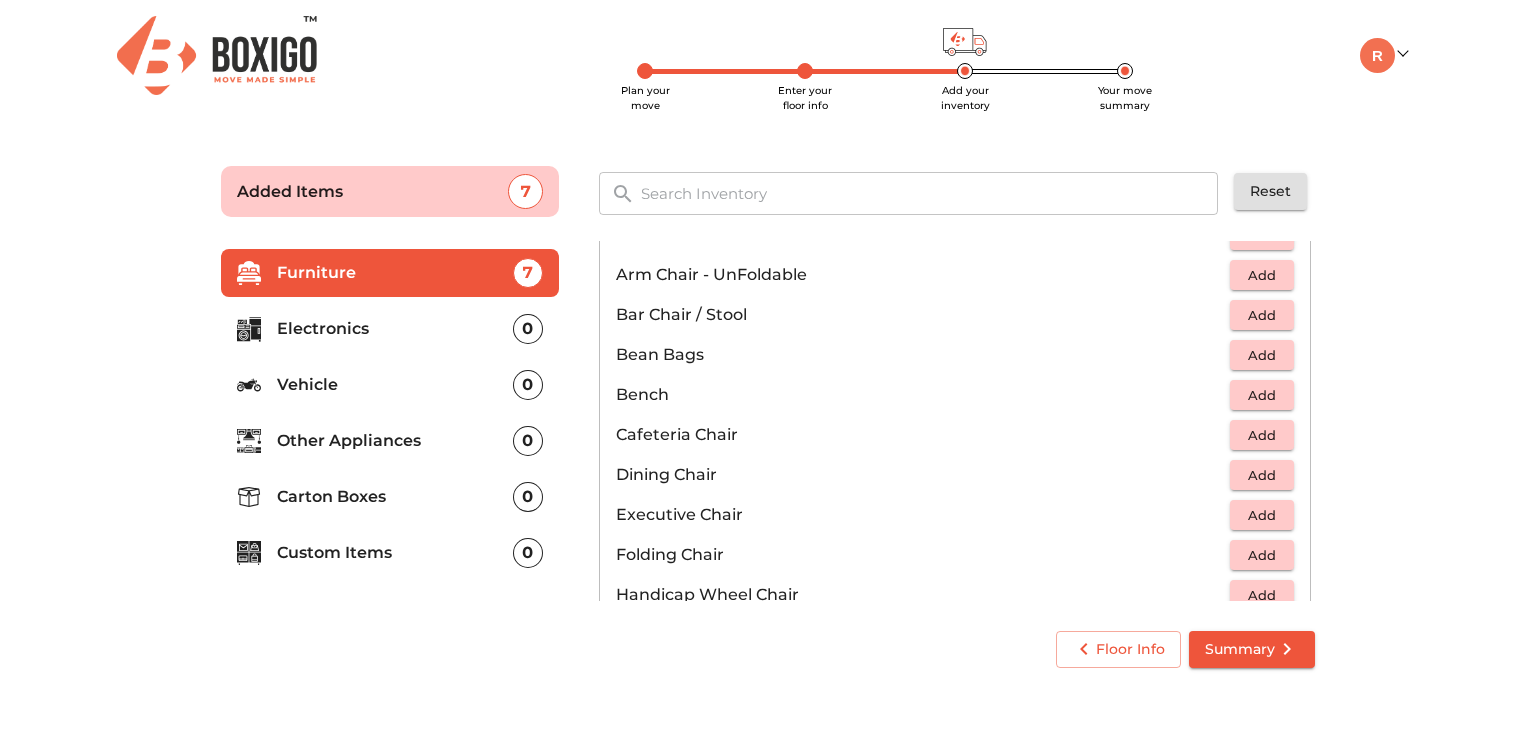 scroll, scrollTop: 0, scrollLeft: 0, axis: both 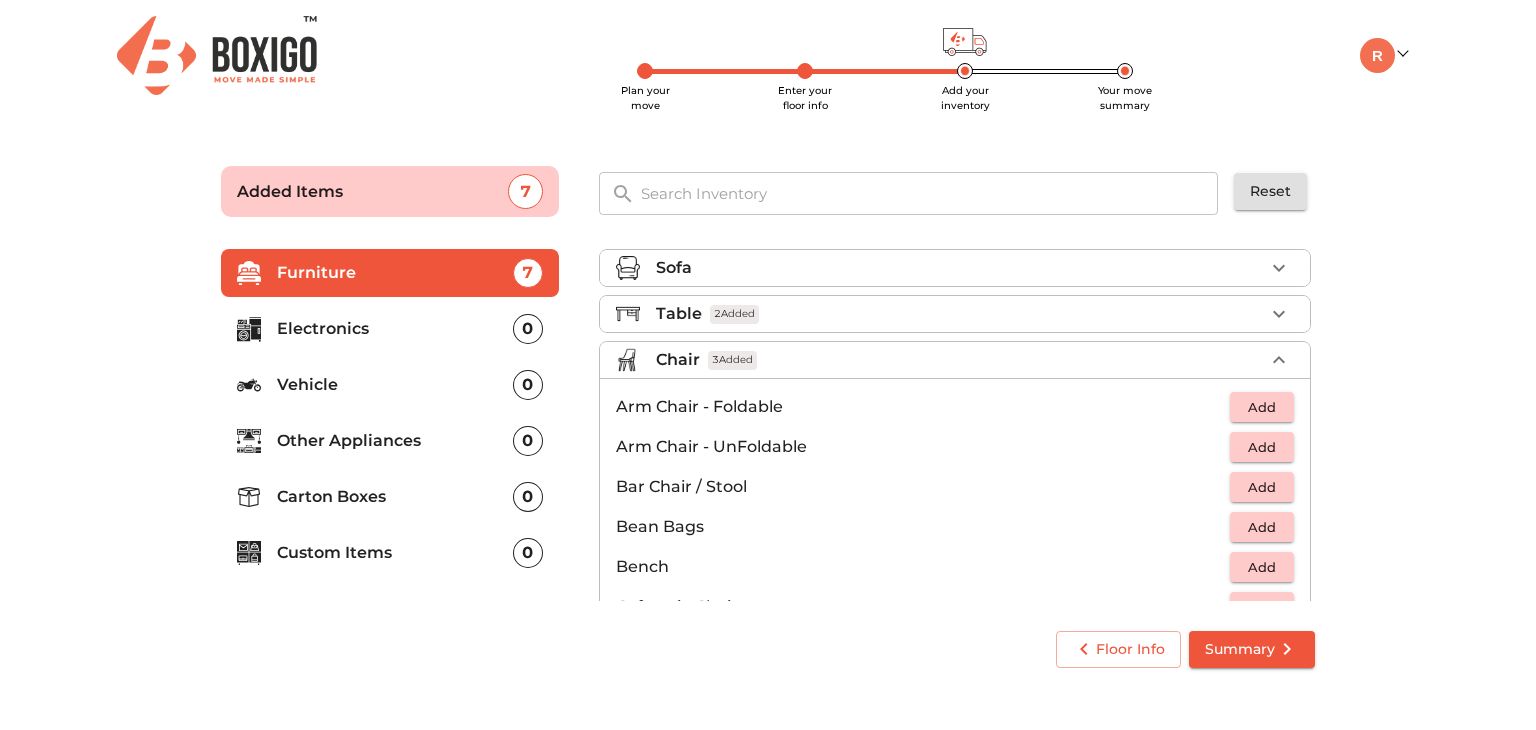 click on "Chair 3  Added" at bounding box center [960, 360] 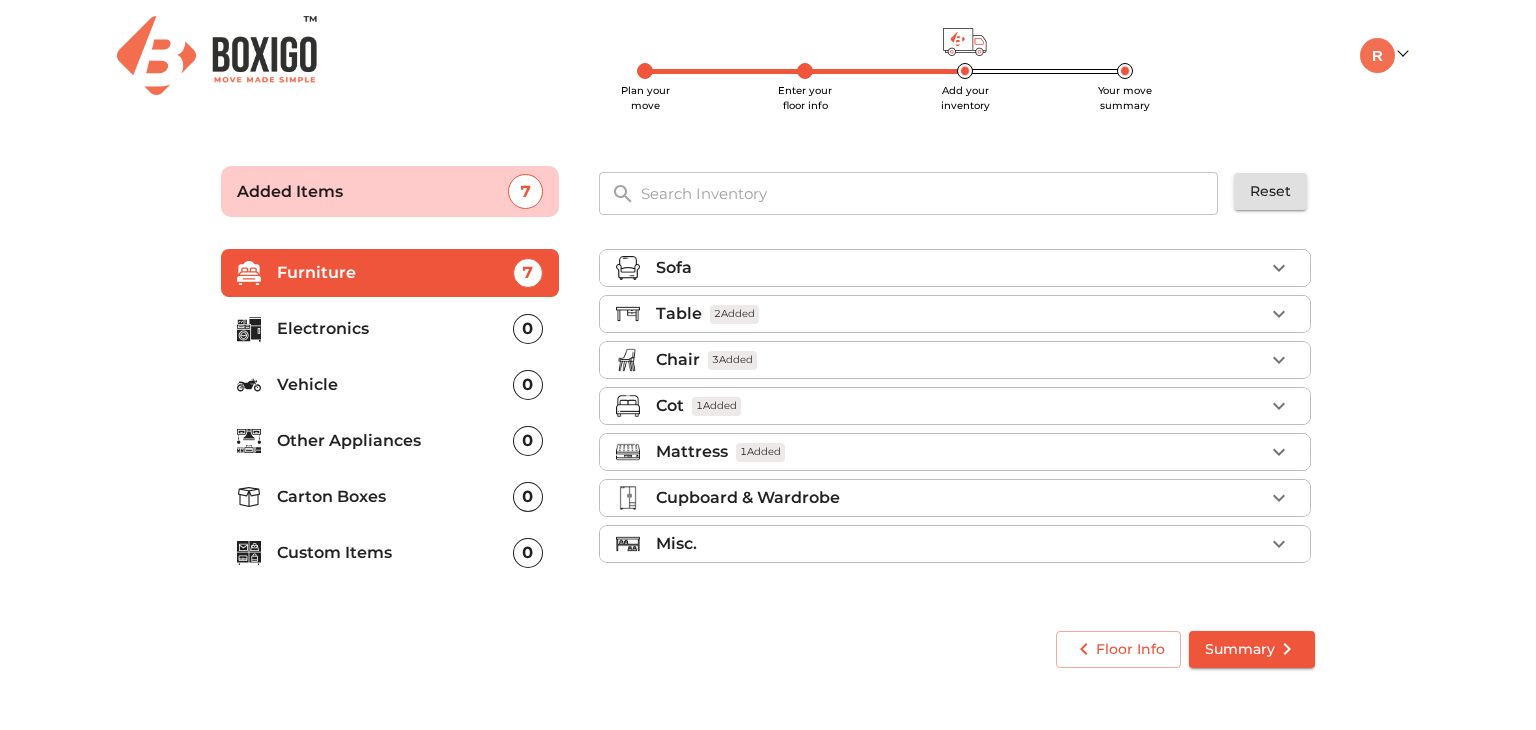 click on "Mattress 1  Added" at bounding box center (960, 452) 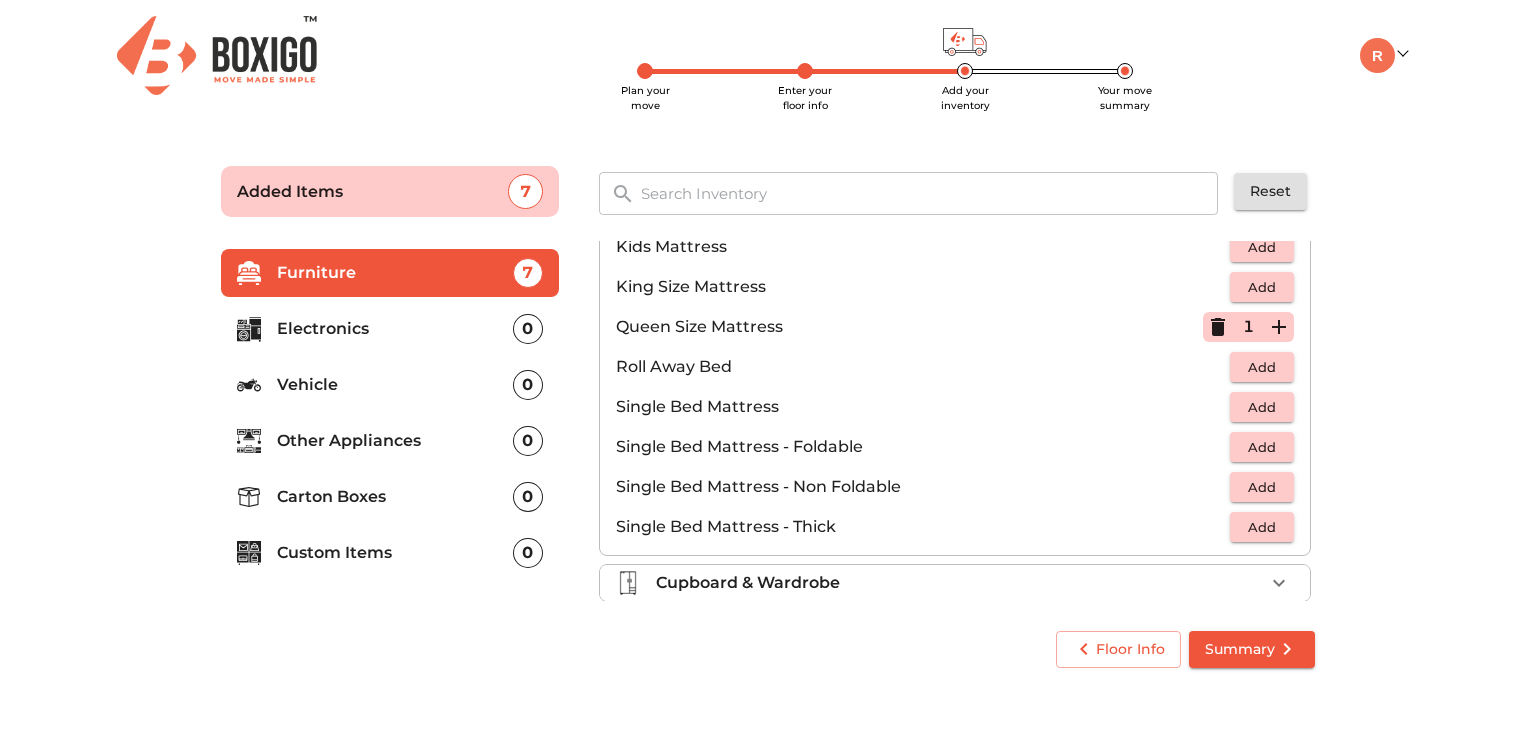scroll, scrollTop: 358, scrollLeft: 0, axis: vertical 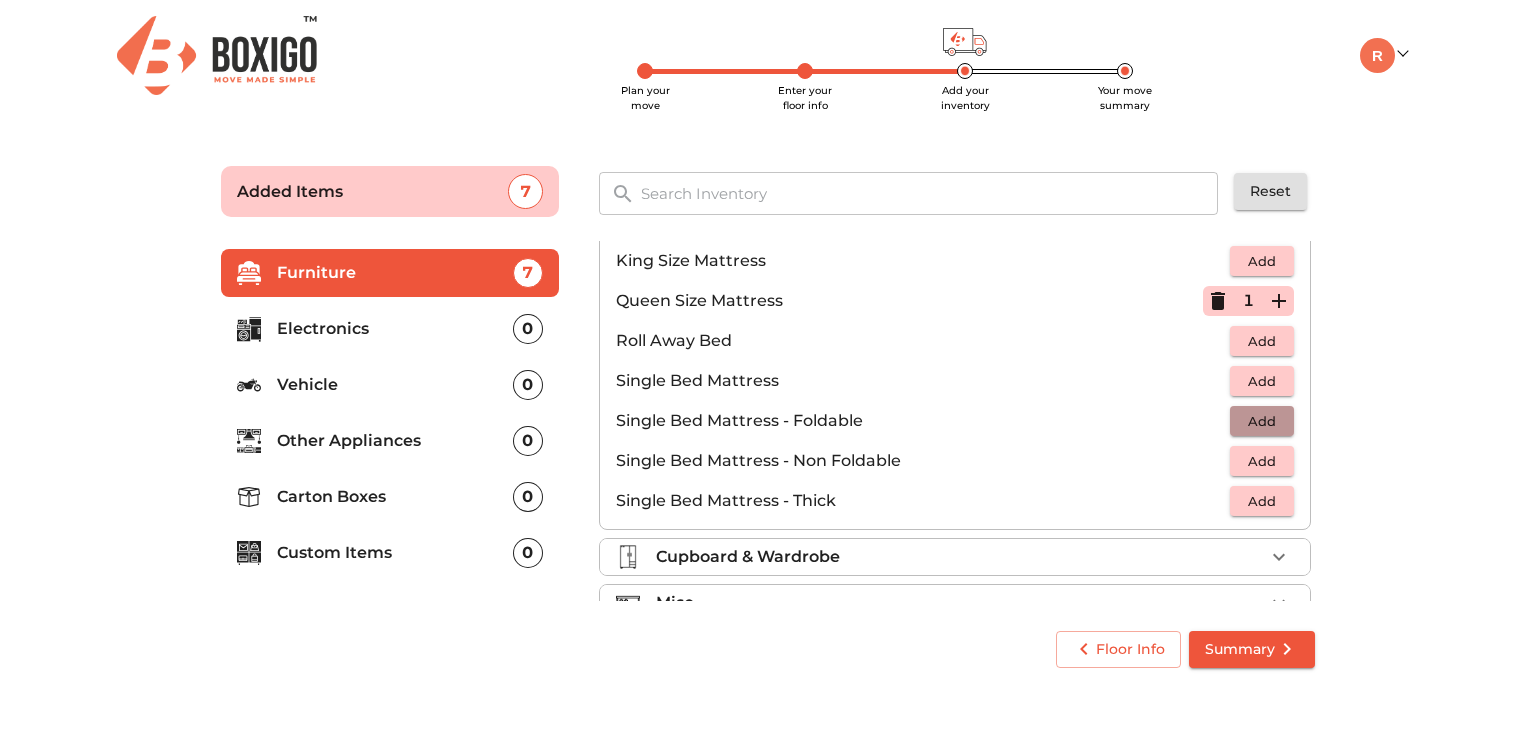 click on "Add" at bounding box center [1262, 421] 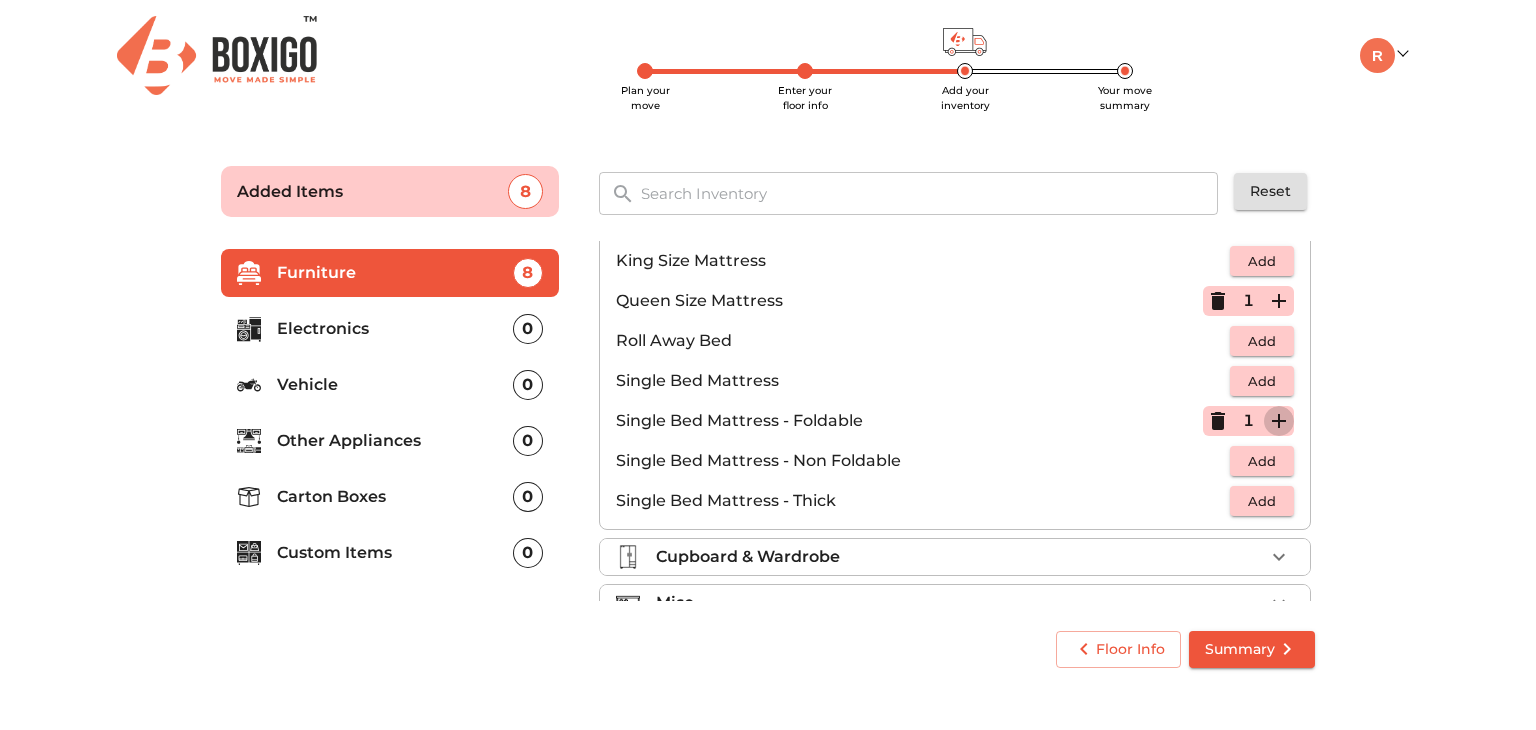 click 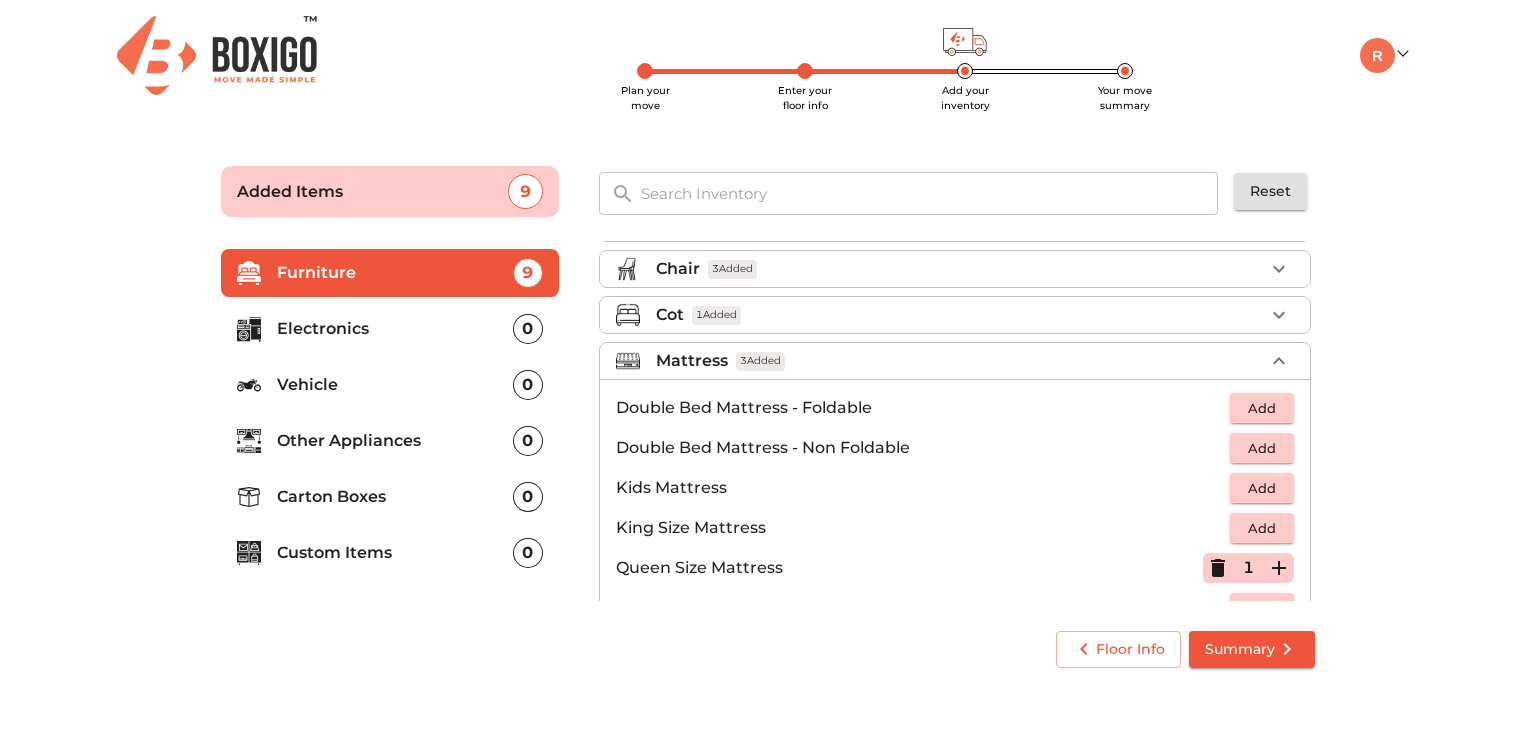 scroll, scrollTop: 90, scrollLeft: 0, axis: vertical 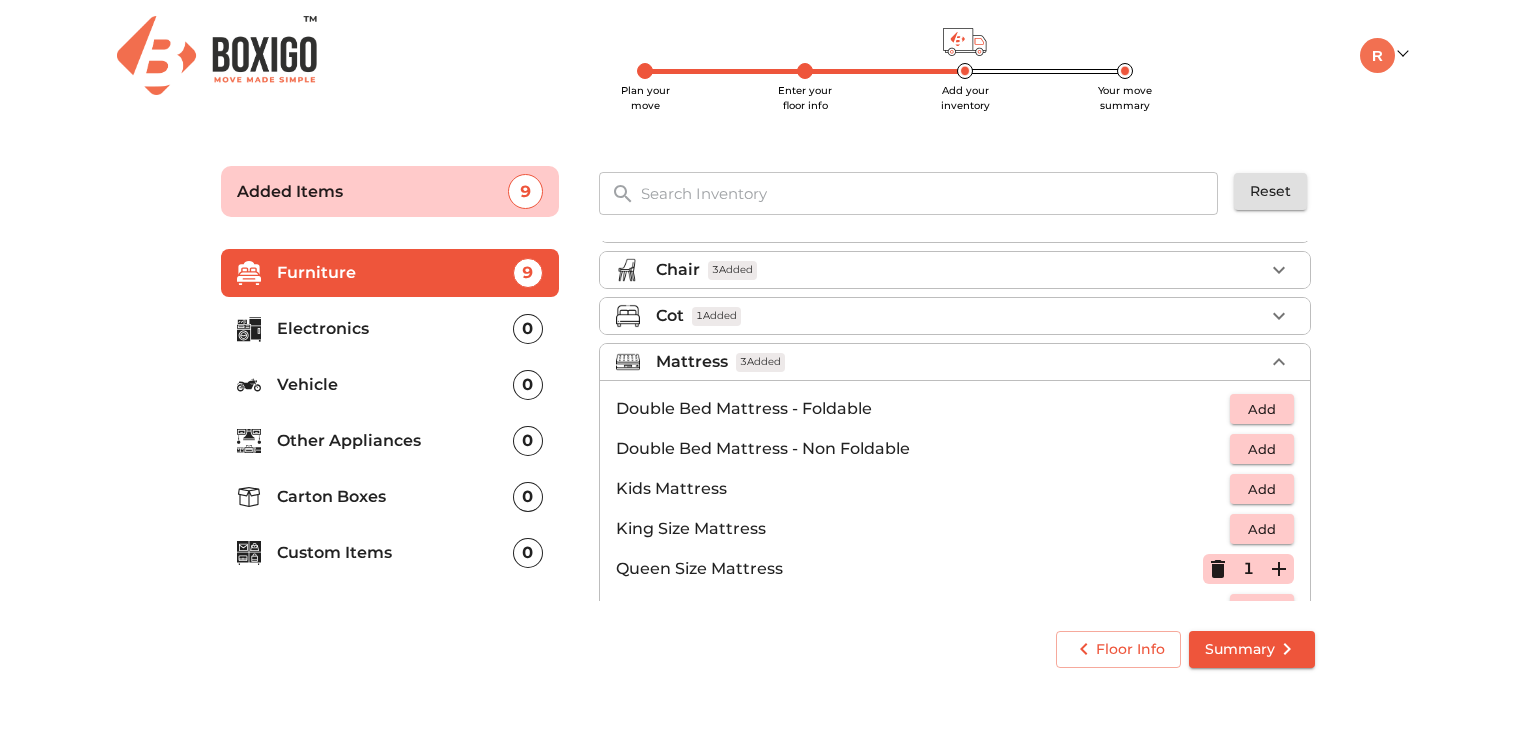 click on "Mattress 3  Added" at bounding box center [960, 362] 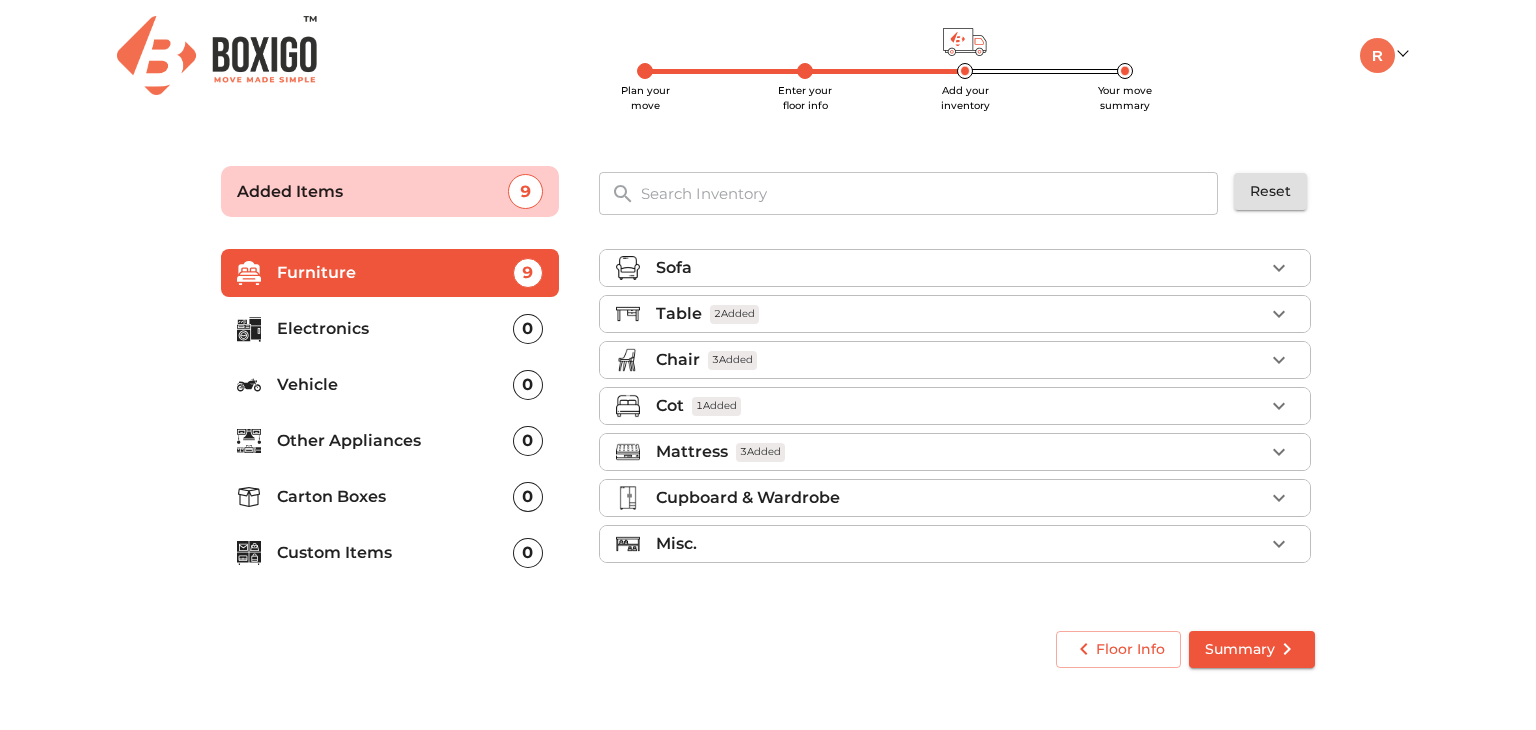 scroll, scrollTop: 0, scrollLeft: 0, axis: both 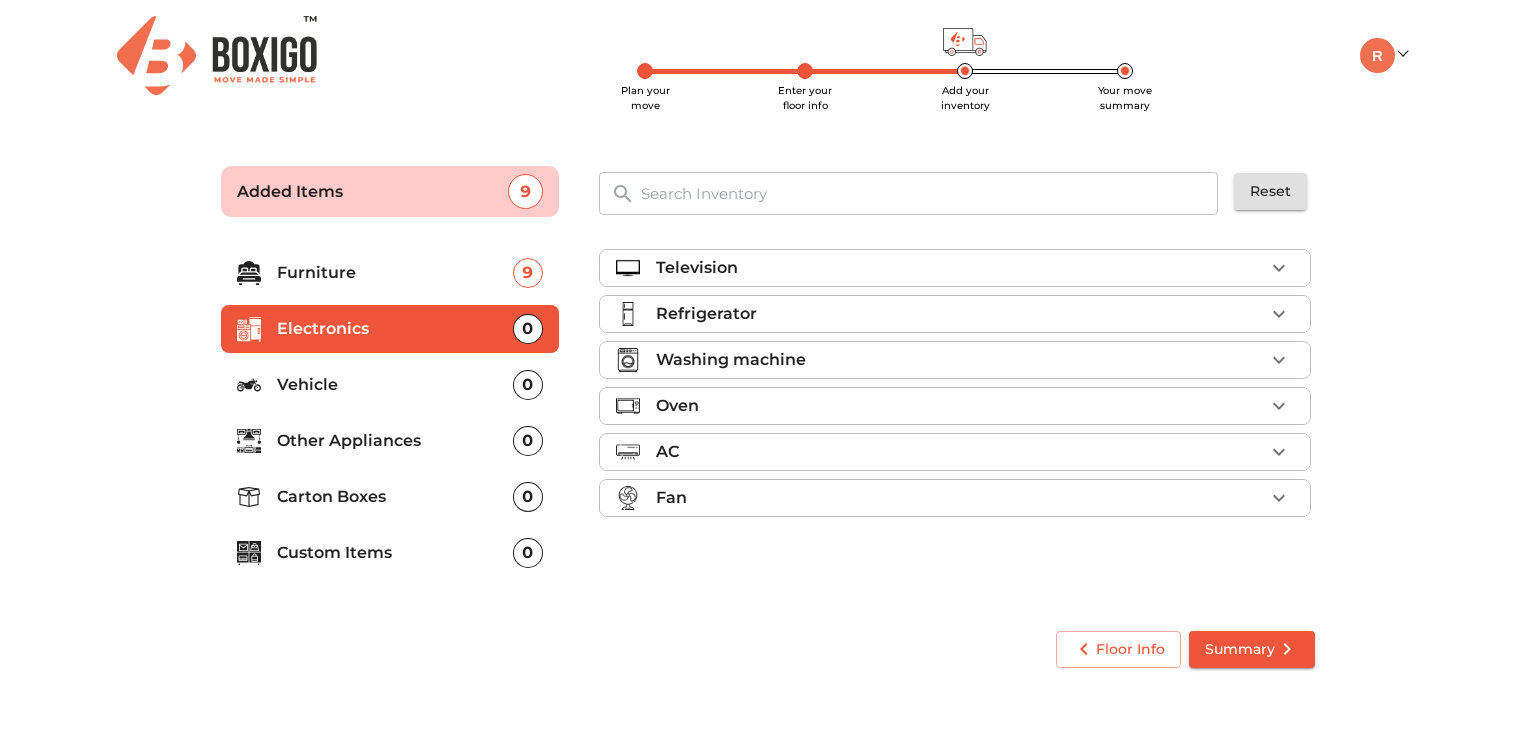 click on "Refrigerator" at bounding box center (960, 314) 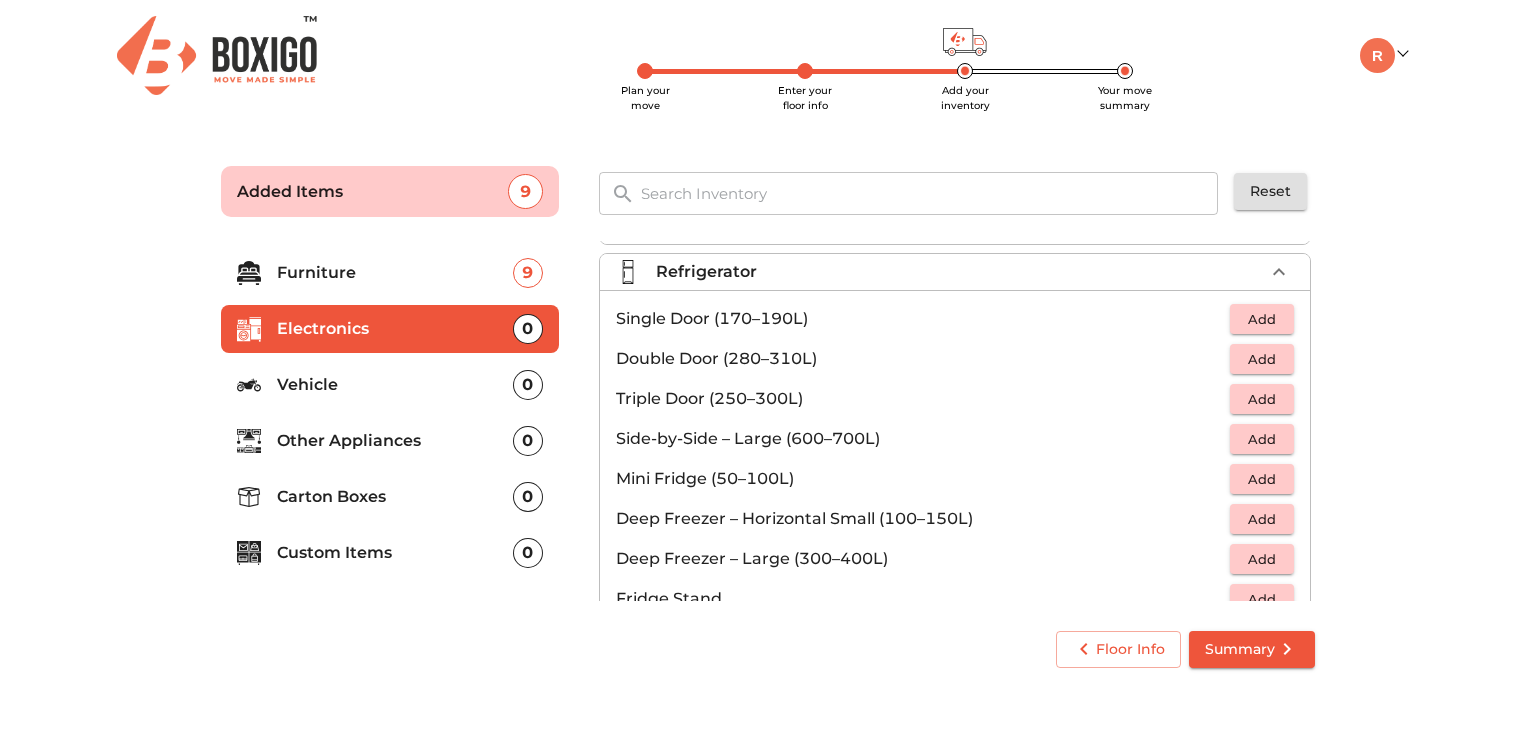 scroll, scrollTop: 0, scrollLeft: 0, axis: both 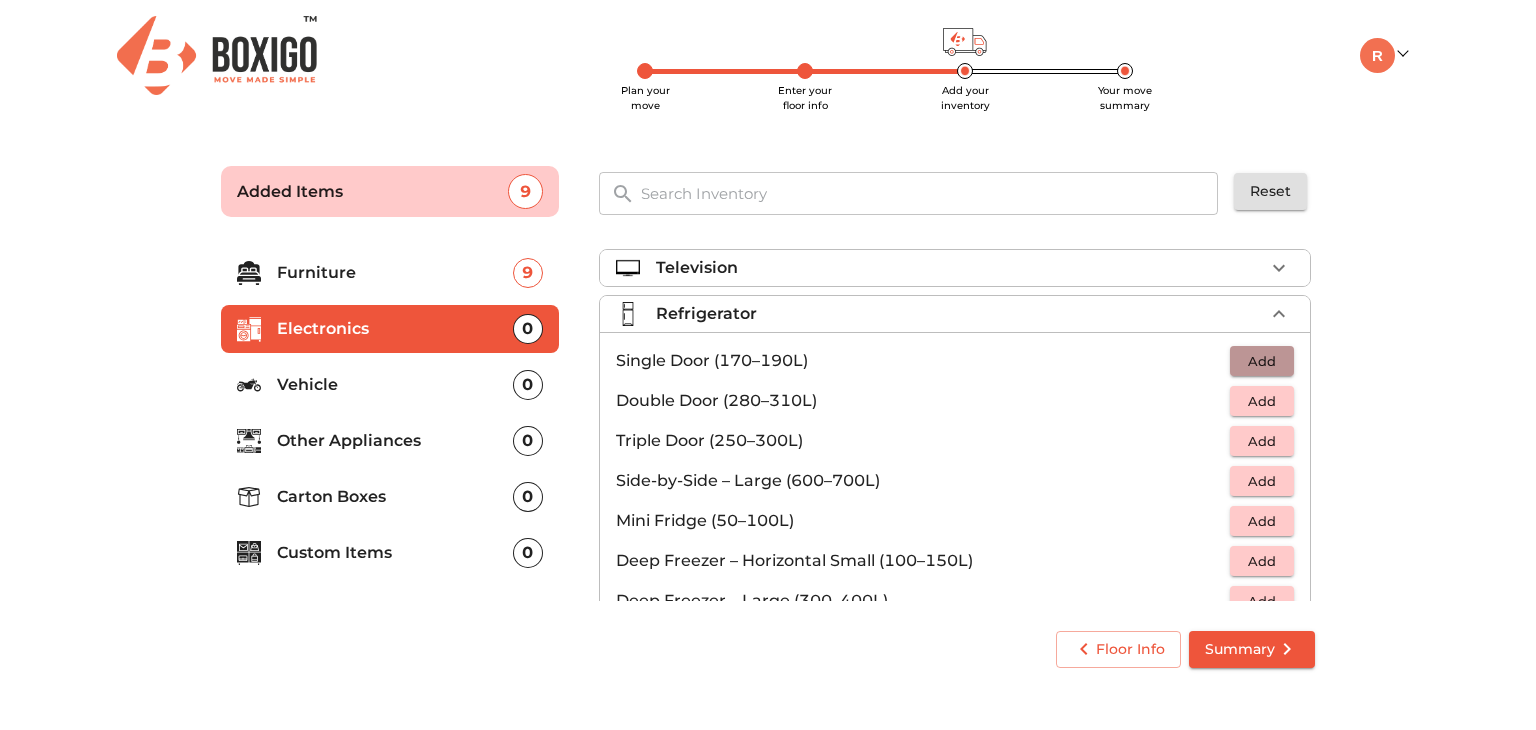 click on "Add" at bounding box center [1262, 361] 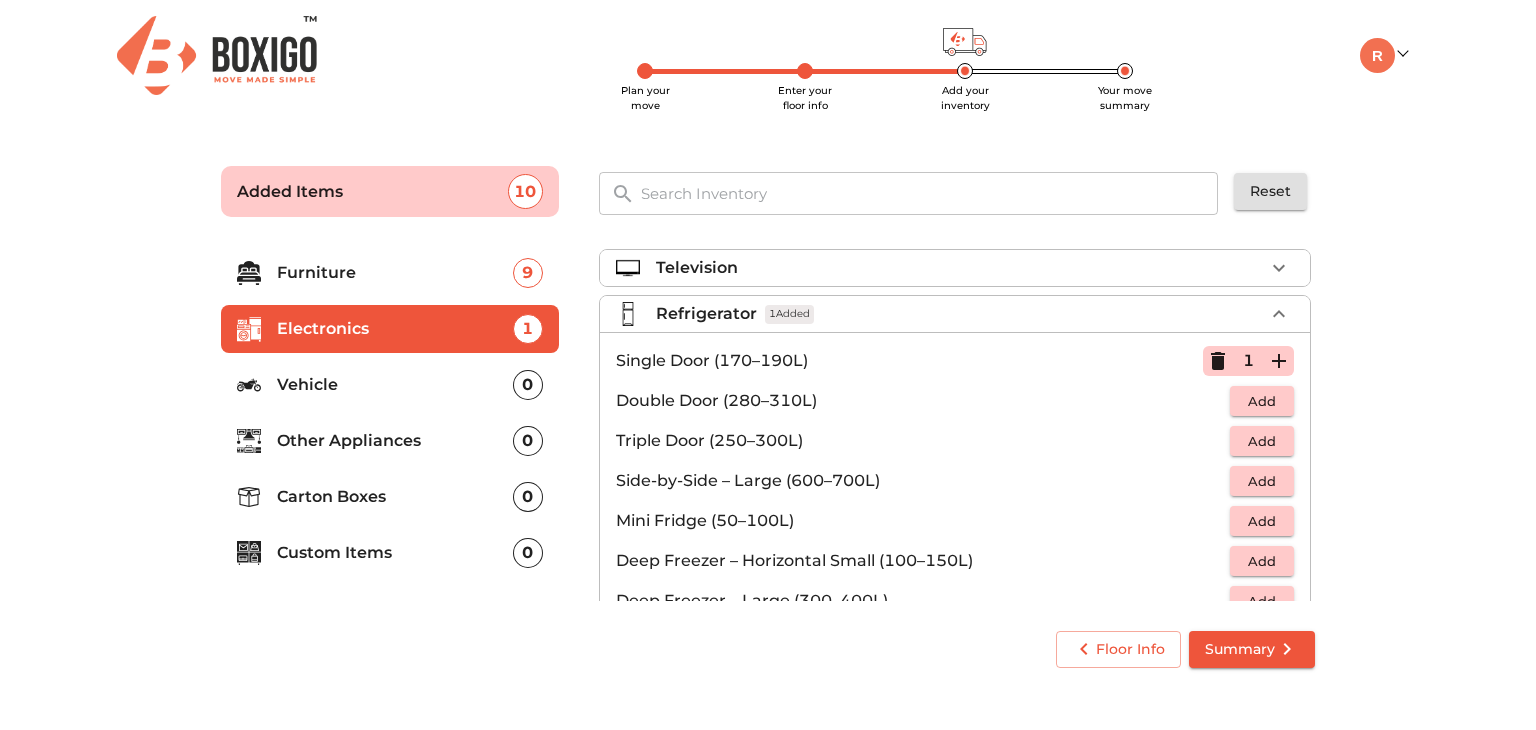 click on "Refrigerator 1  Added" at bounding box center (960, 314) 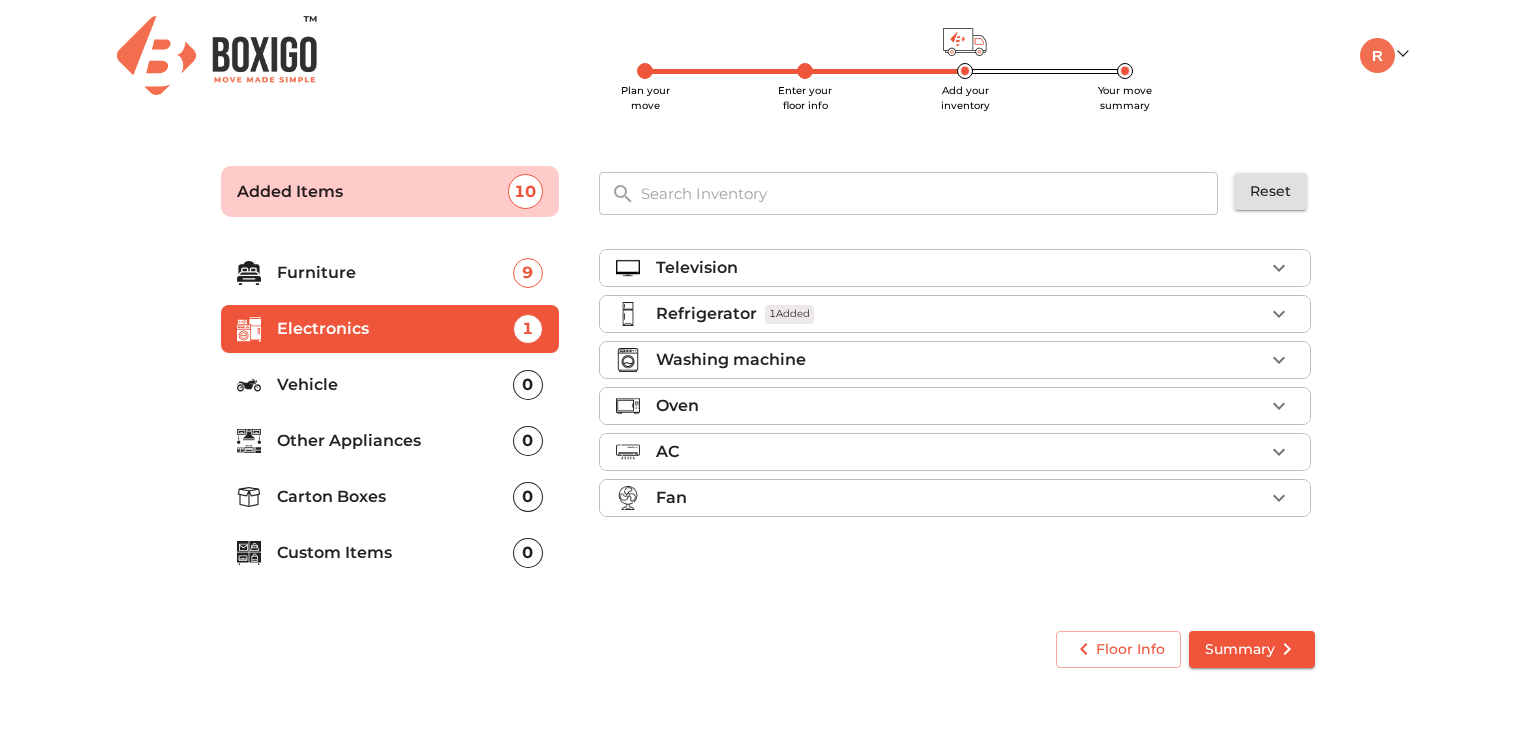 click on "Washing machine" at bounding box center [960, 360] 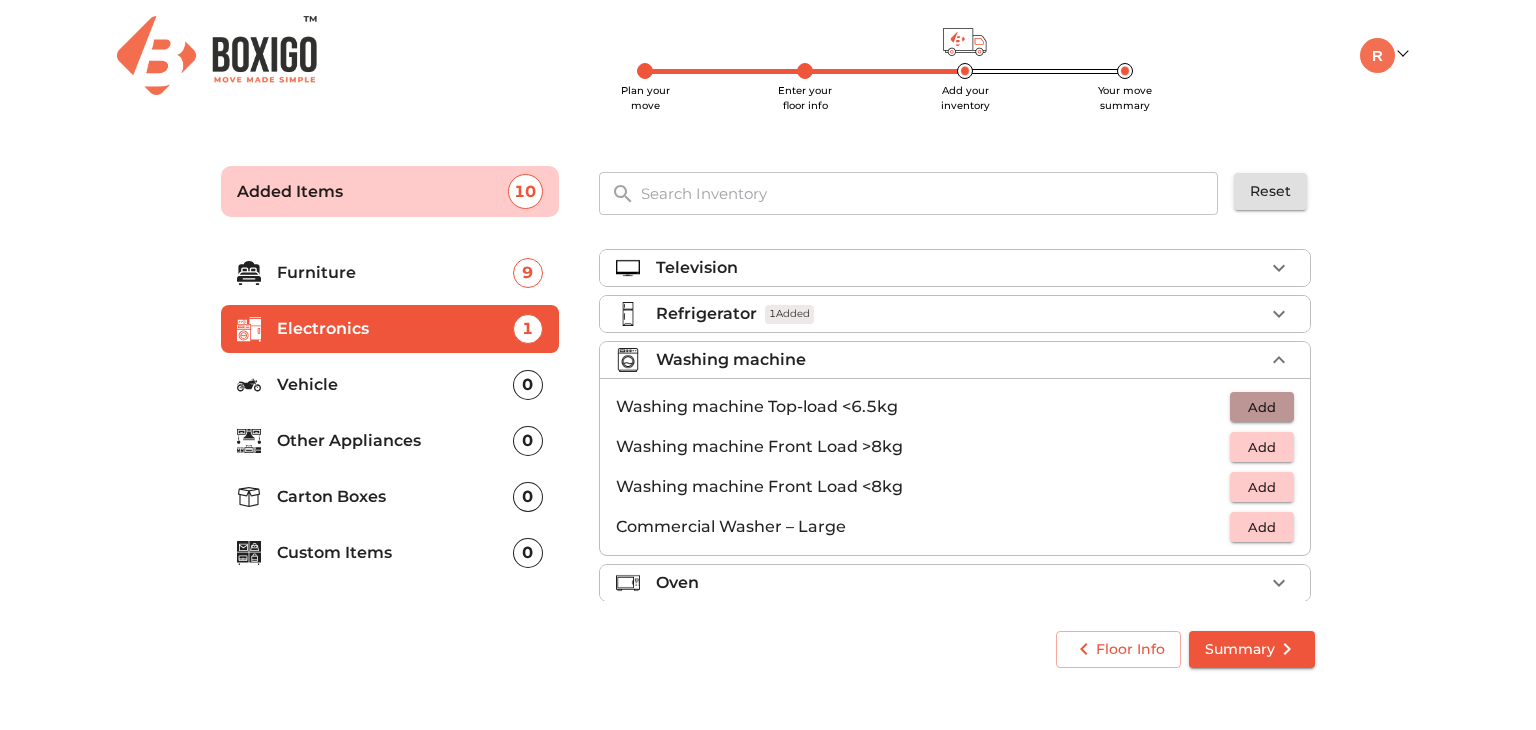 click on "Add" at bounding box center [1262, 407] 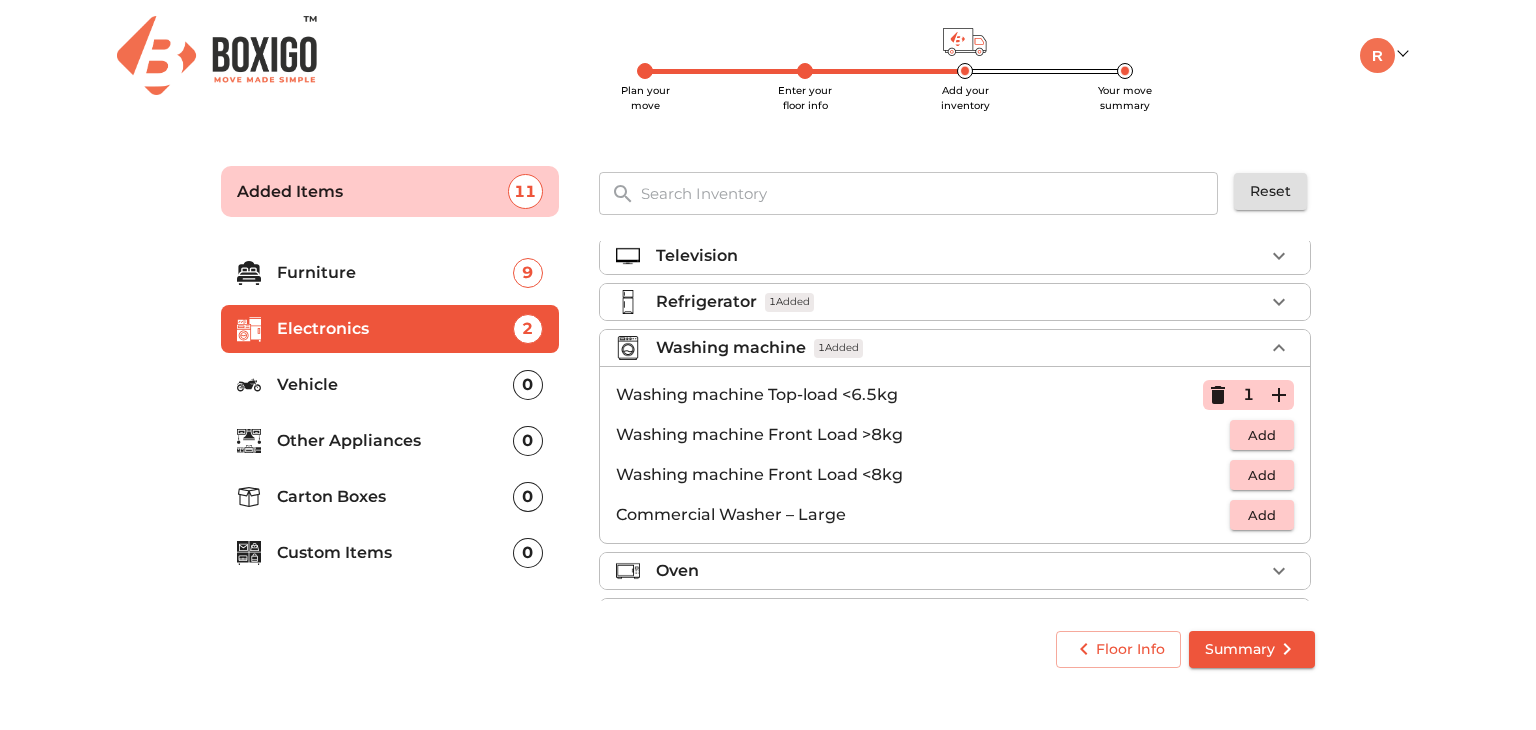 scroll, scrollTop: 11, scrollLeft: 0, axis: vertical 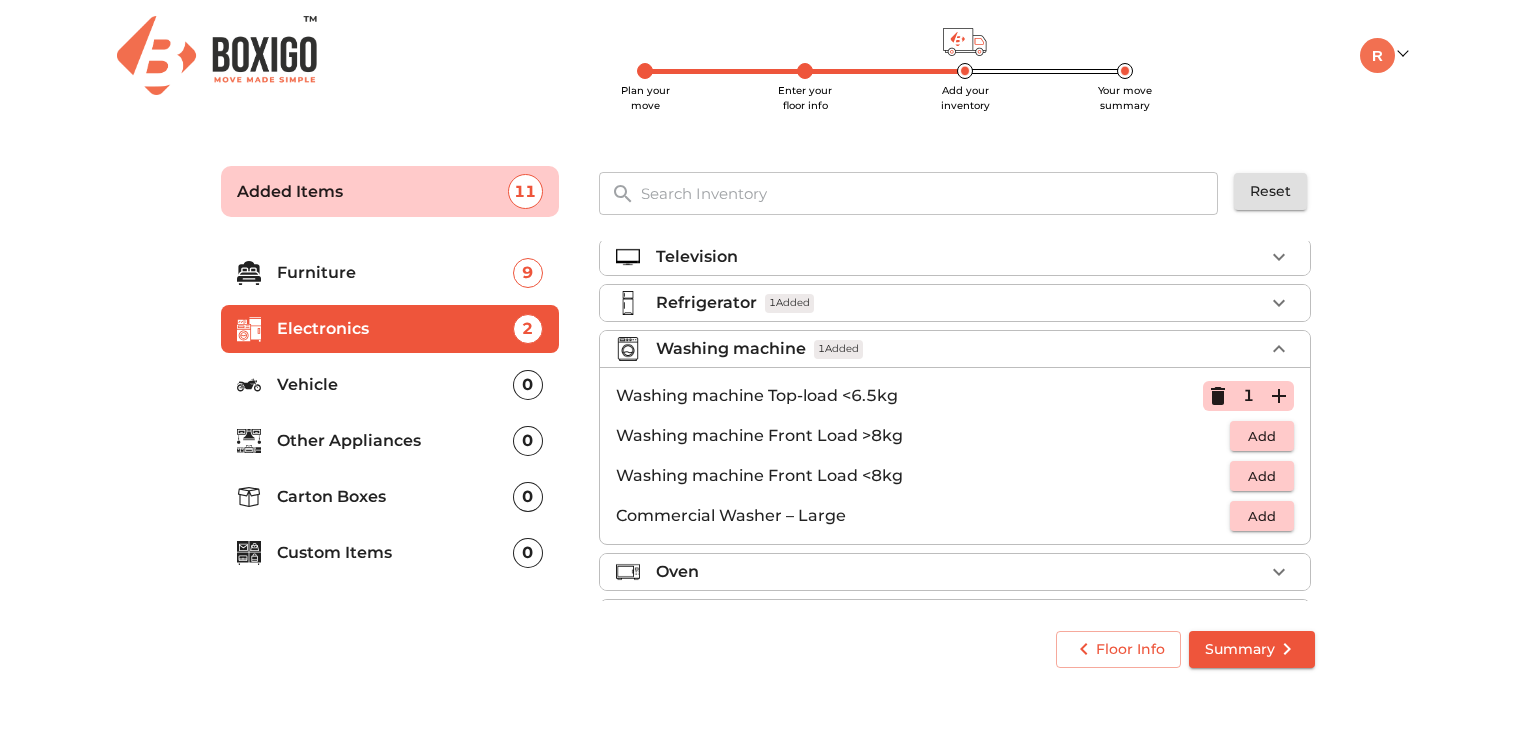click on "Washing machine 1  Added" at bounding box center [960, 349] 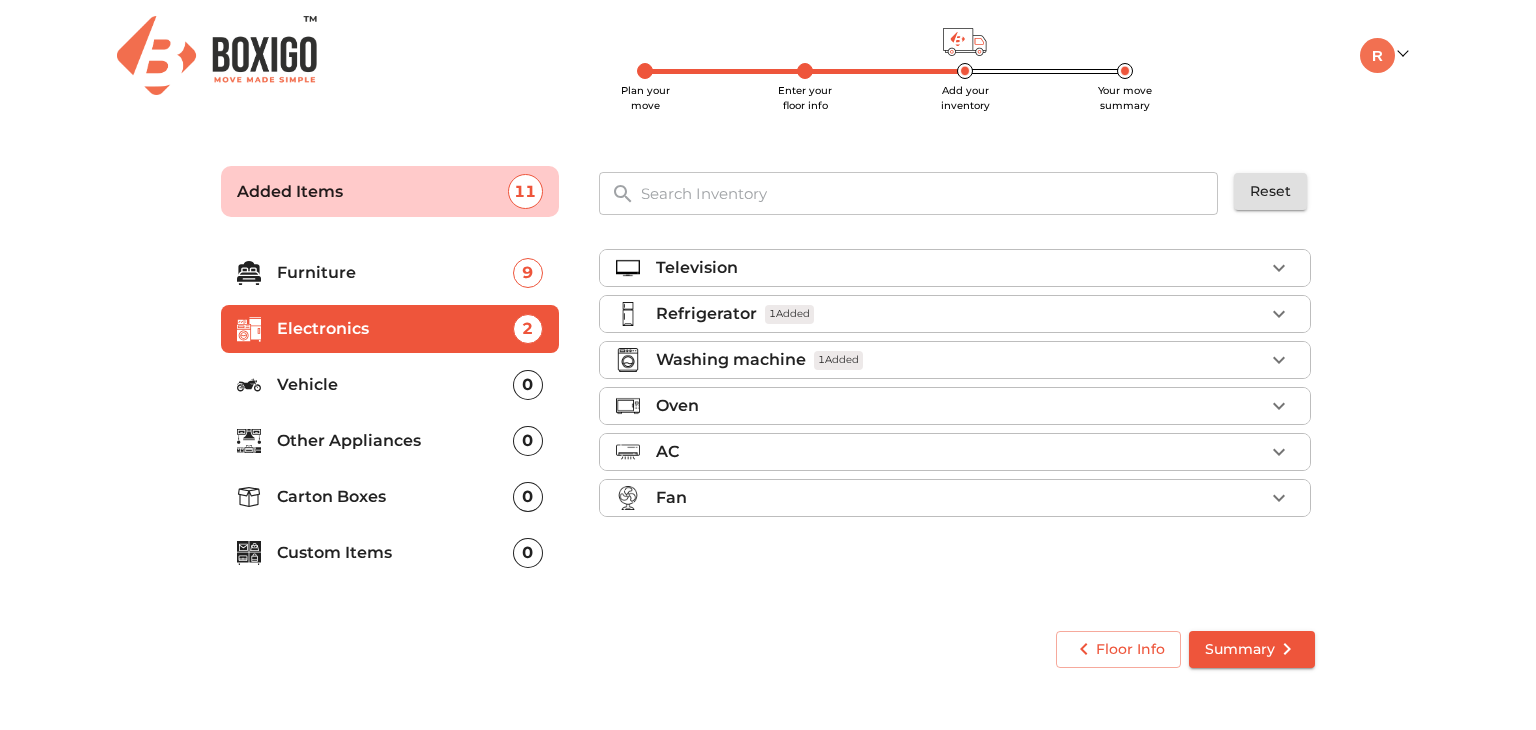 scroll, scrollTop: 0, scrollLeft: 0, axis: both 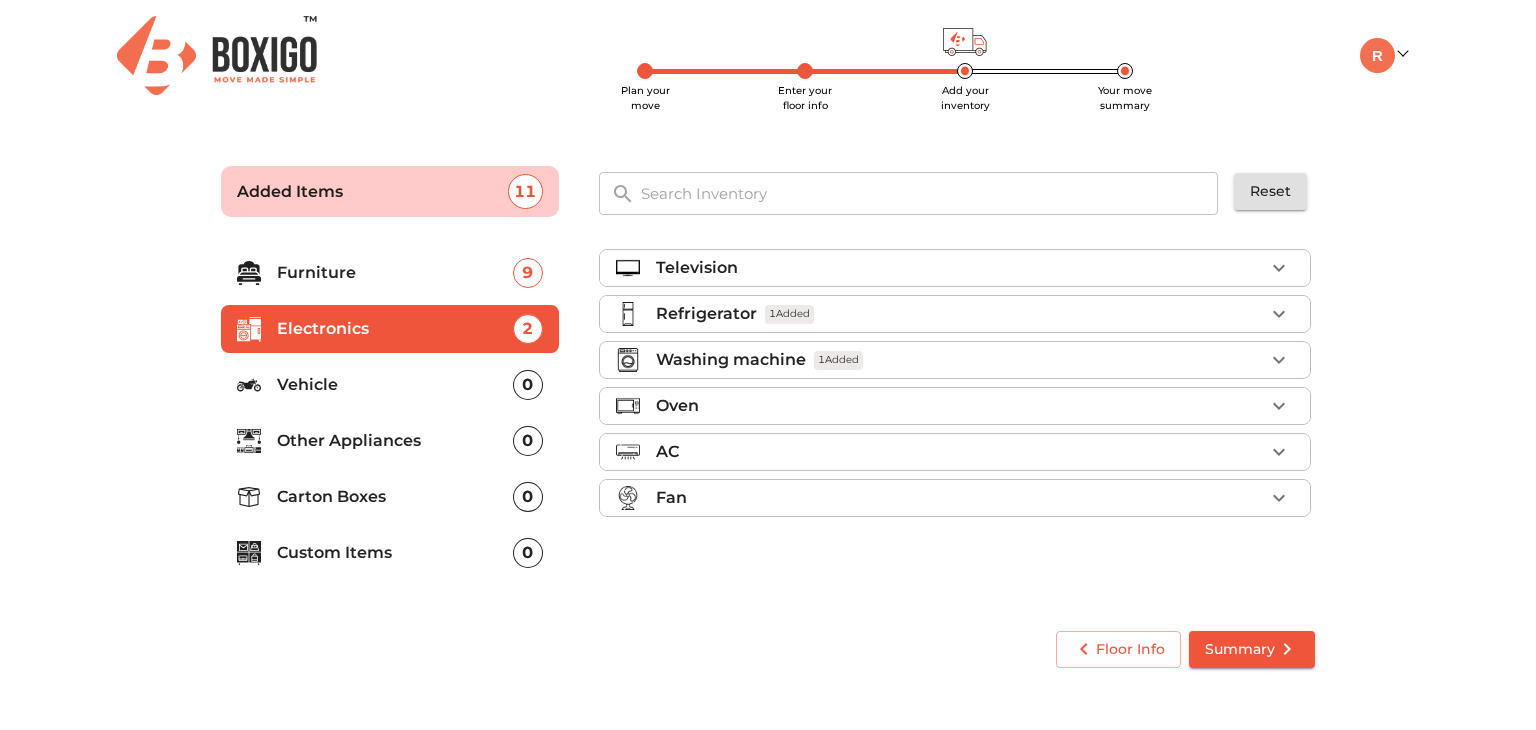 click on "Custom Items" at bounding box center [395, 553] 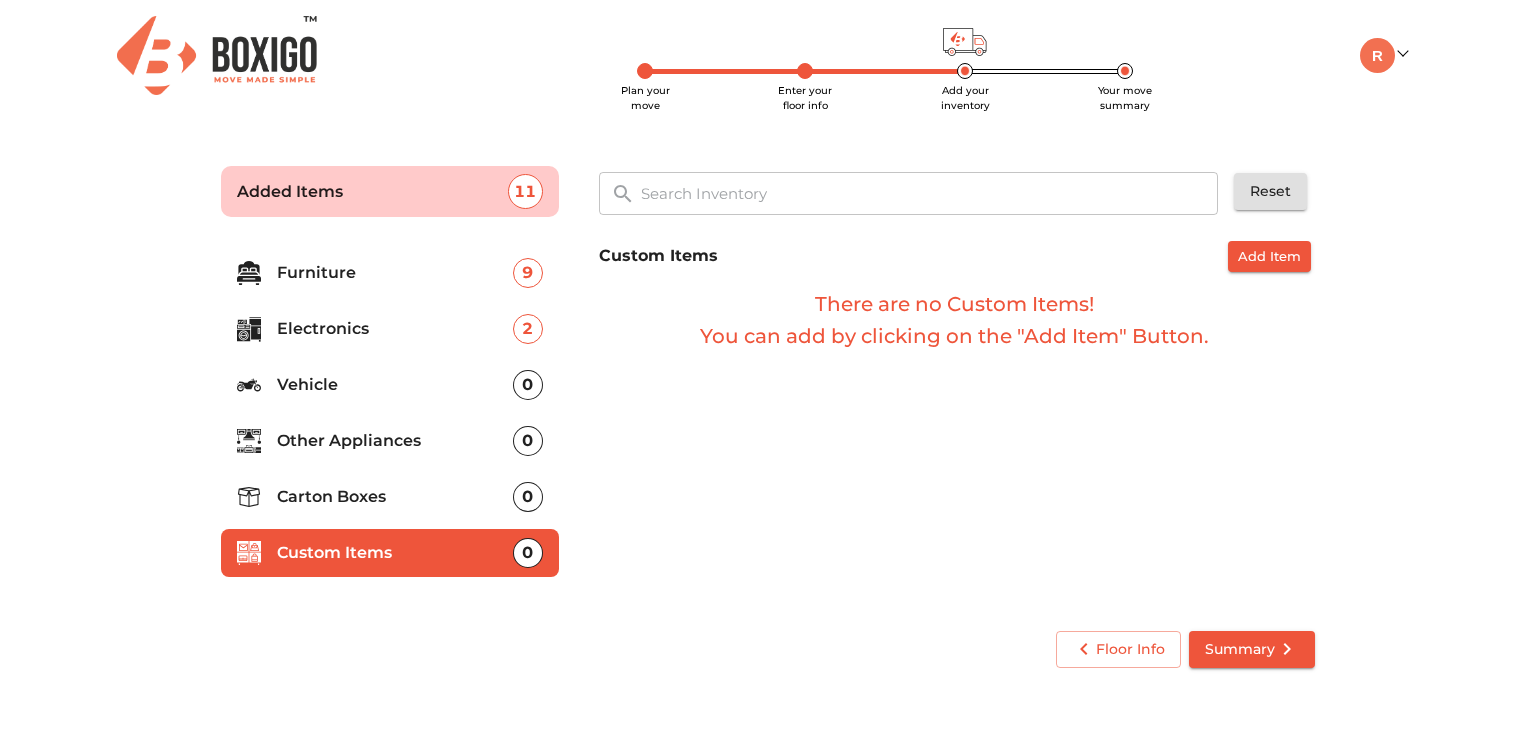 click on "Carton Boxes" at bounding box center (395, 497) 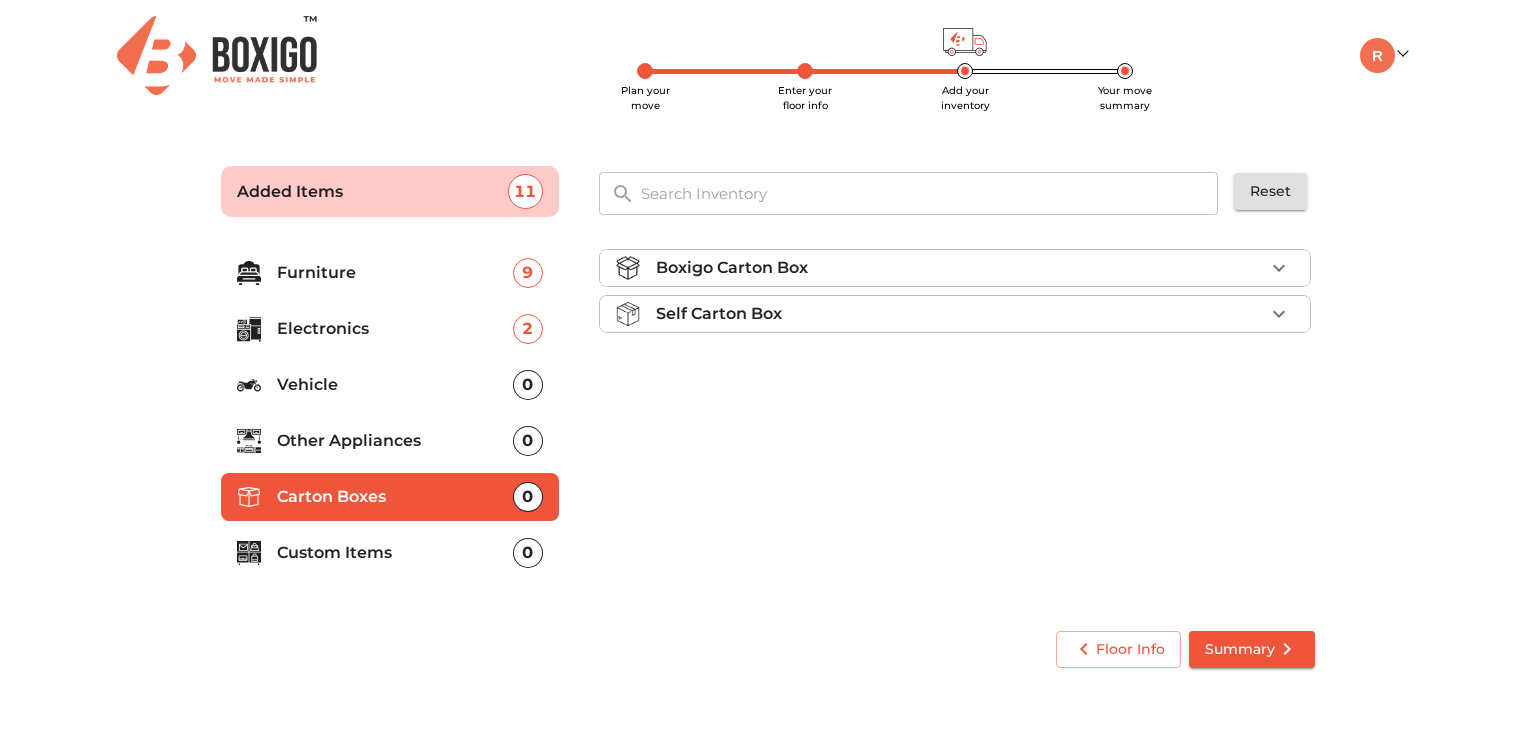 click on "Boxigo Carton Box" at bounding box center (732, 268) 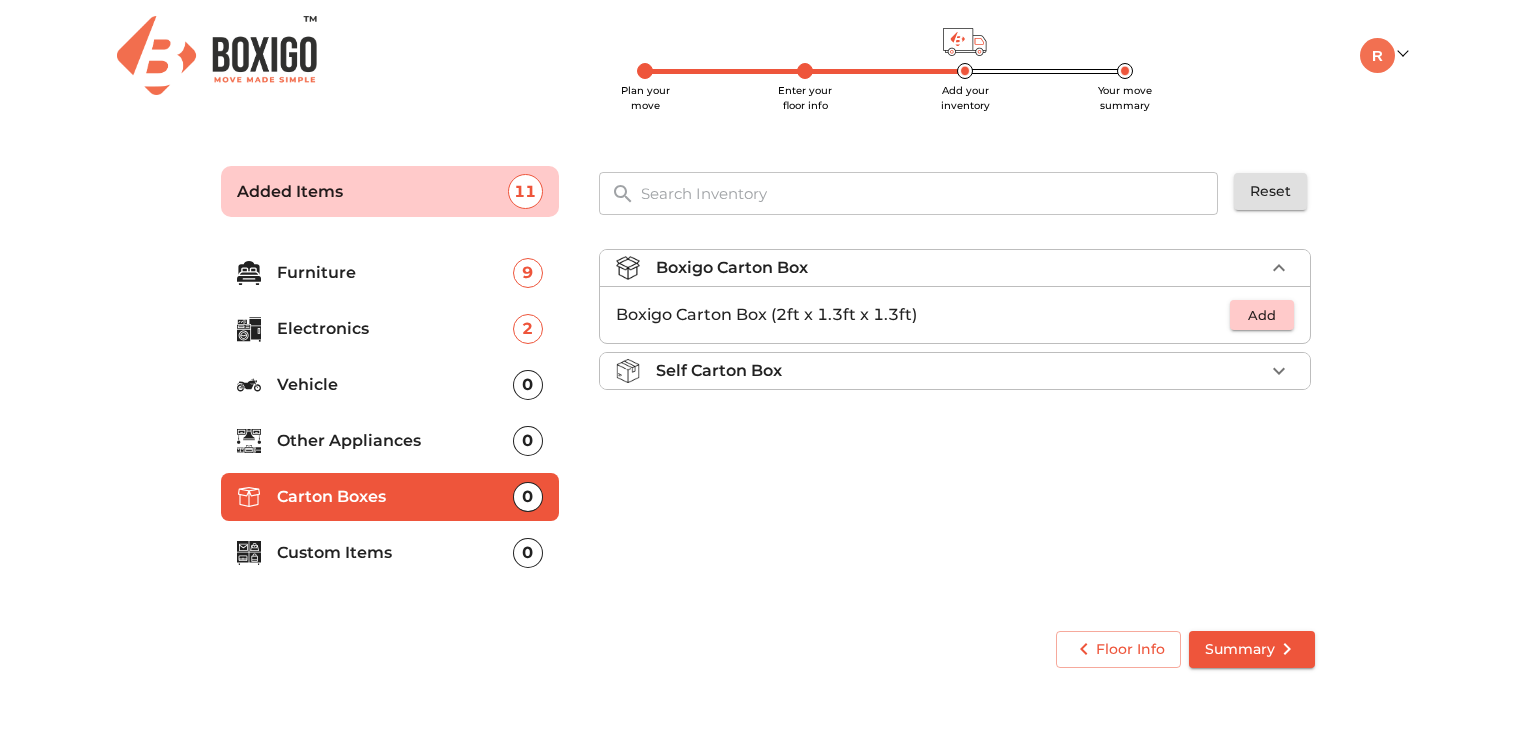 click on "Other Appliances" at bounding box center [395, 441] 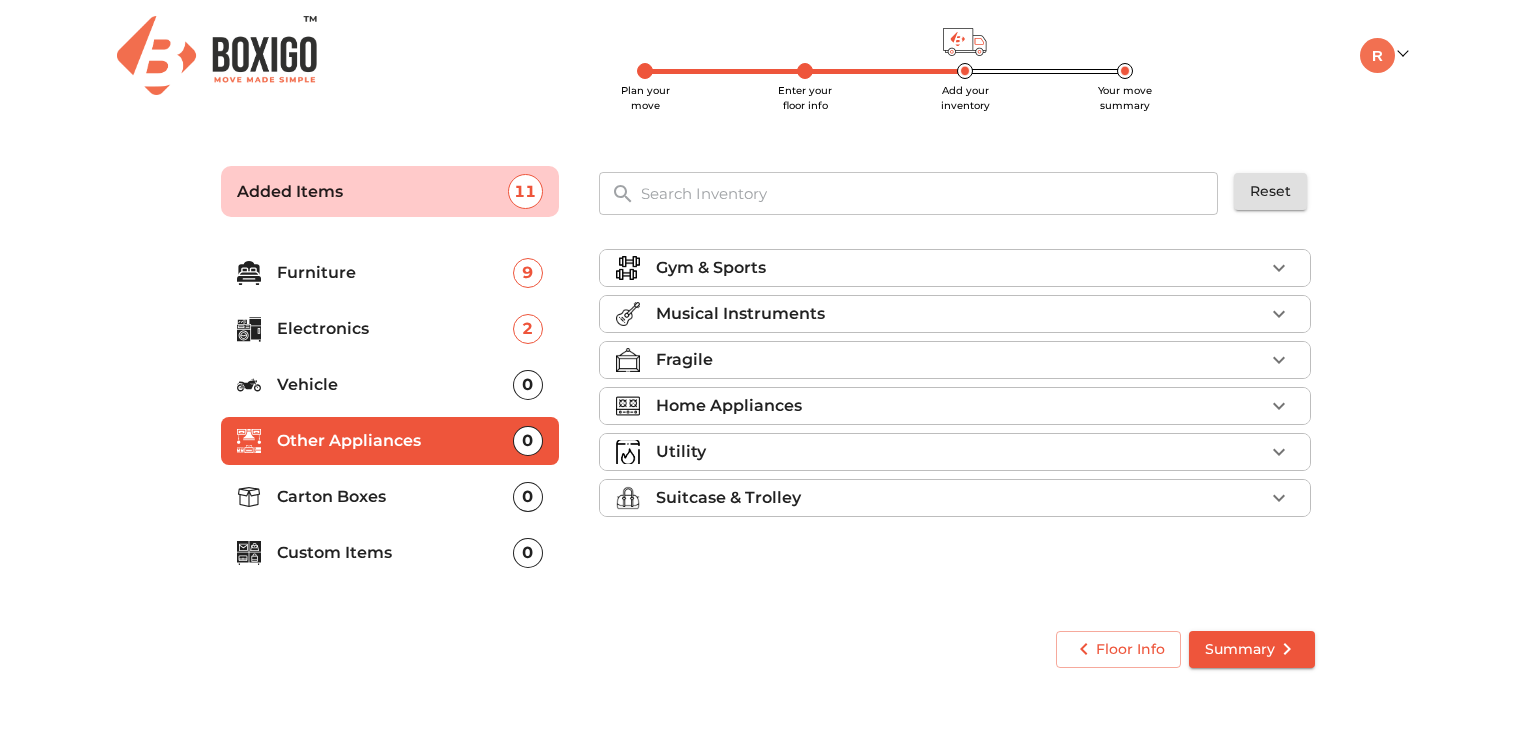 click on "Home Appliances" at bounding box center [729, 406] 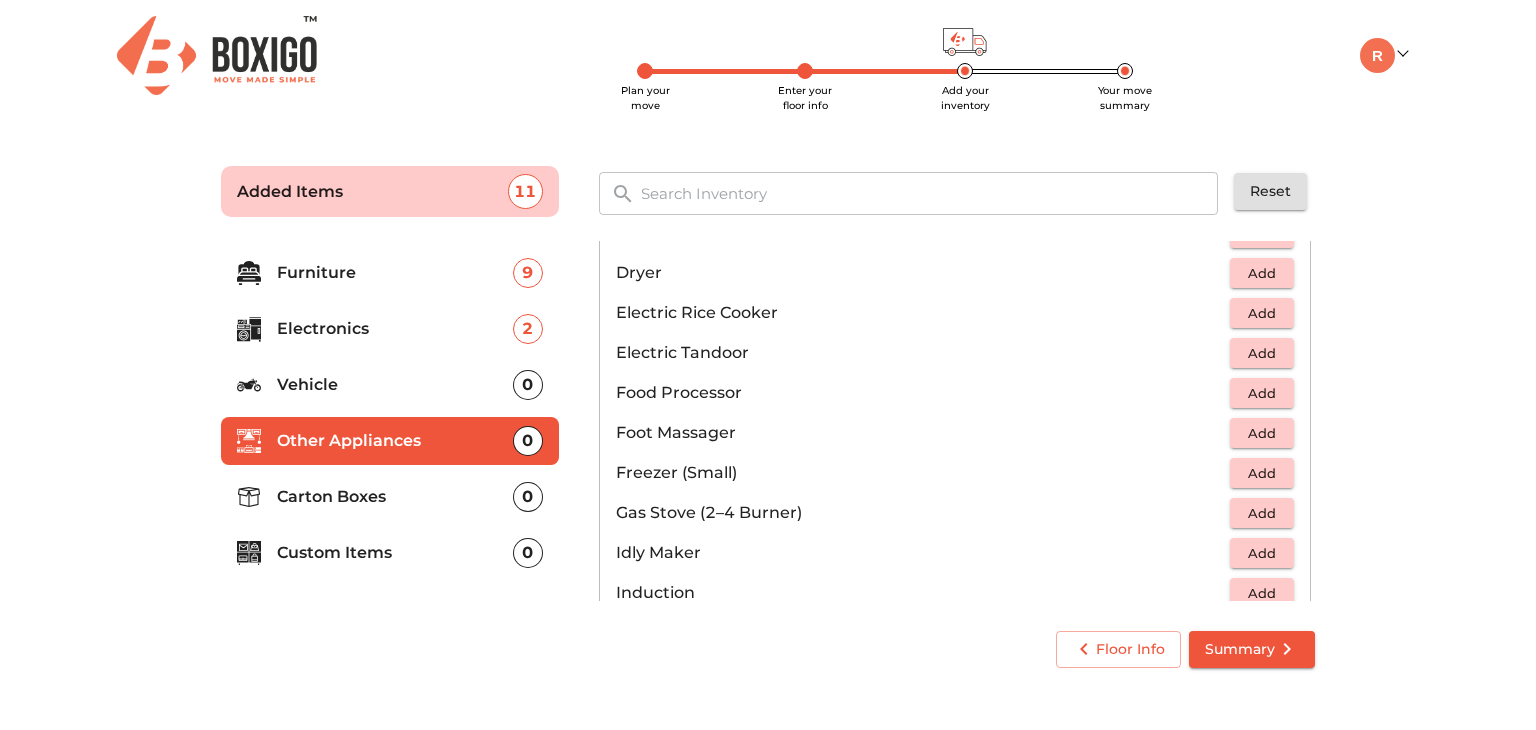 scroll, scrollTop: 622, scrollLeft: 0, axis: vertical 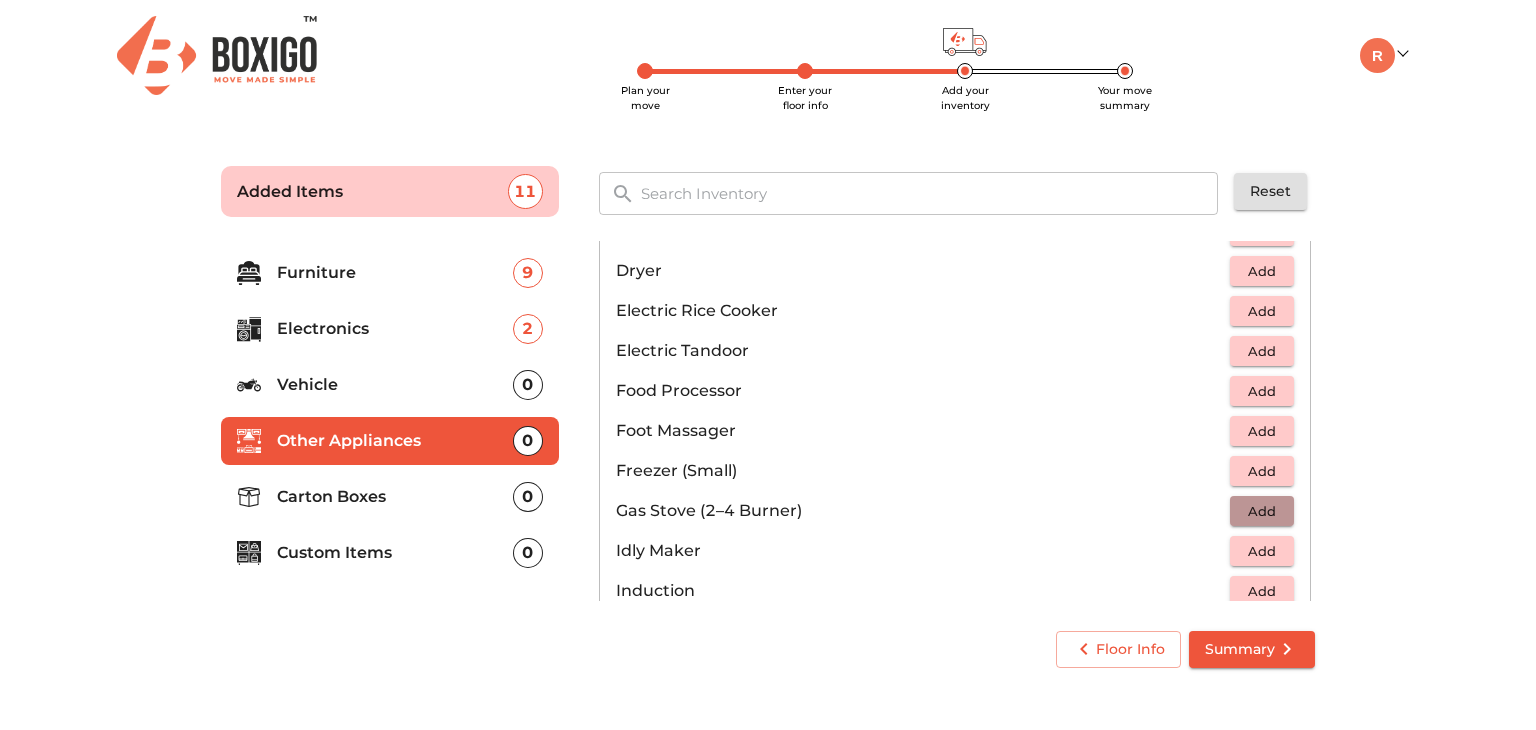 click on "Add" at bounding box center [1262, 511] 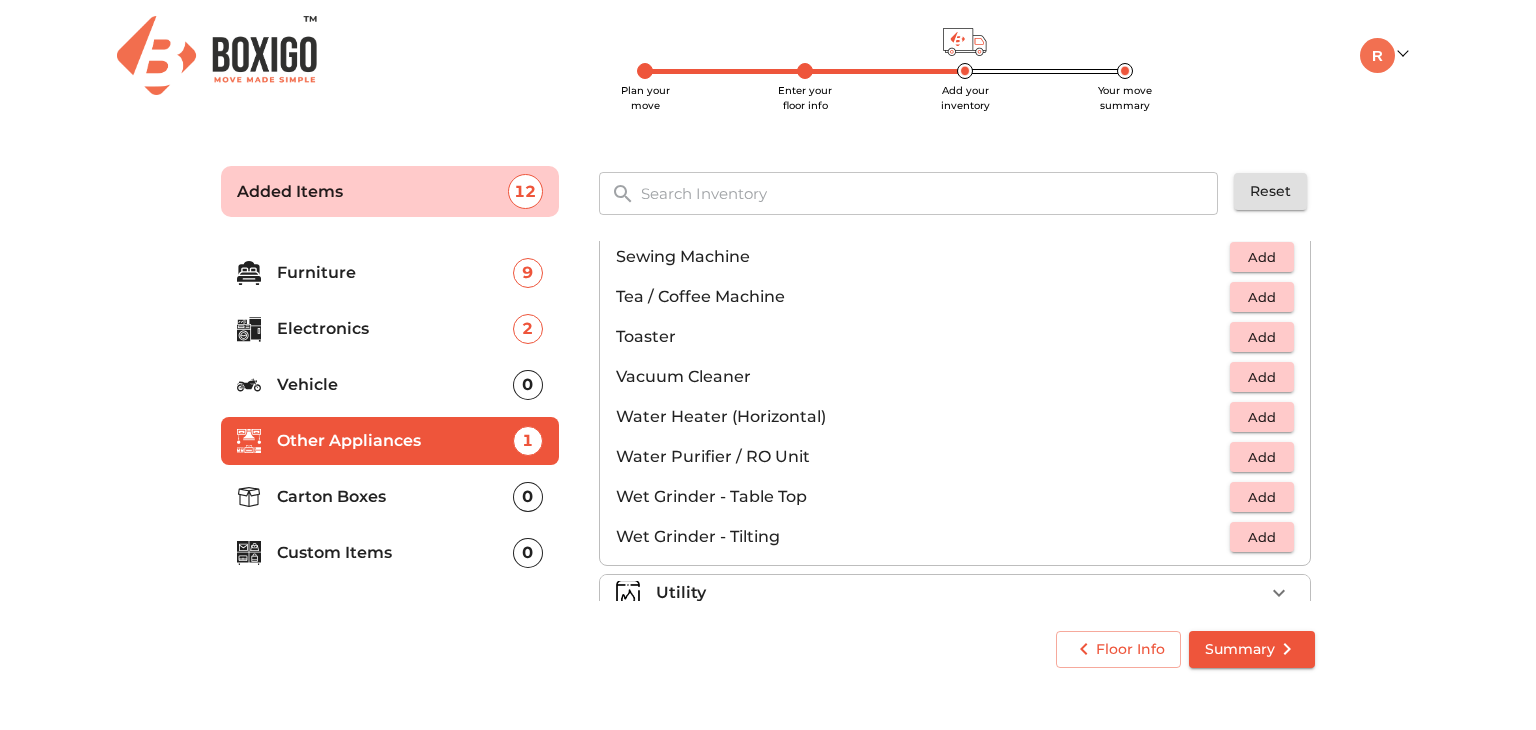 scroll, scrollTop: 1320, scrollLeft: 0, axis: vertical 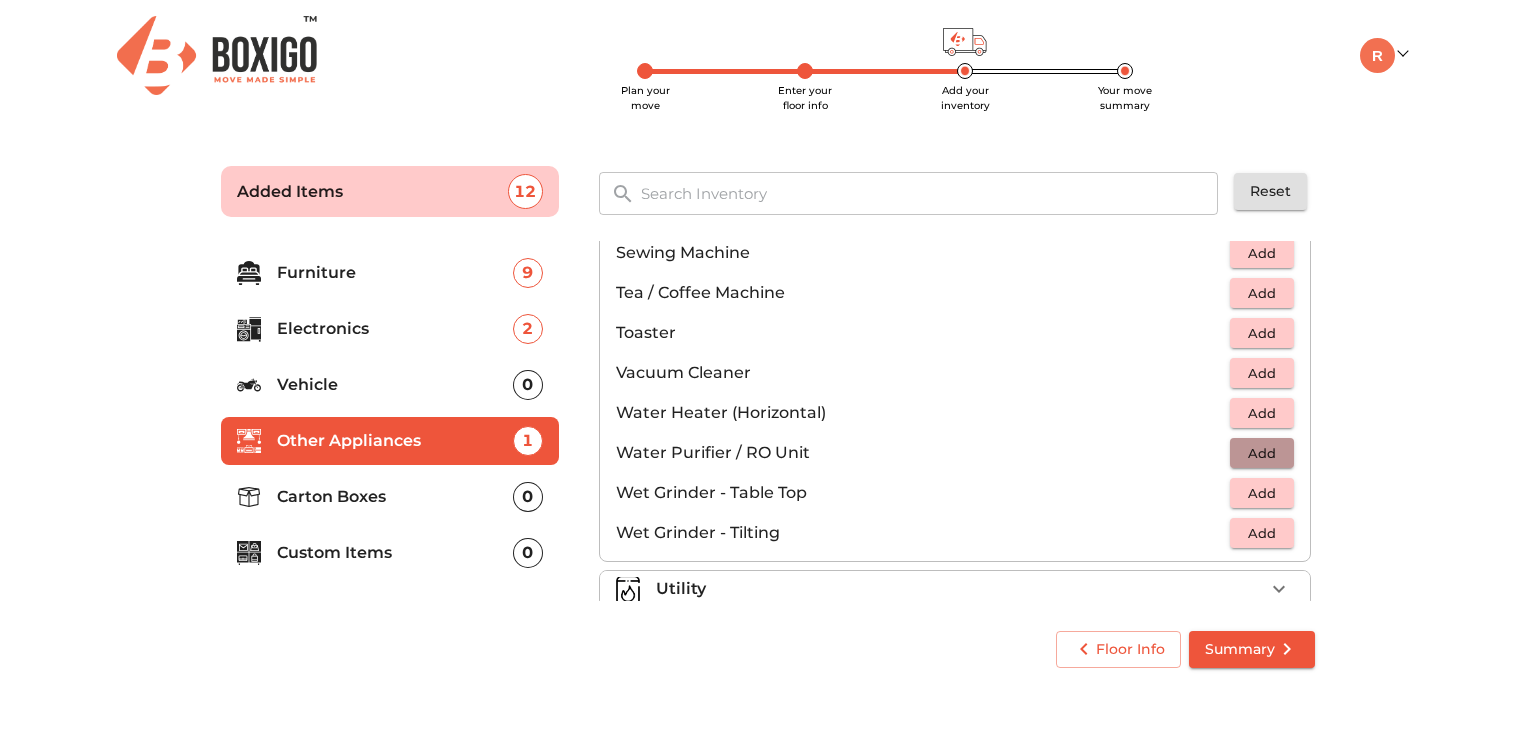 click on "Add" at bounding box center [1262, 453] 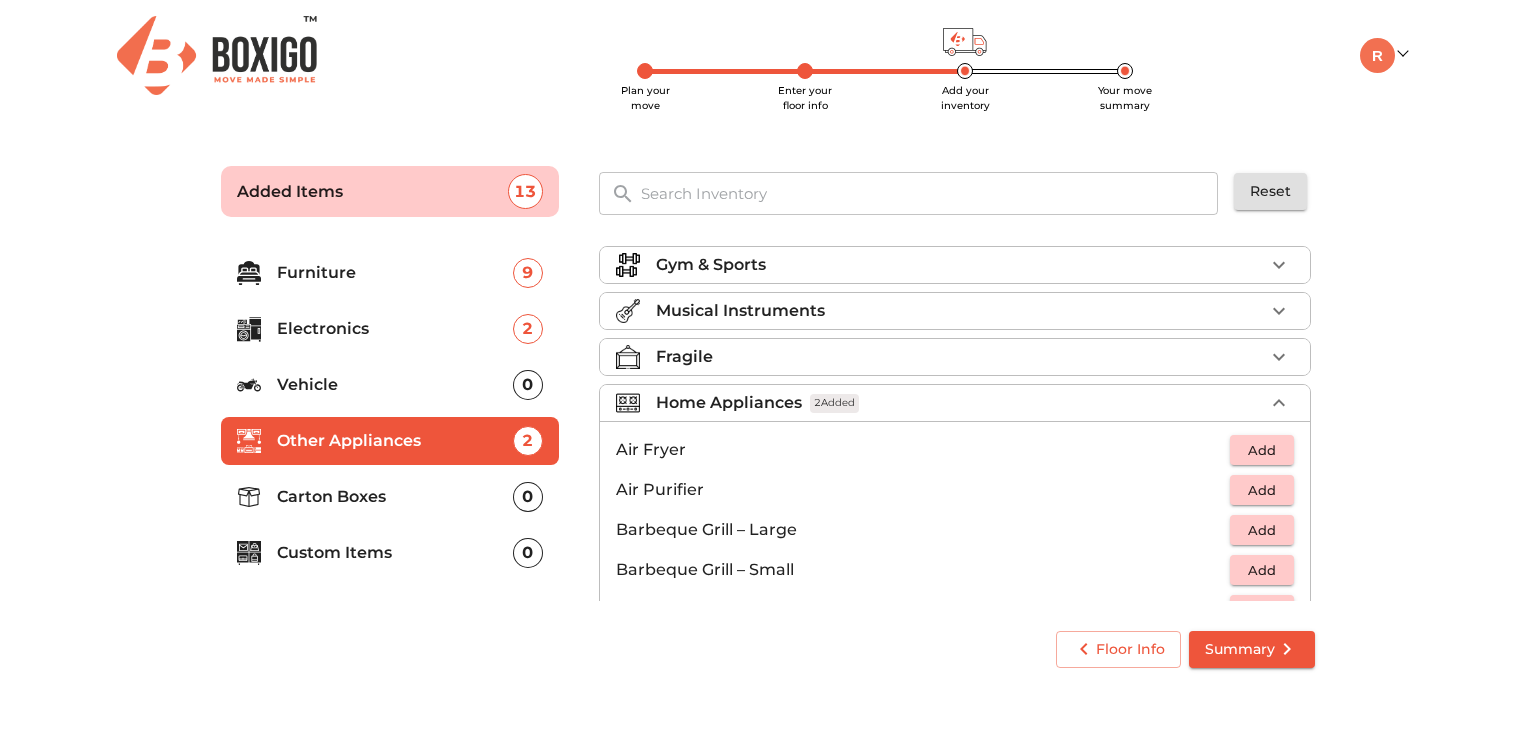 scroll, scrollTop: 2, scrollLeft: 0, axis: vertical 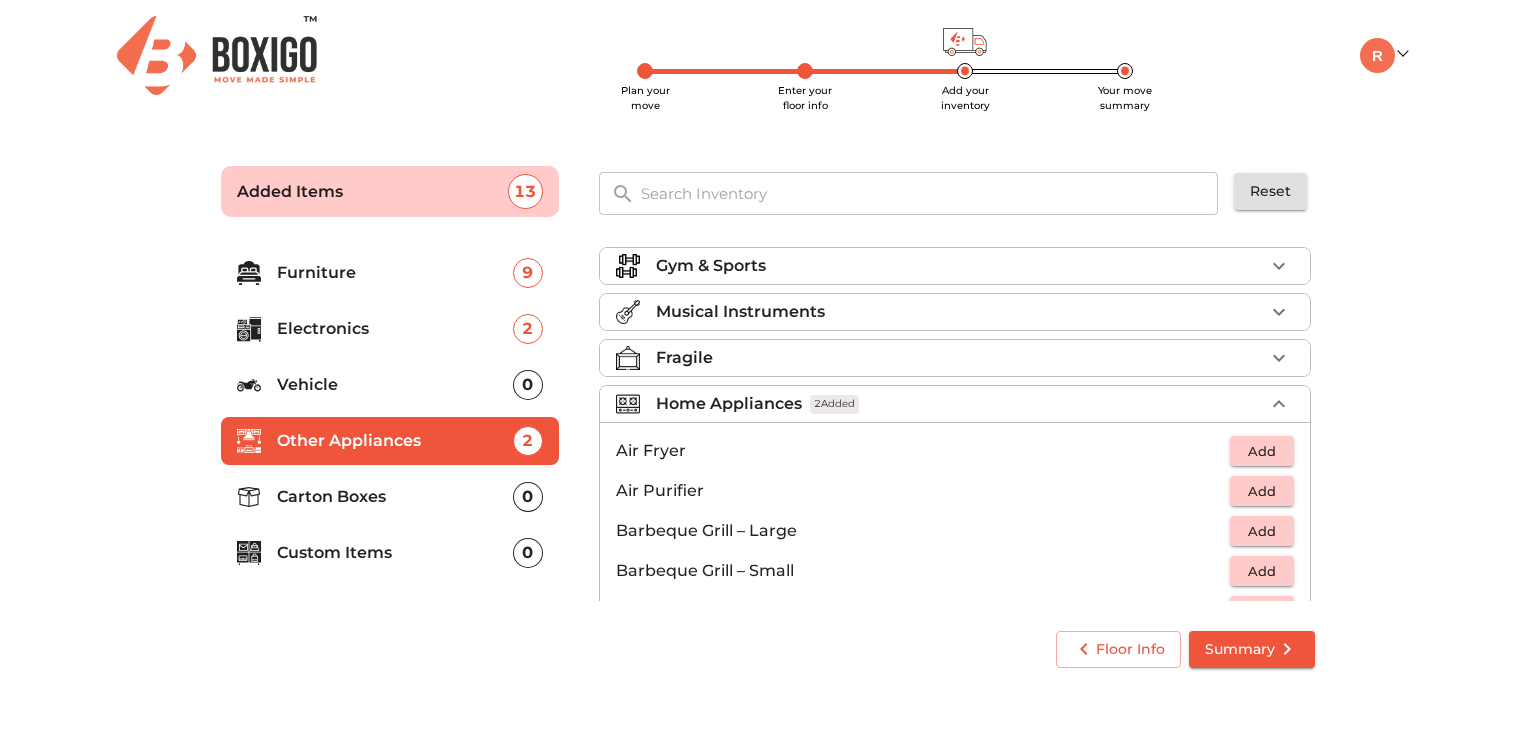 click on "Home Appliances 2  Added" at bounding box center (960, 404) 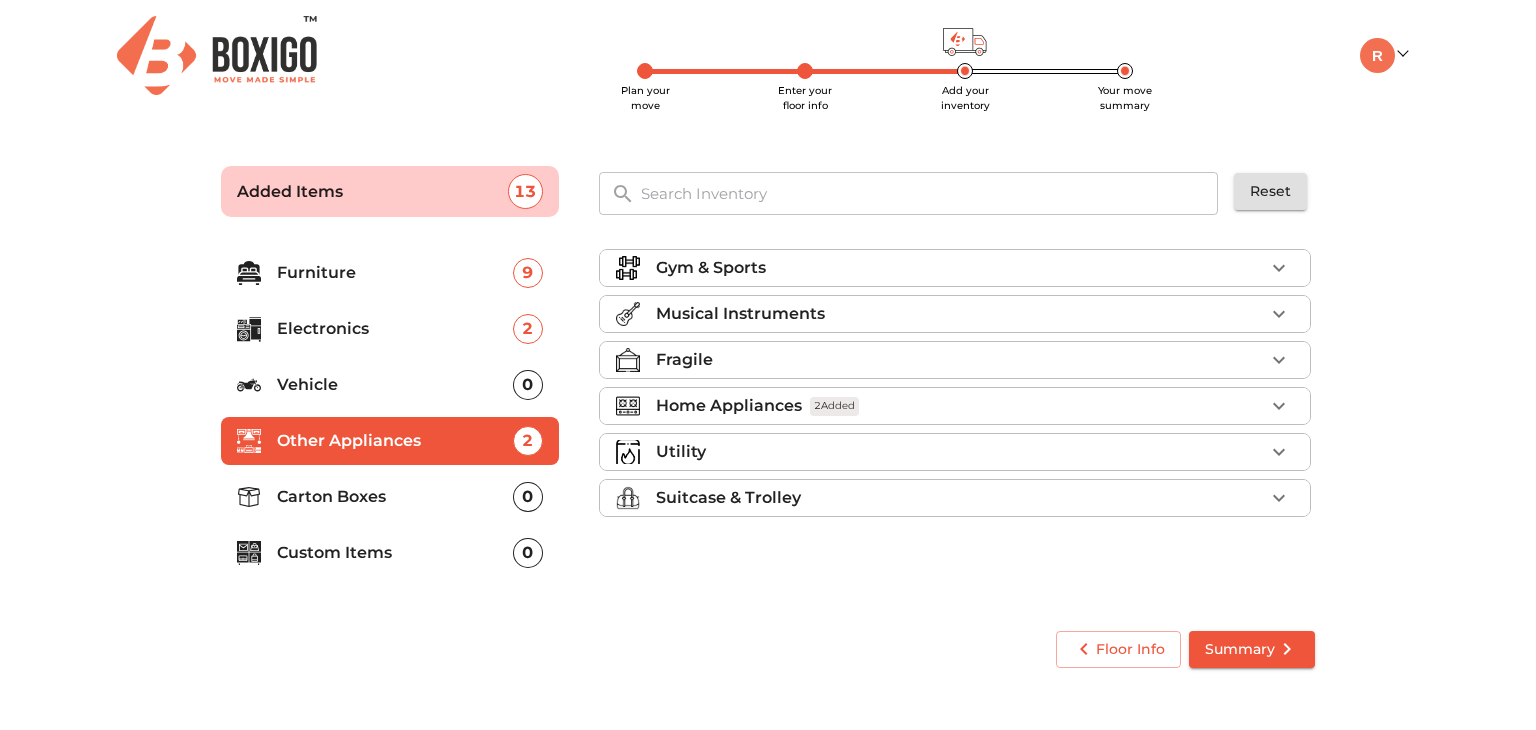 scroll, scrollTop: 0, scrollLeft: 0, axis: both 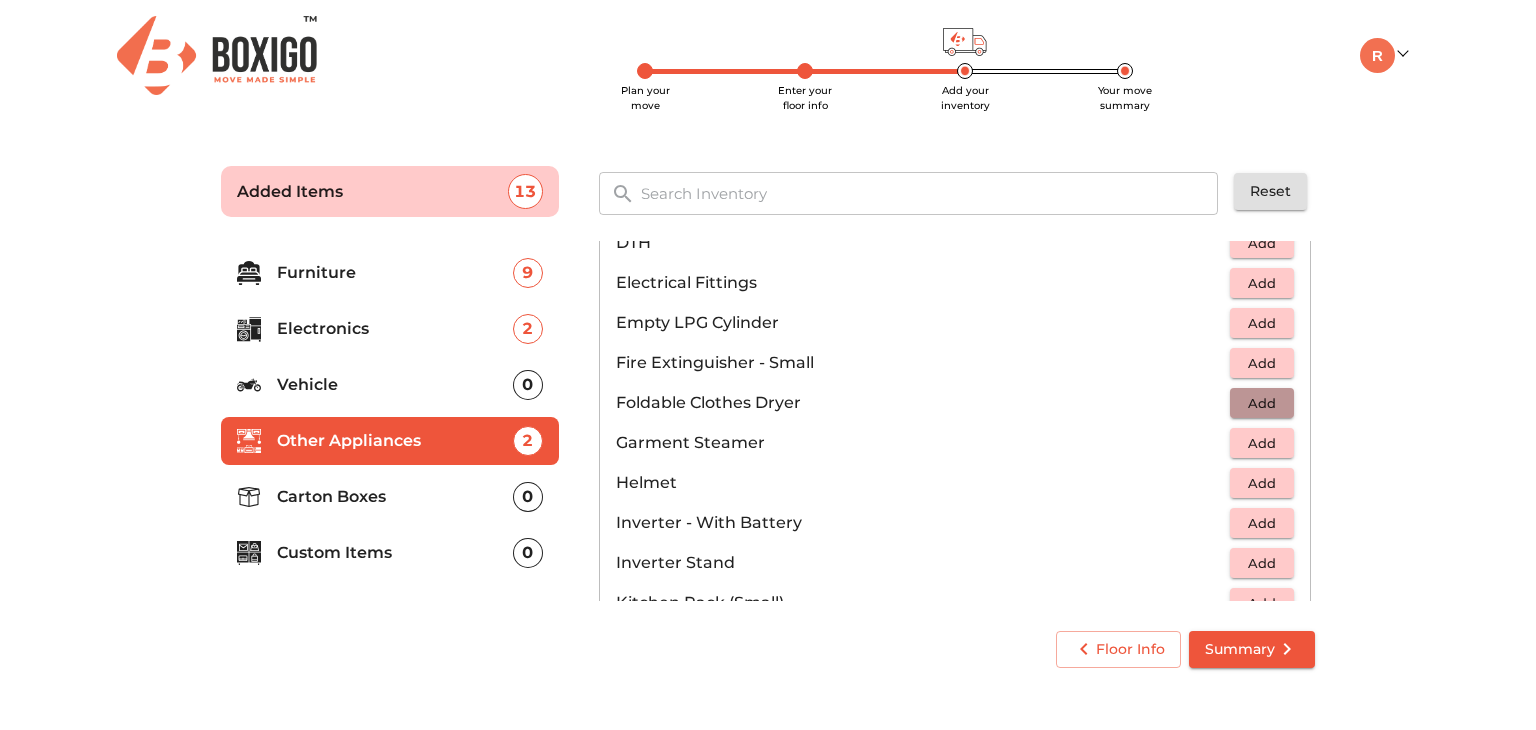 click on "Add" at bounding box center (1262, 403) 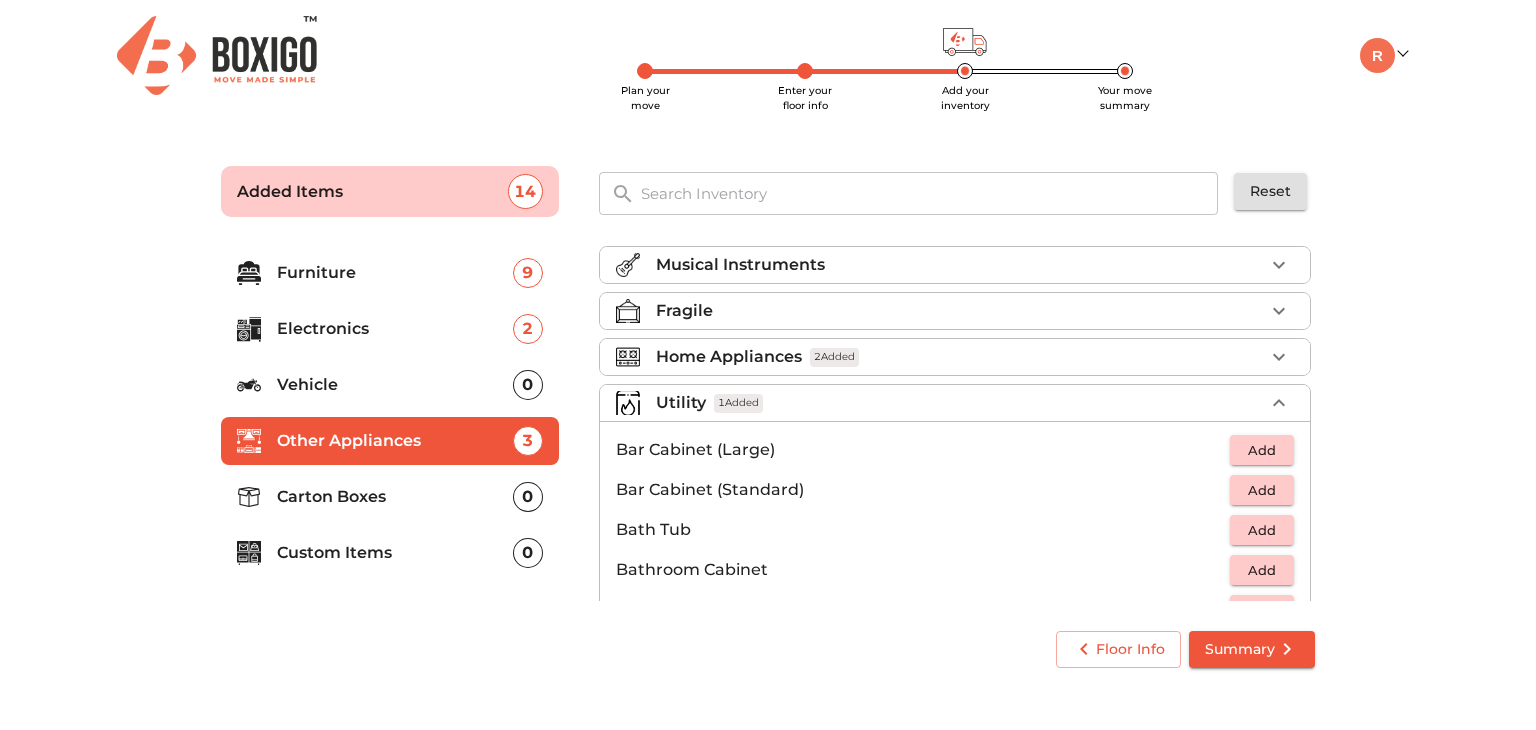 scroll, scrollTop: 48, scrollLeft: 0, axis: vertical 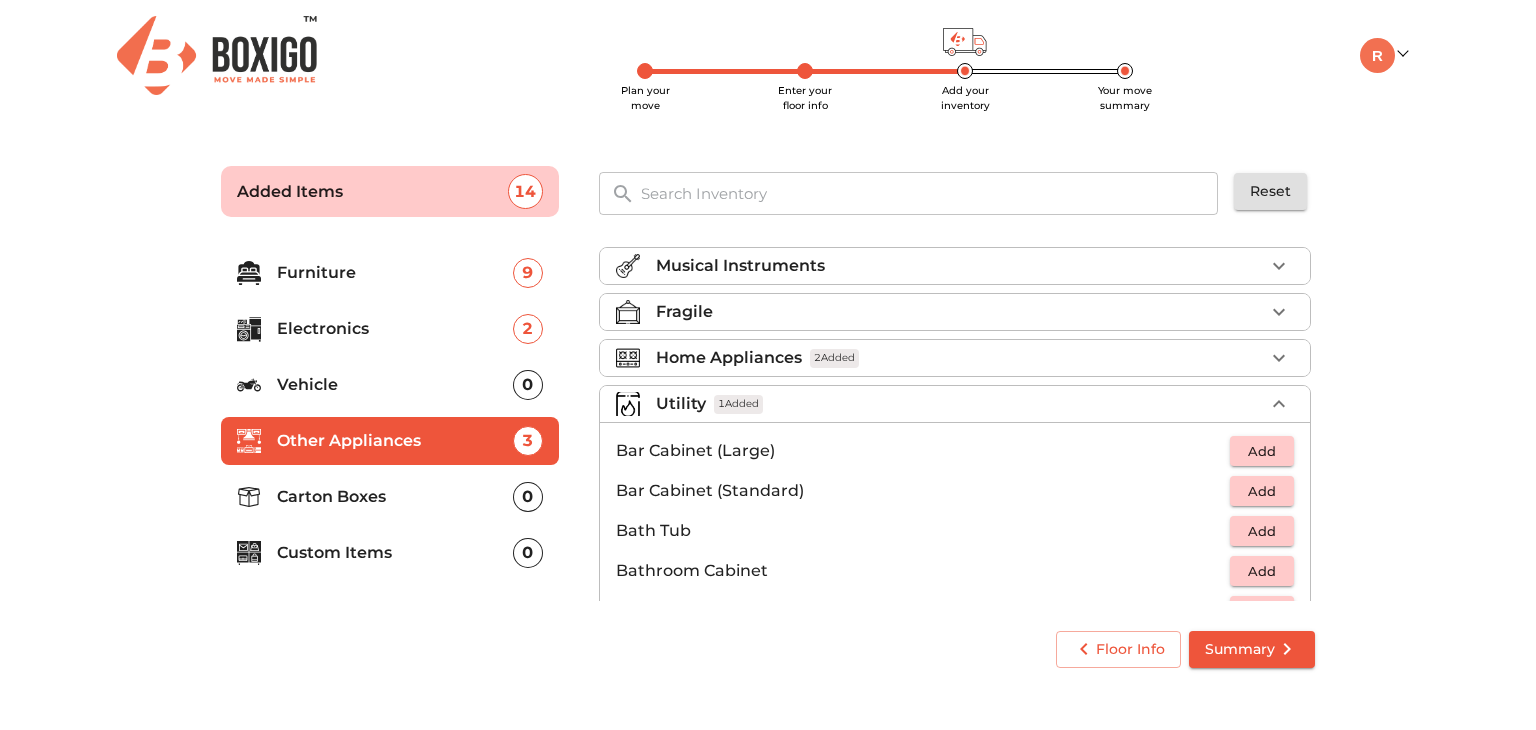 click on "Fragile" at bounding box center (960, 312) 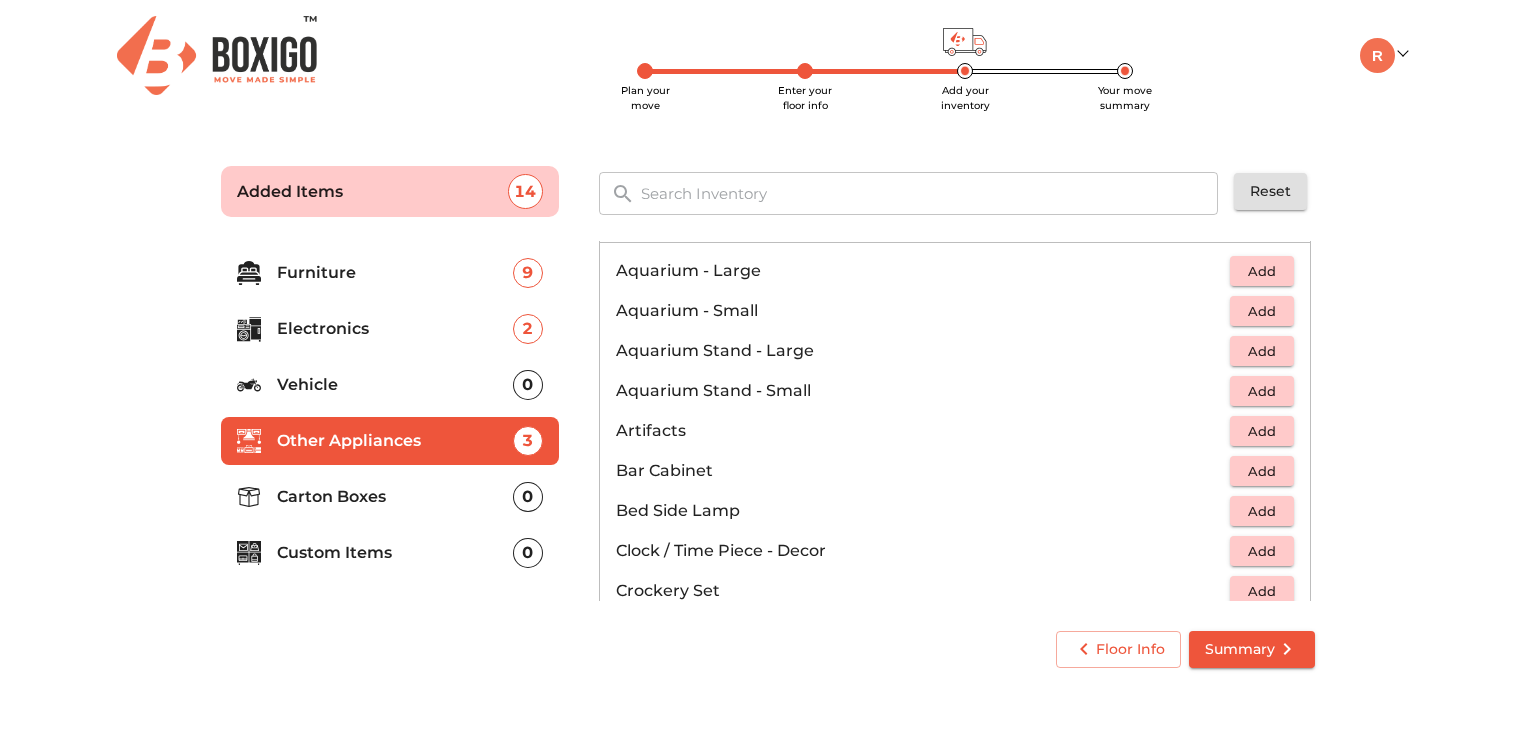 scroll, scrollTop: 0, scrollLeft: 0, axis: both 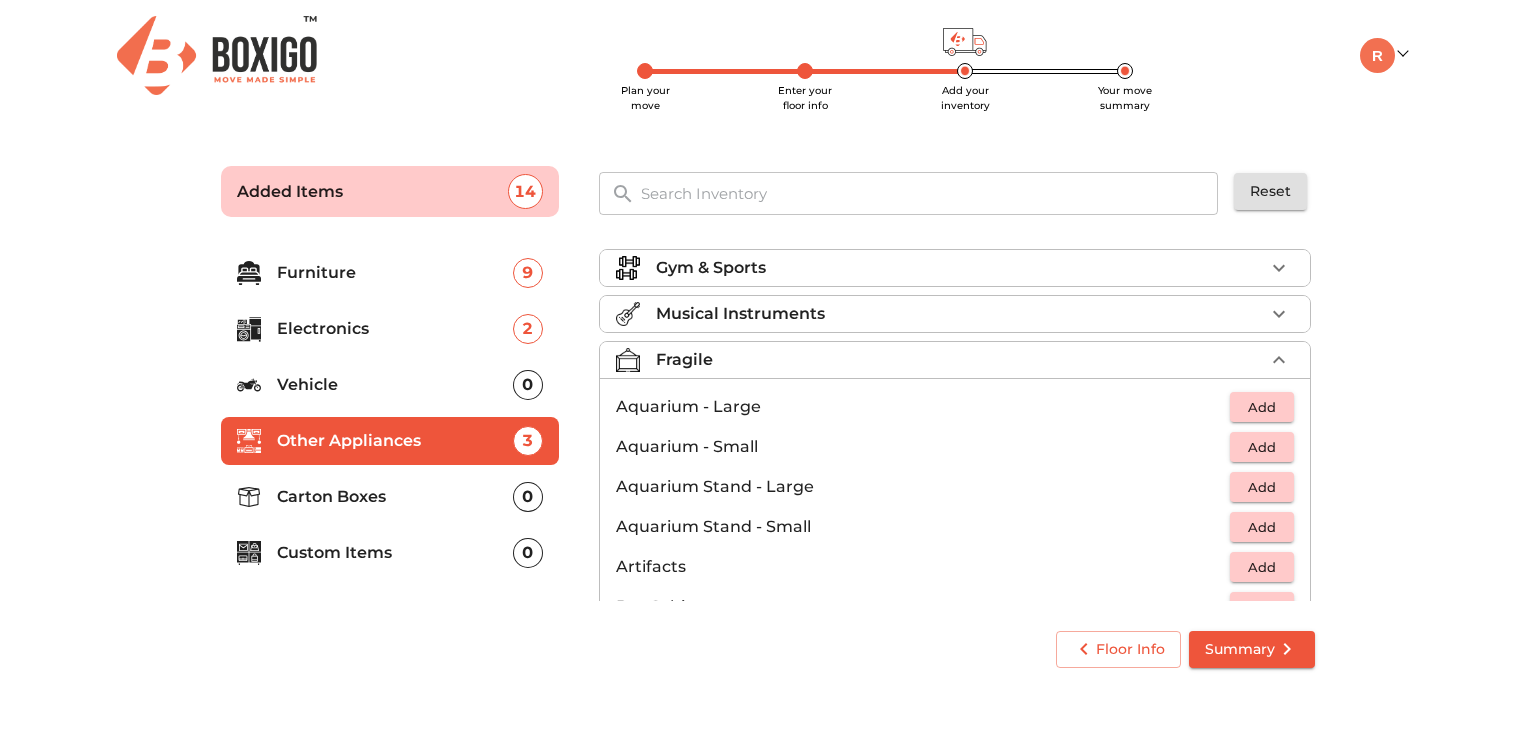 click on "Fragile" at bounding box center [960, 360] 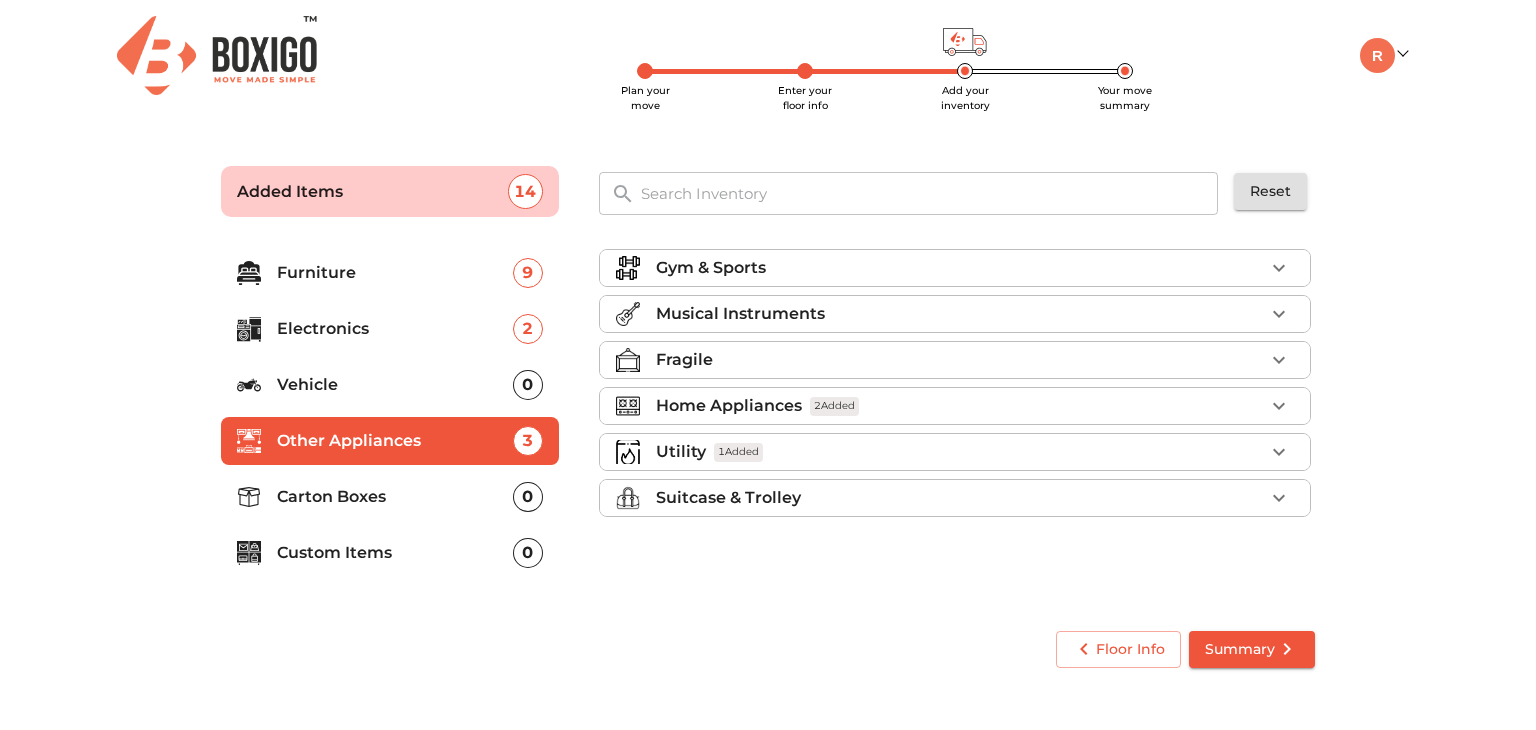 click on "Utility 1  Added" at bounding box center [960, 452] 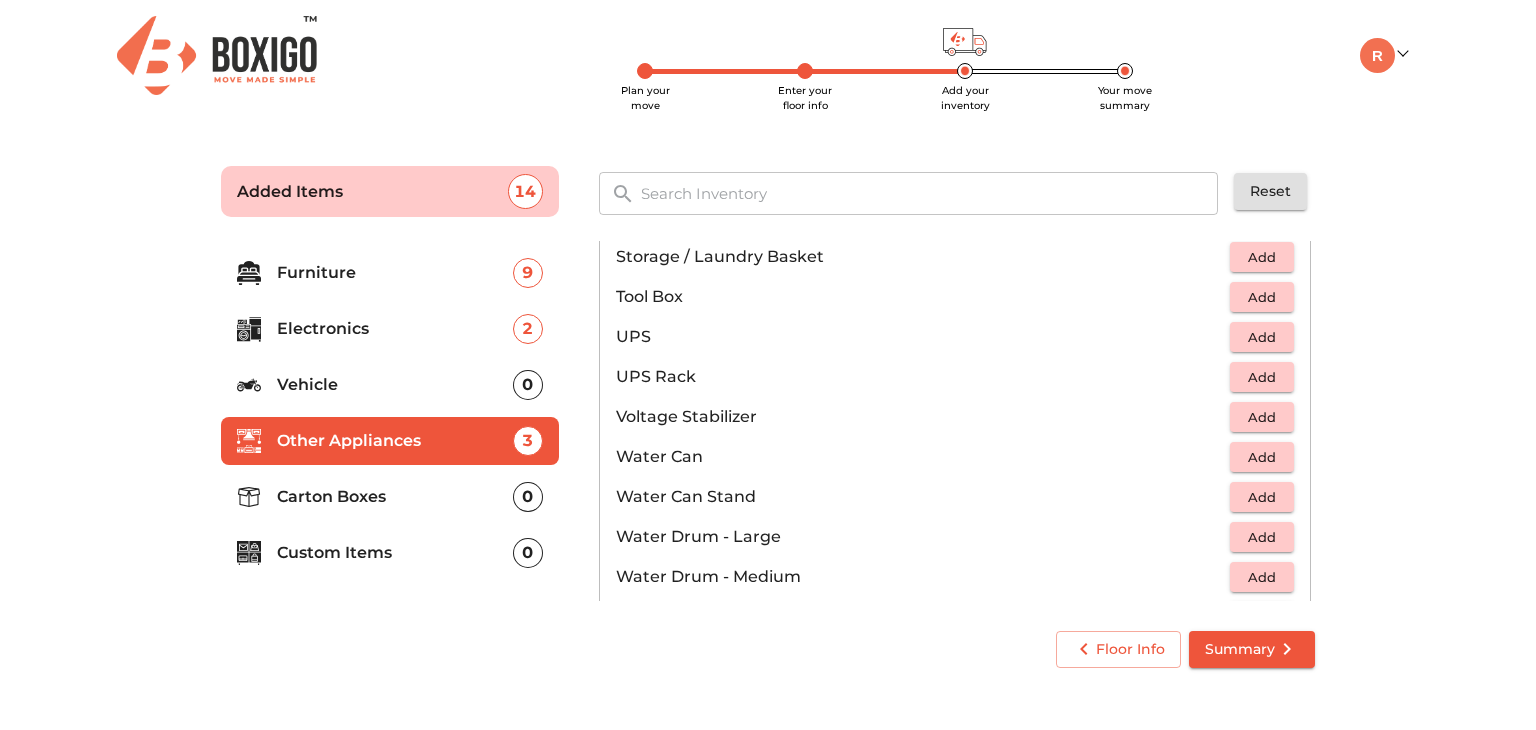 scroll, scrollTop: 1506, scrollLeft: 0, axis: vertical 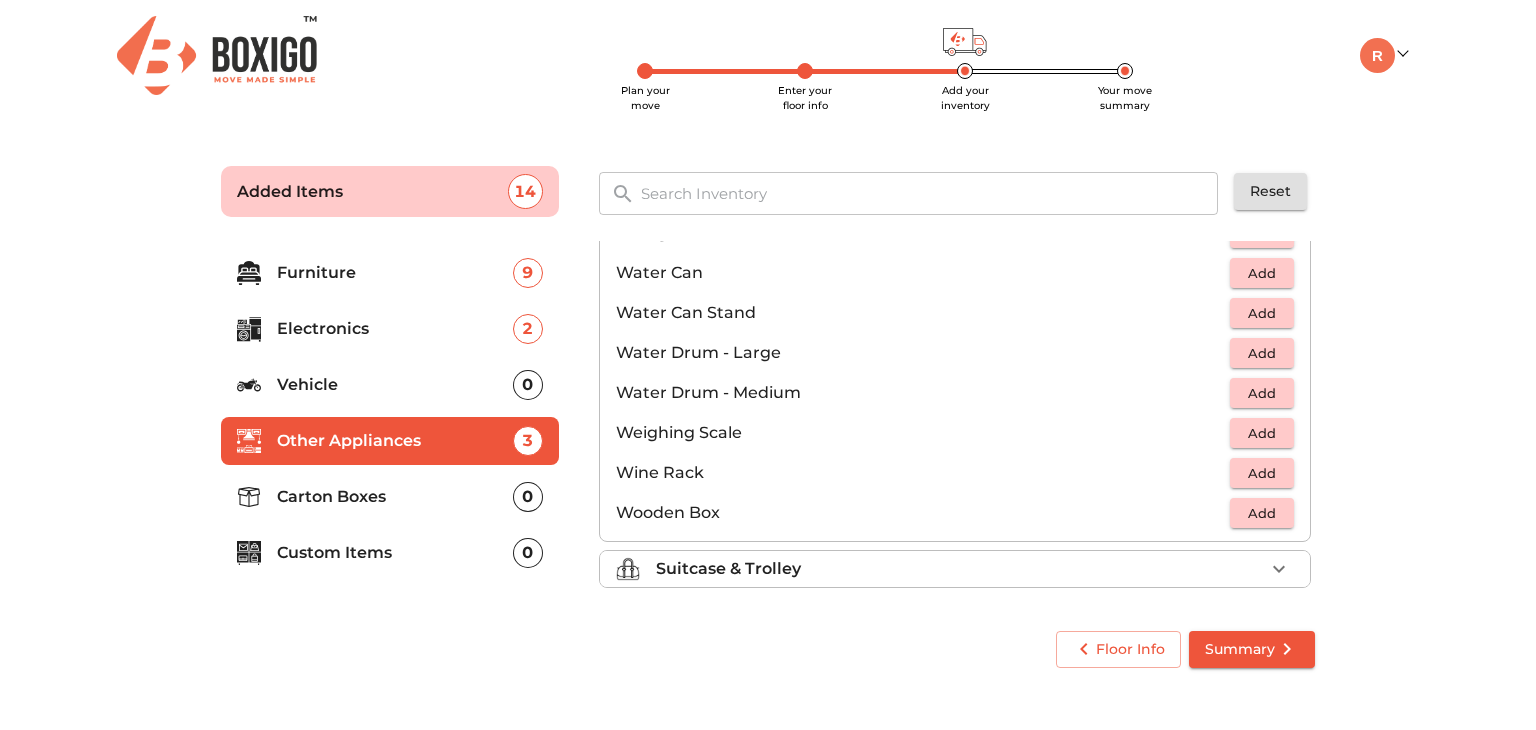 click on "Suitcase & Trolley" at bounding box center [960, 569] 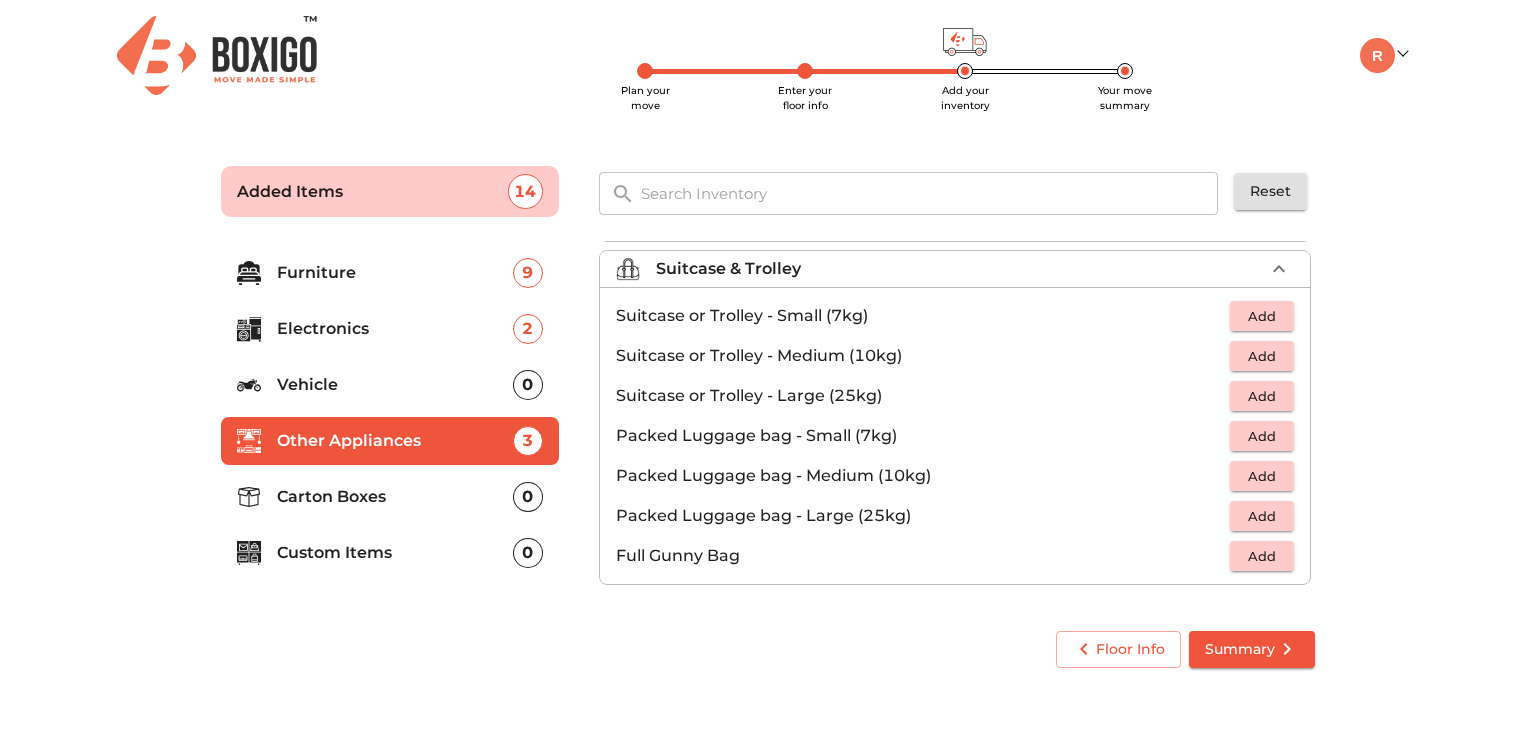 scroll, scrollTop: 226, scrollLeft: 0, axis: vertical 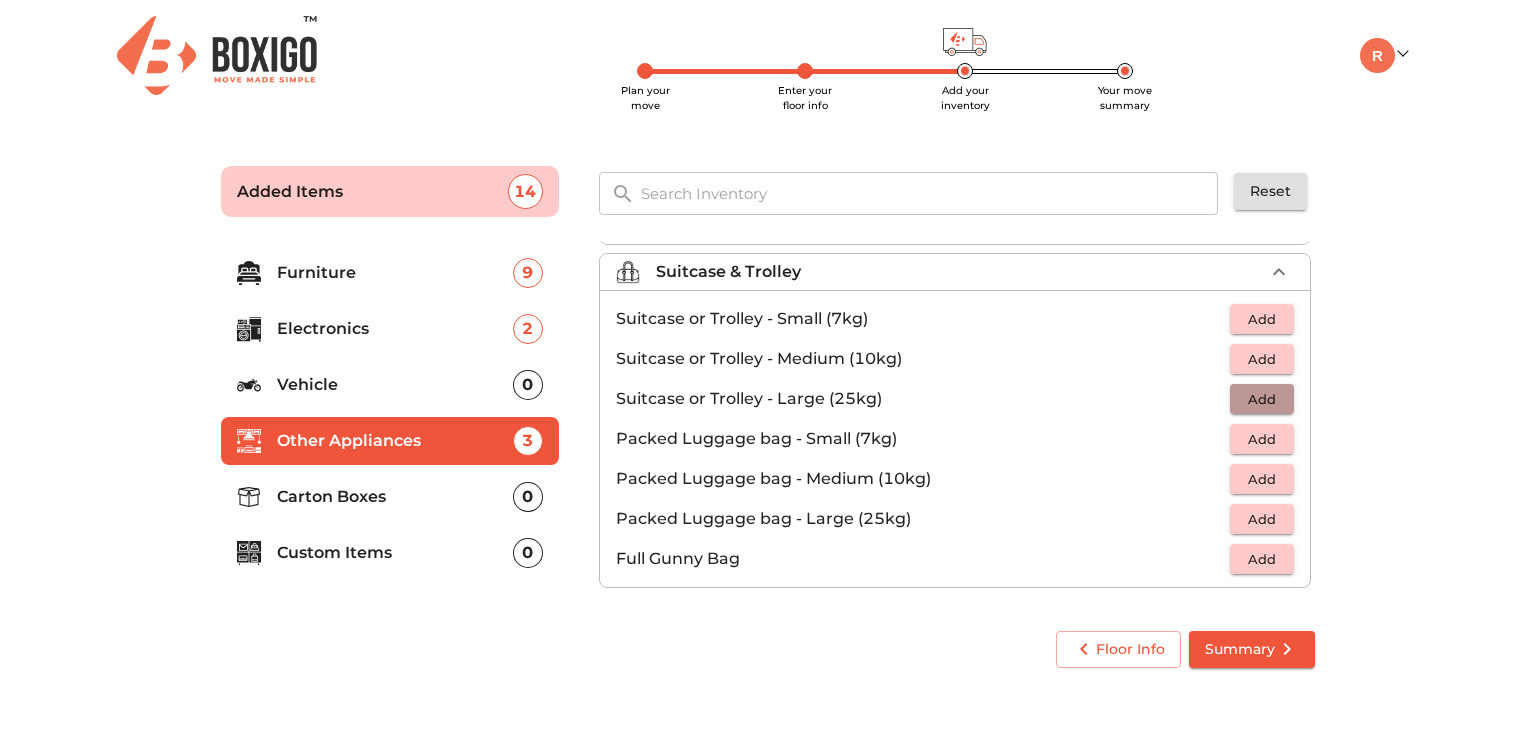 click on "Add" at bounding box center [1262, 399] 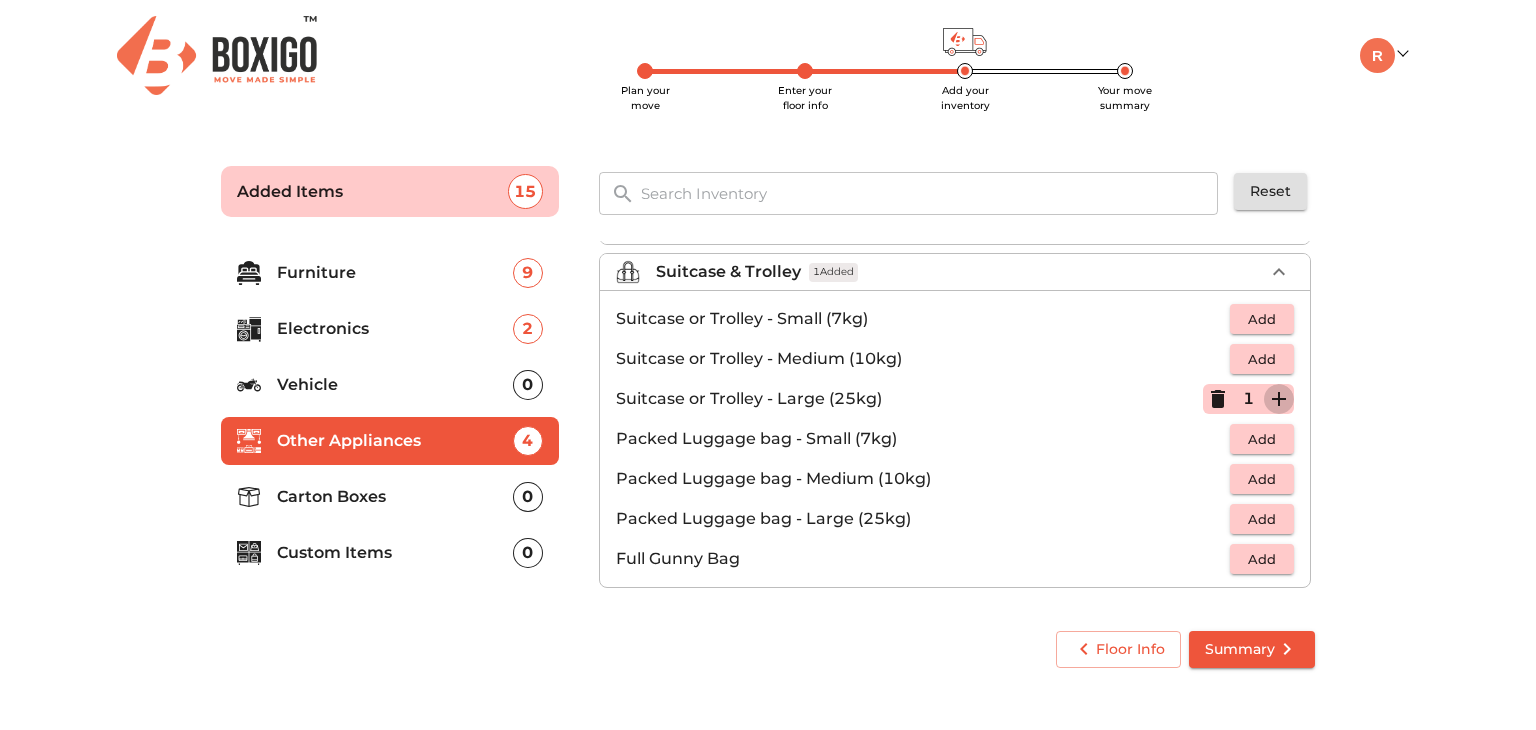 click 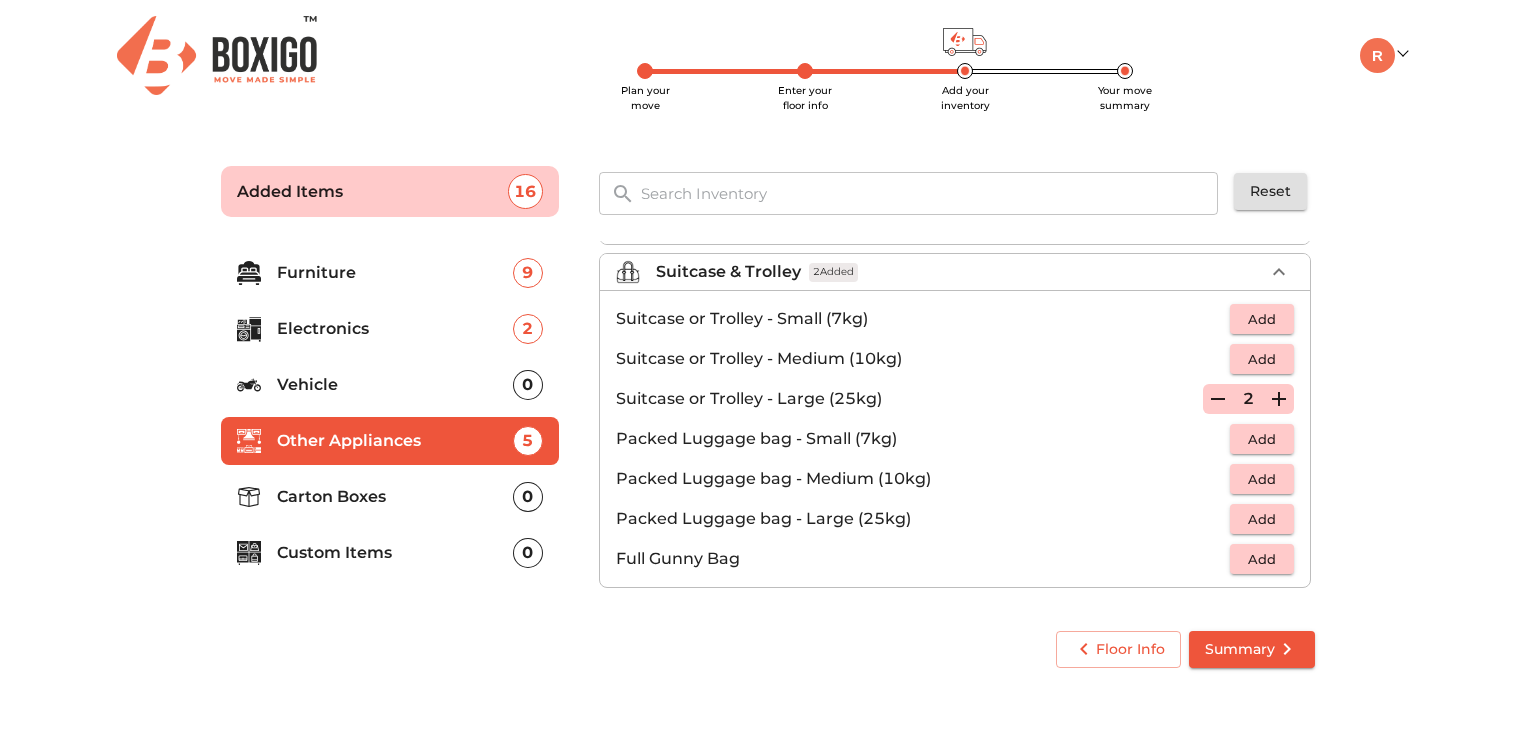 click 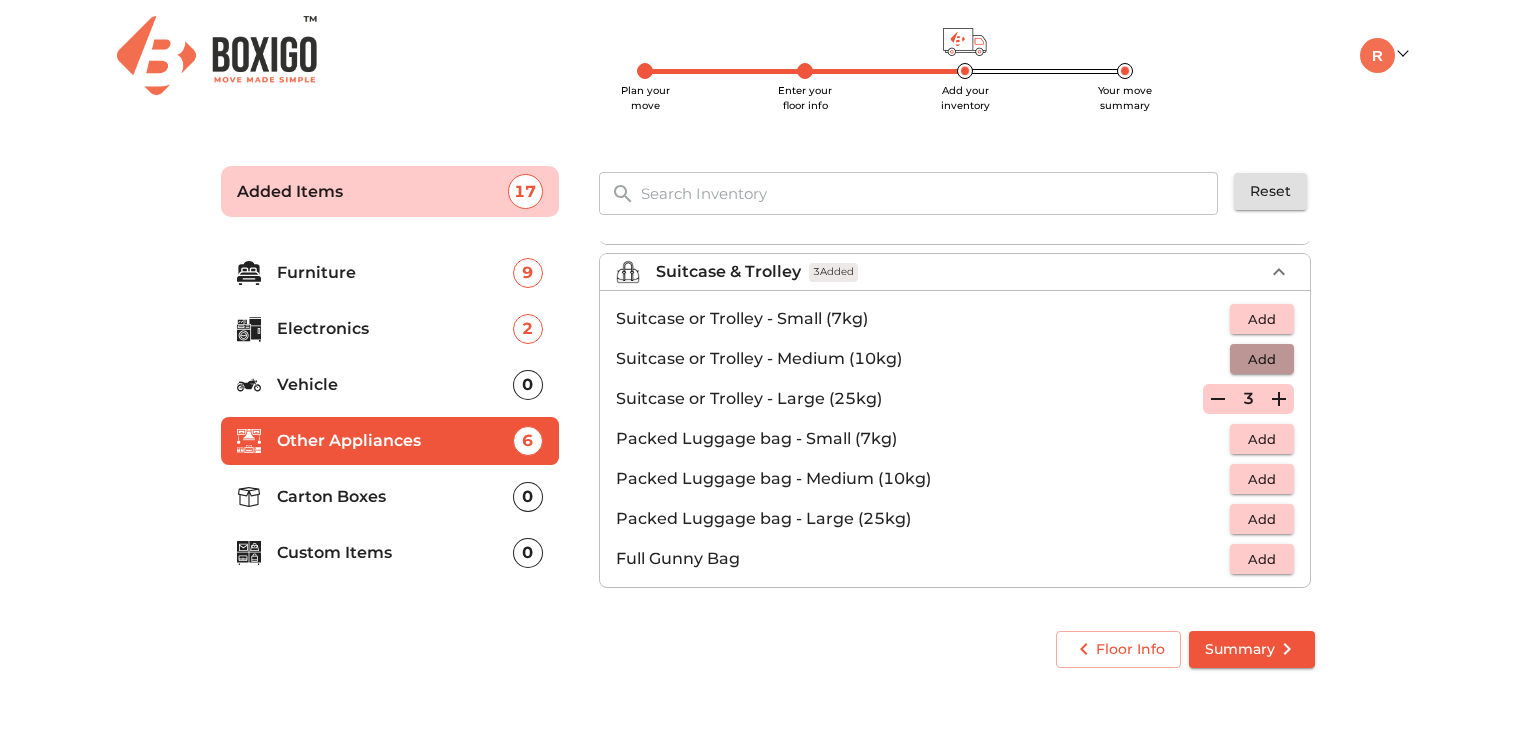 click on "Add" at bounding box center [1262, 359] 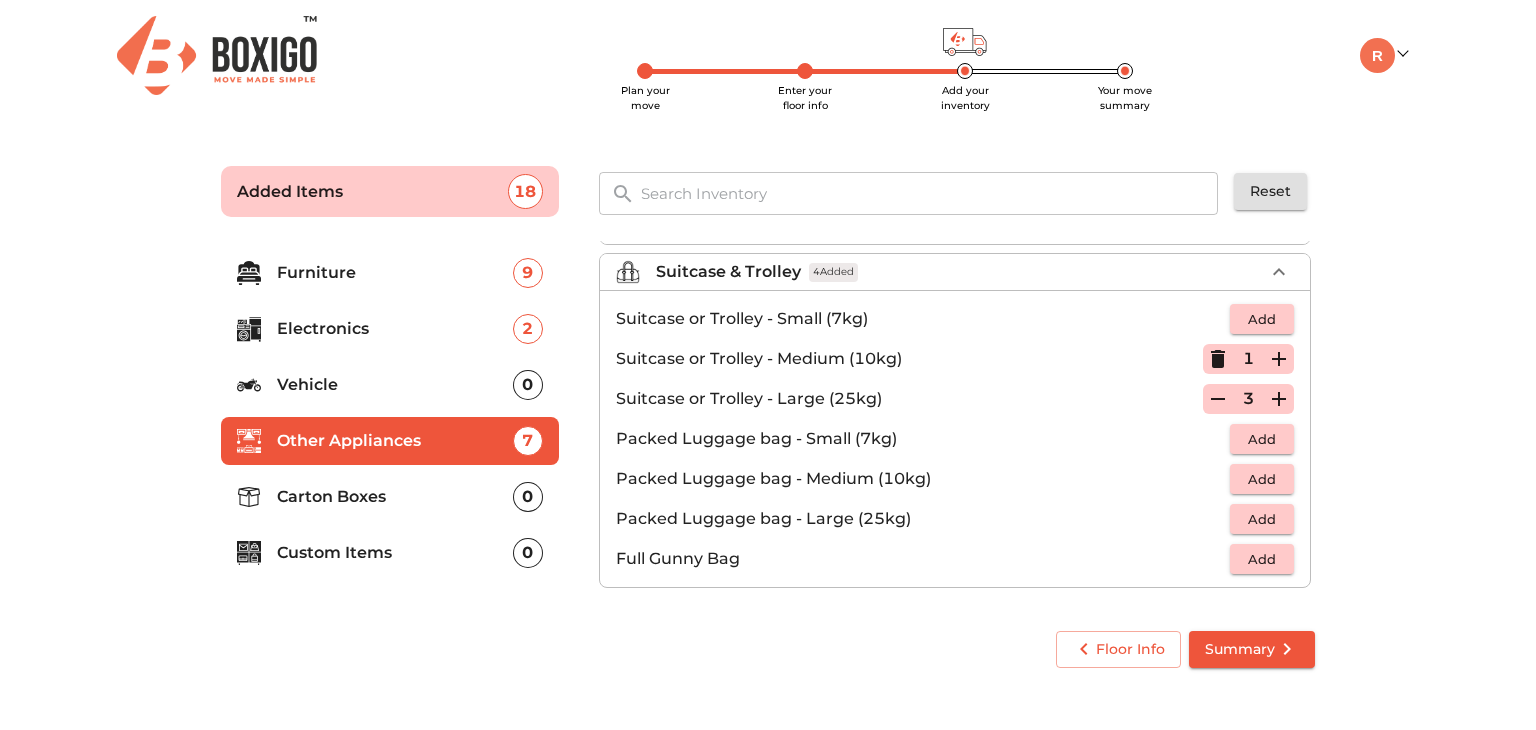 click 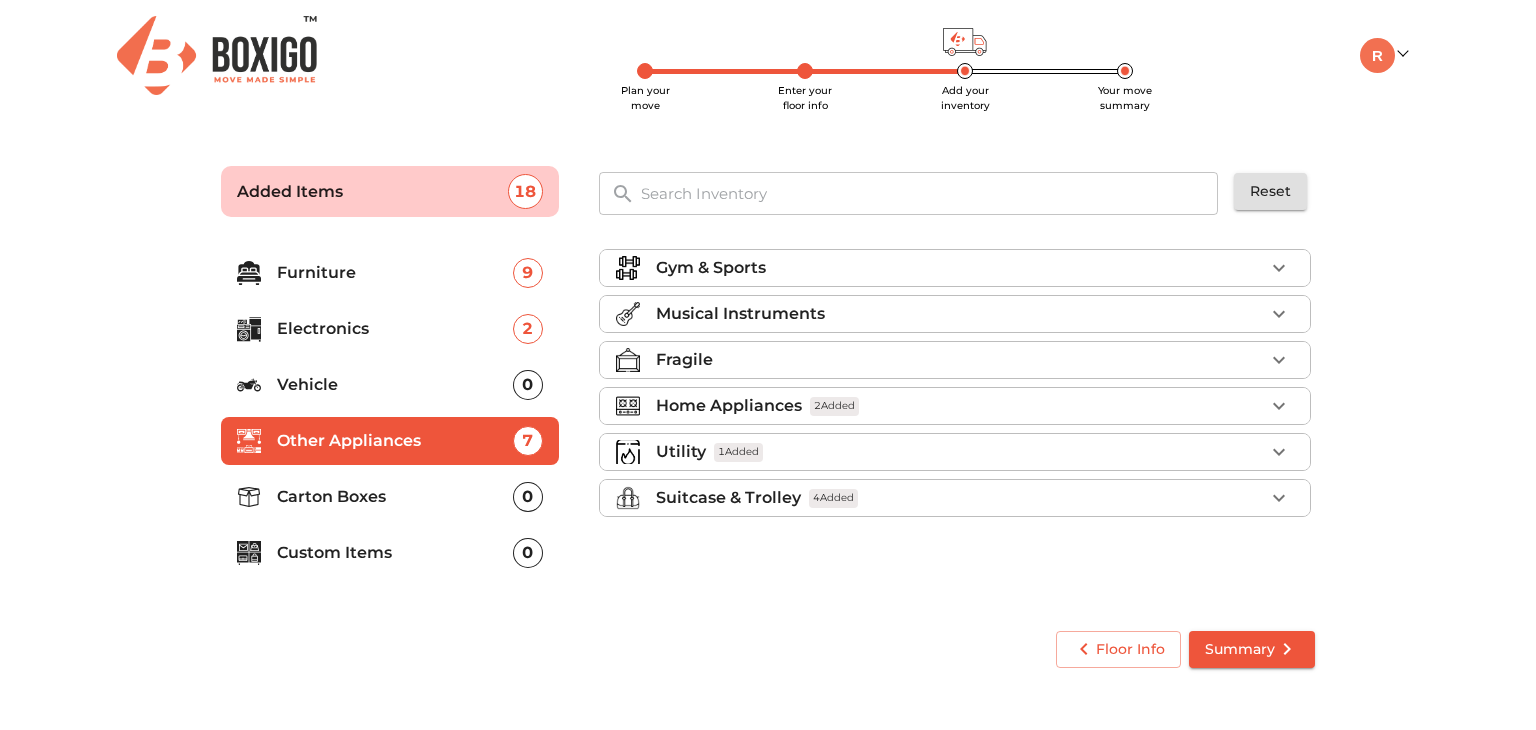 scroll, scrollTop: 0, scrollLeft: 0, axis: both 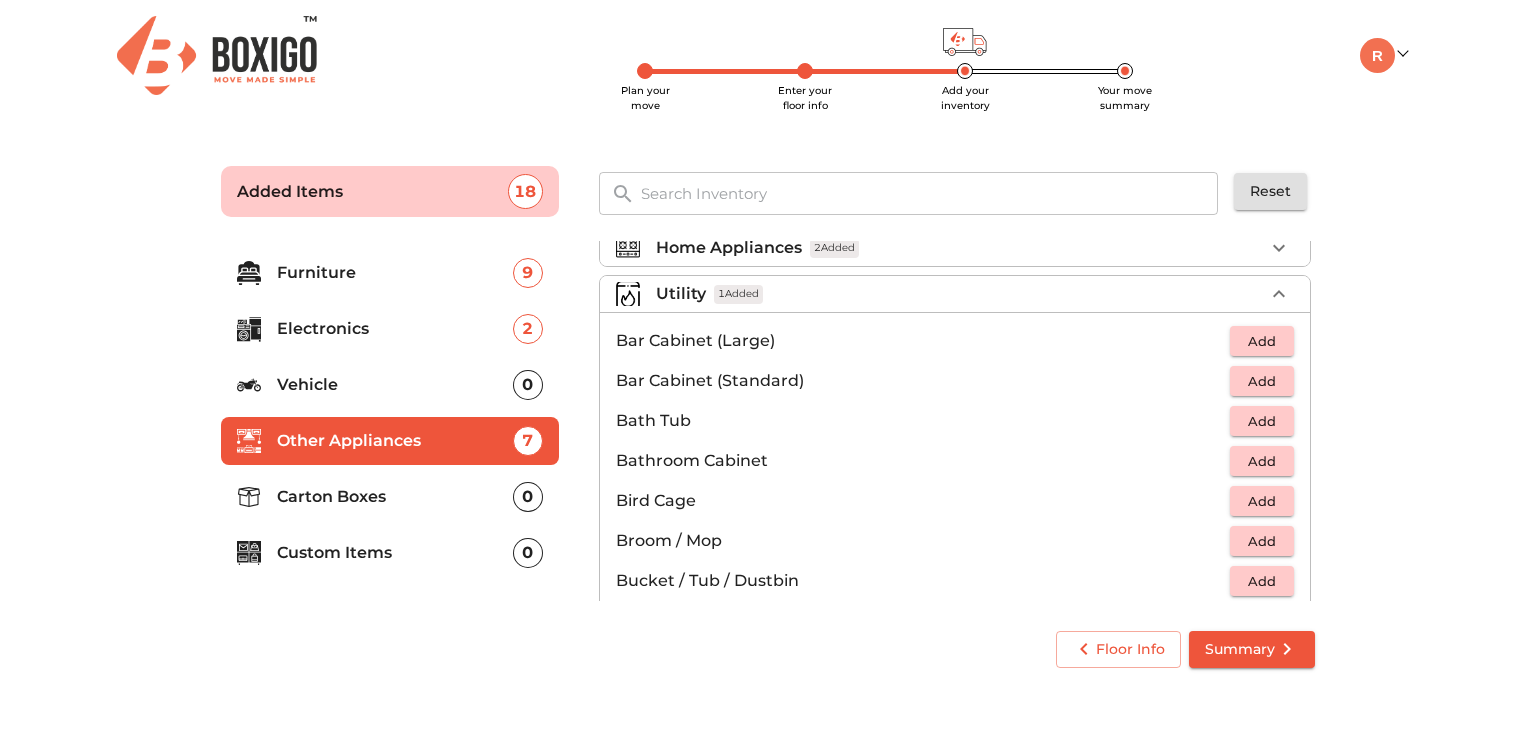 click on "Carton Boxes" at bounding box center [395, 497] 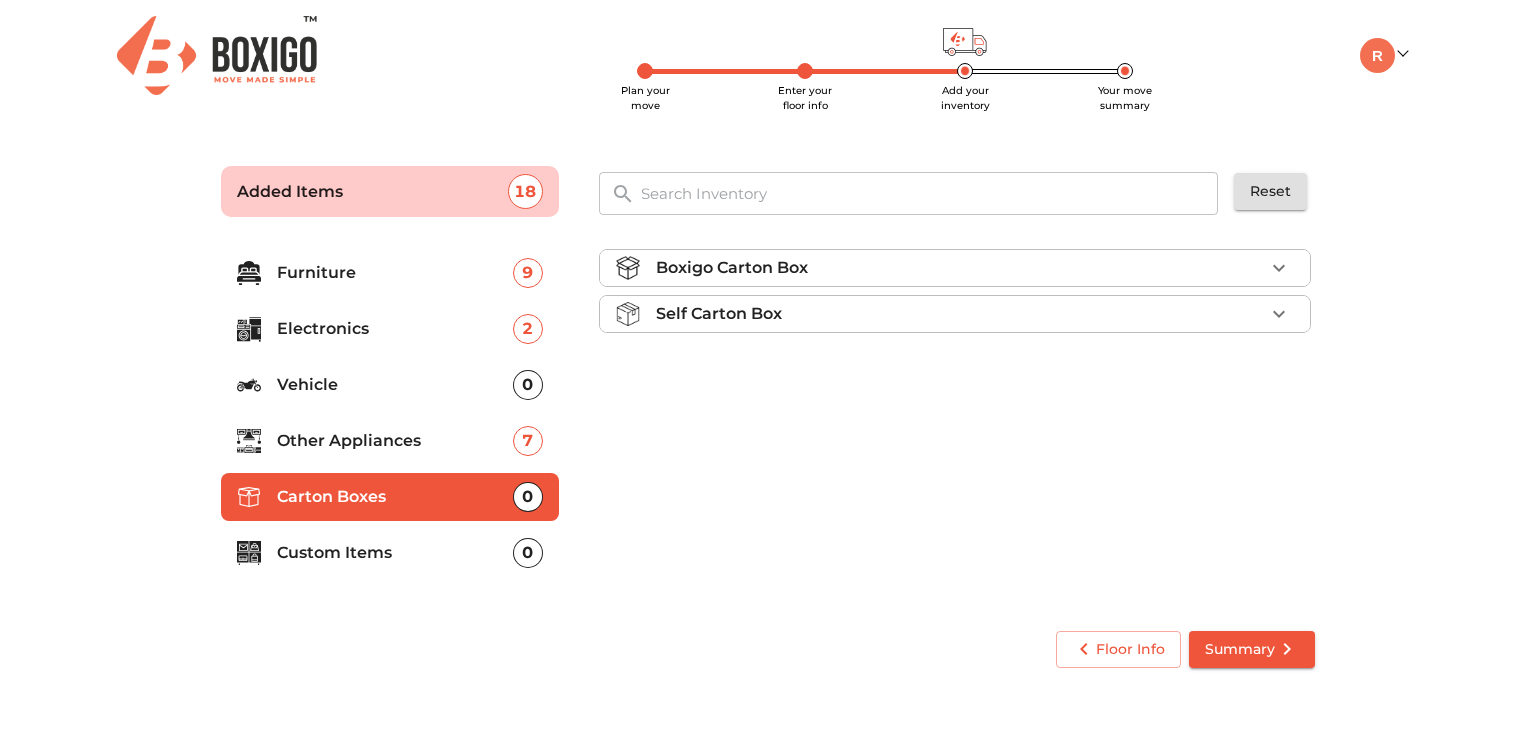 click on "Boxigo Carton Box" at bounding box center [960, 268] 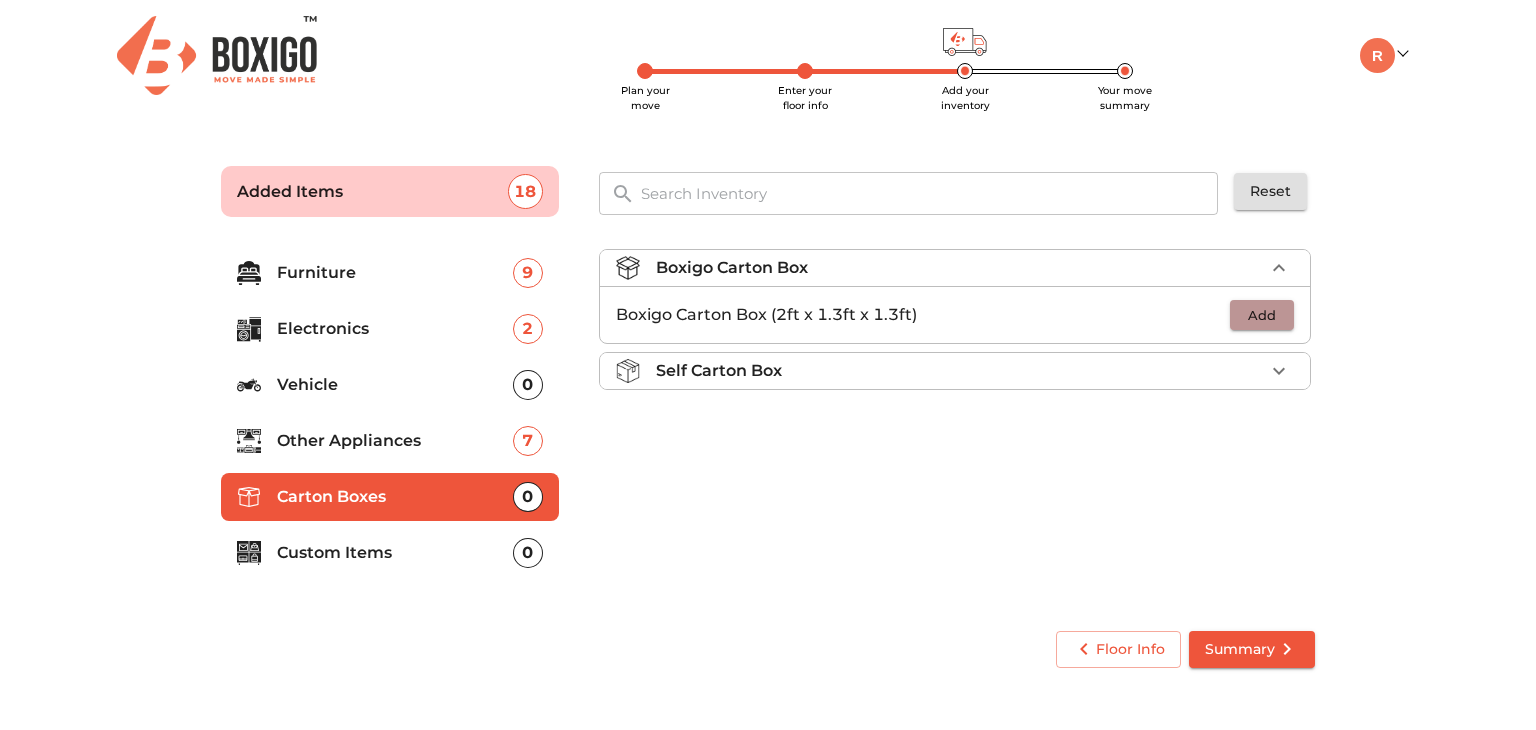 click on "Add" at bounding box center [1262, 315] 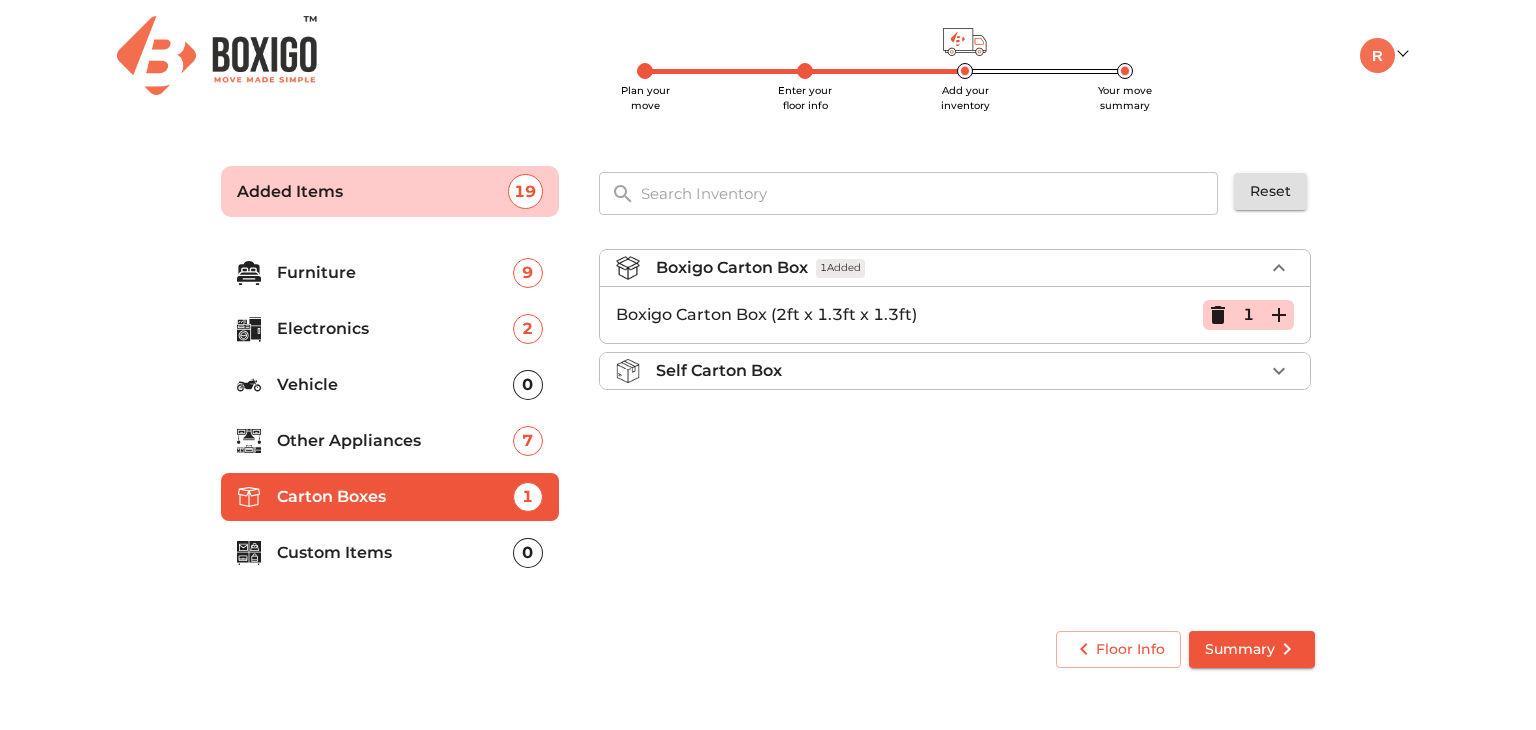 click 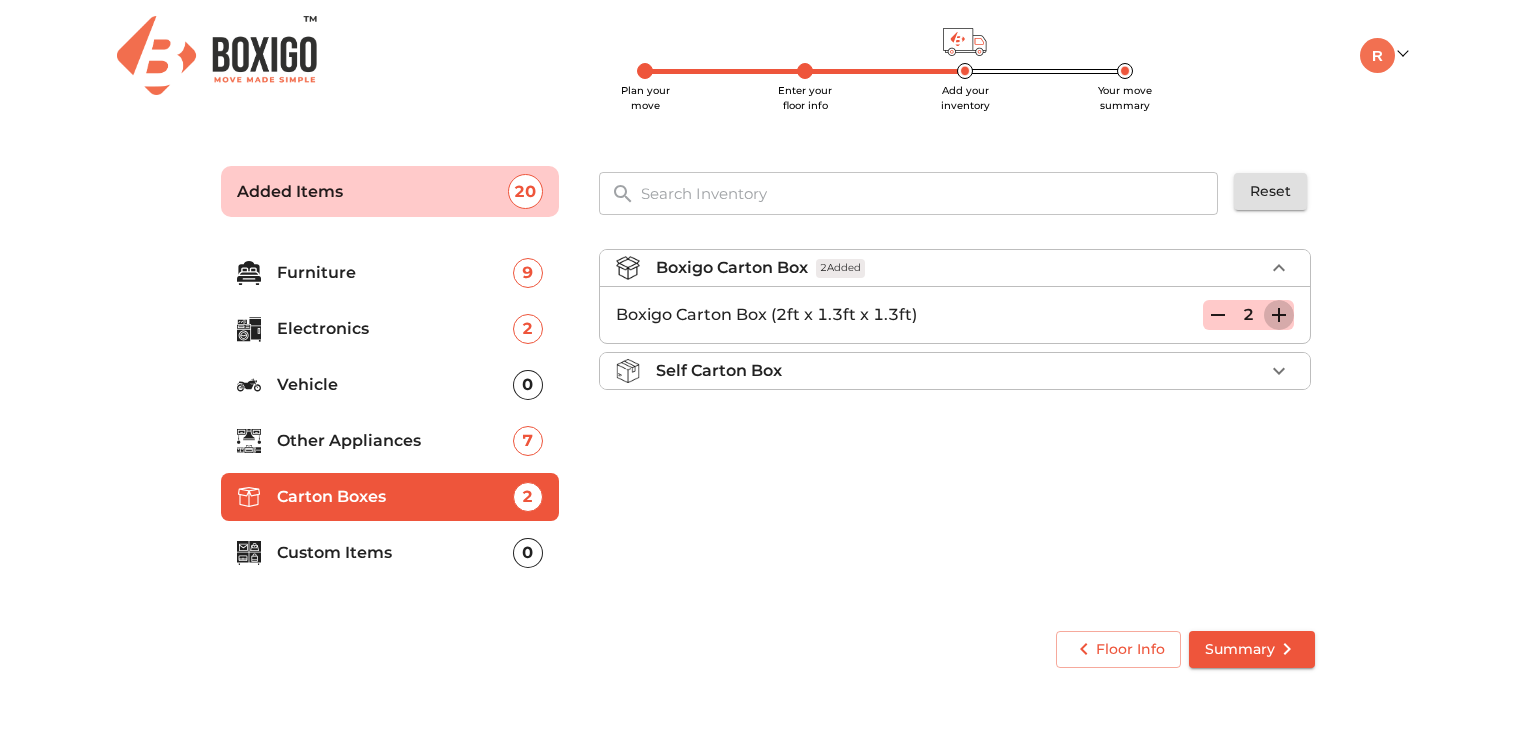 click 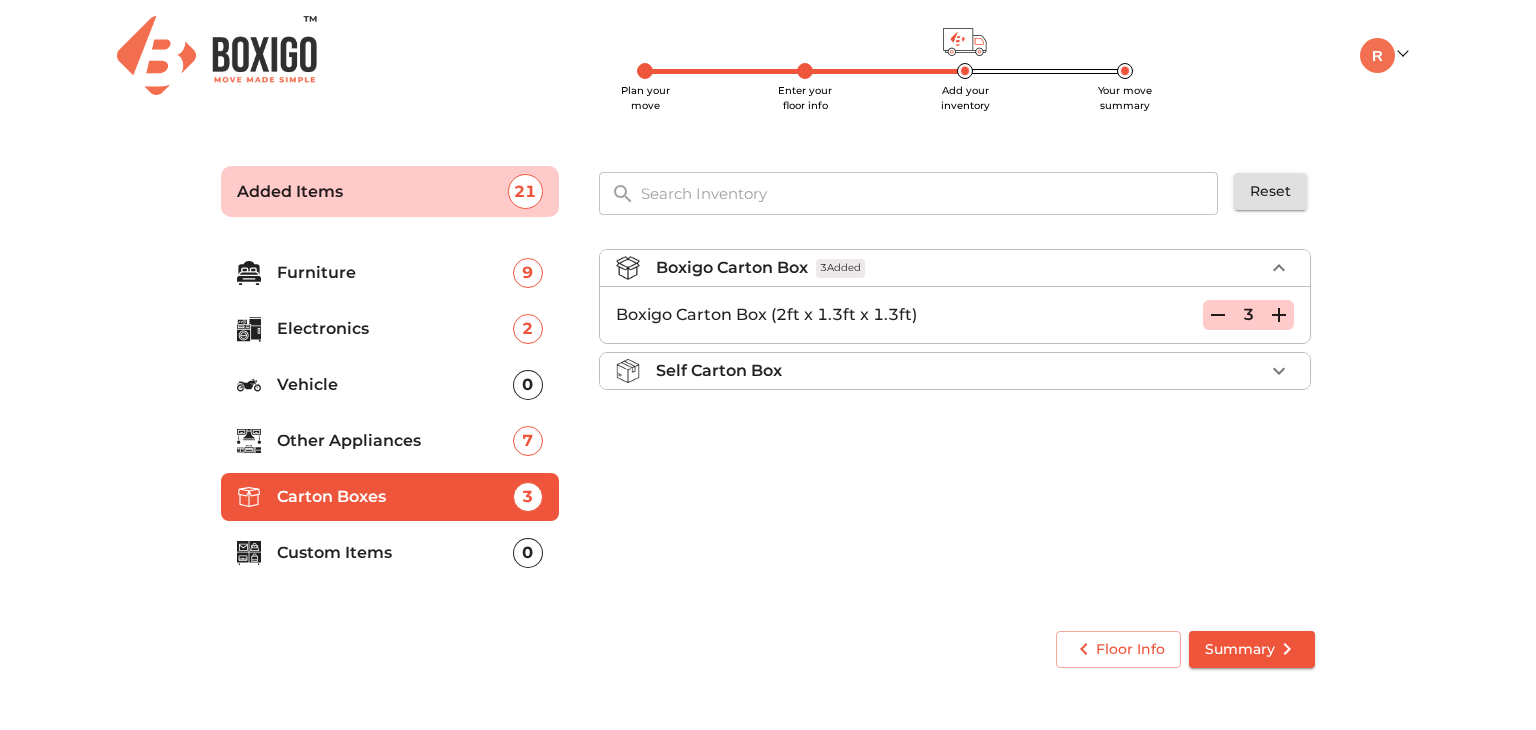 click on "Custom Items" at bounding box center (395, 553) 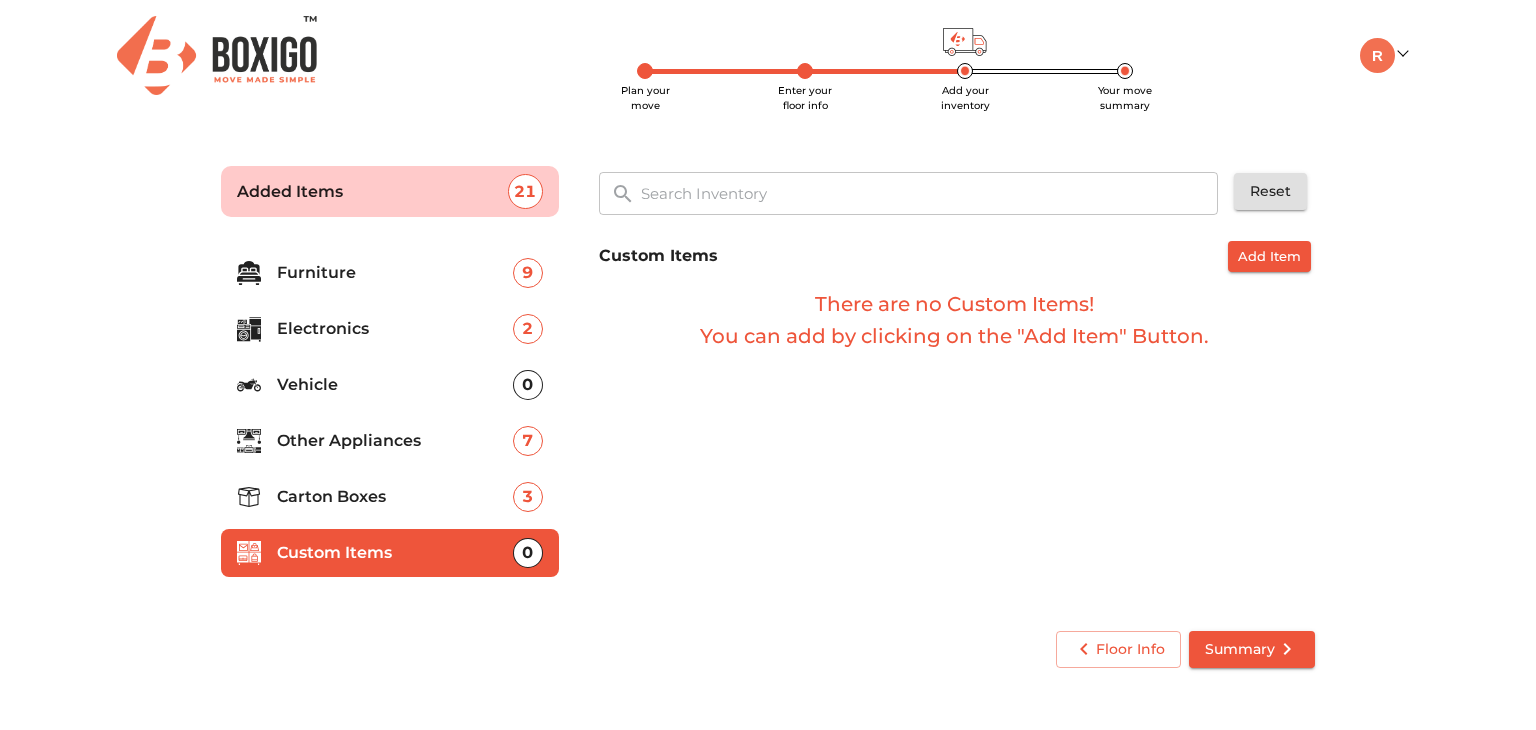 click on "Carton Boxes" at bounding box center [395, 497] 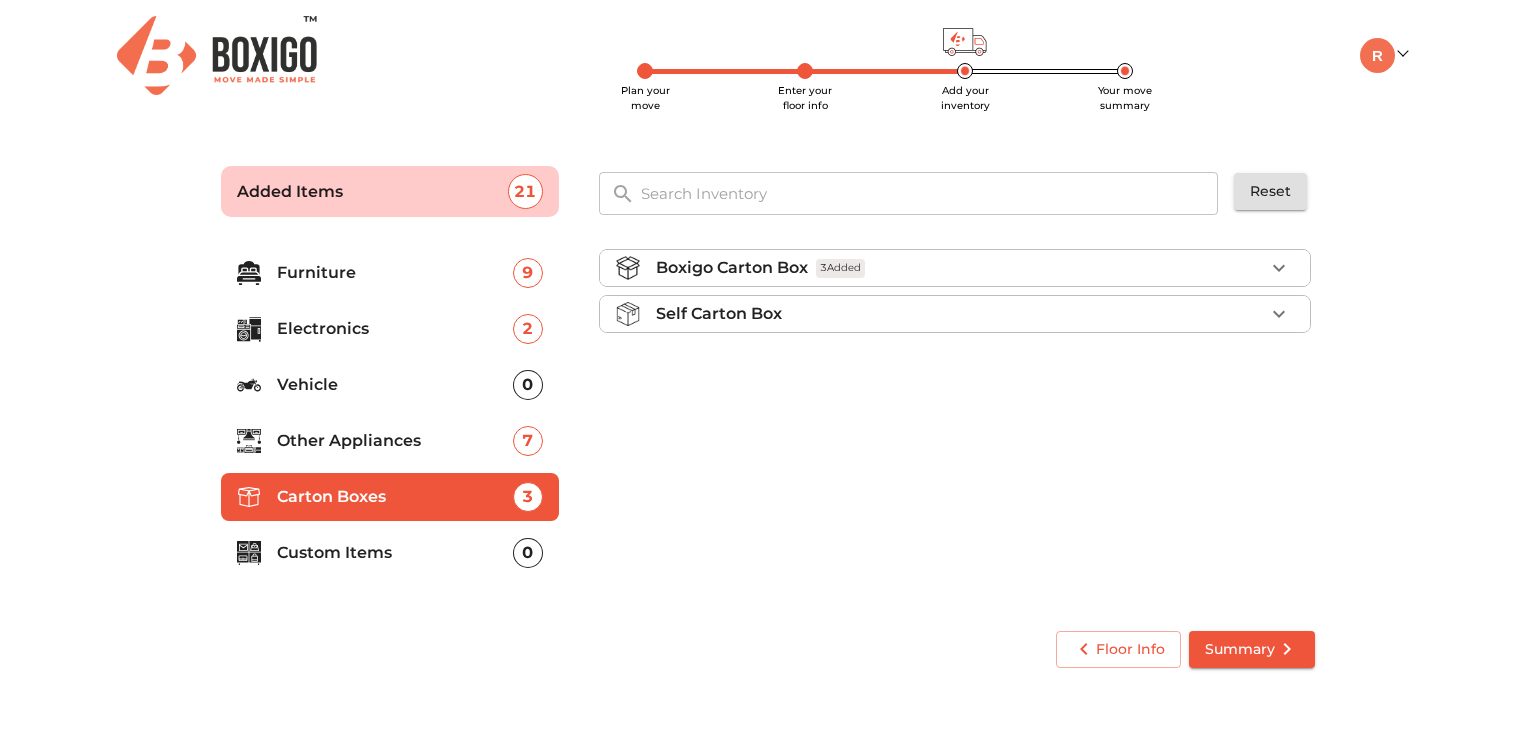 click on "Vehicle" at bounding box center [395, 385] 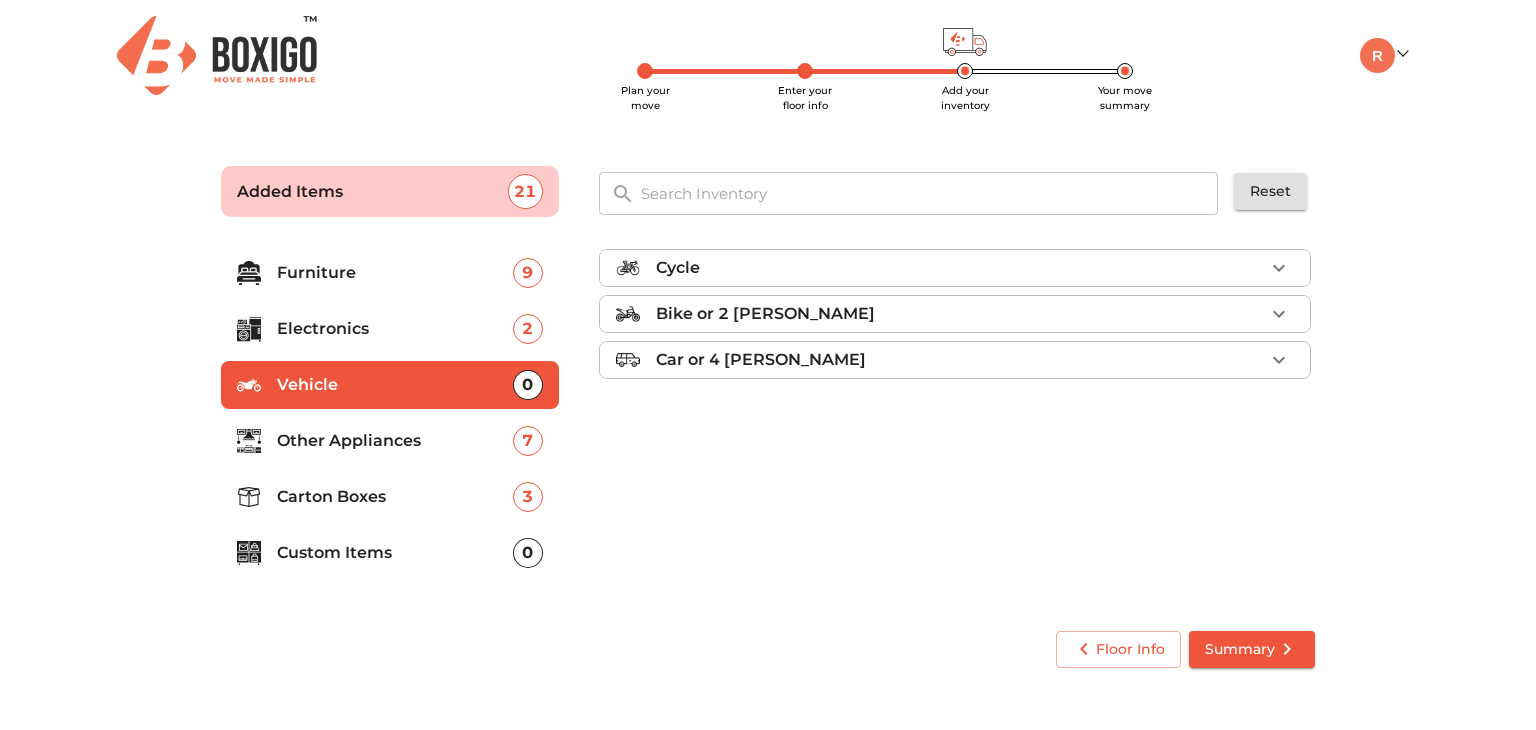 click on "Furniture" at bounding box center [395, 273] 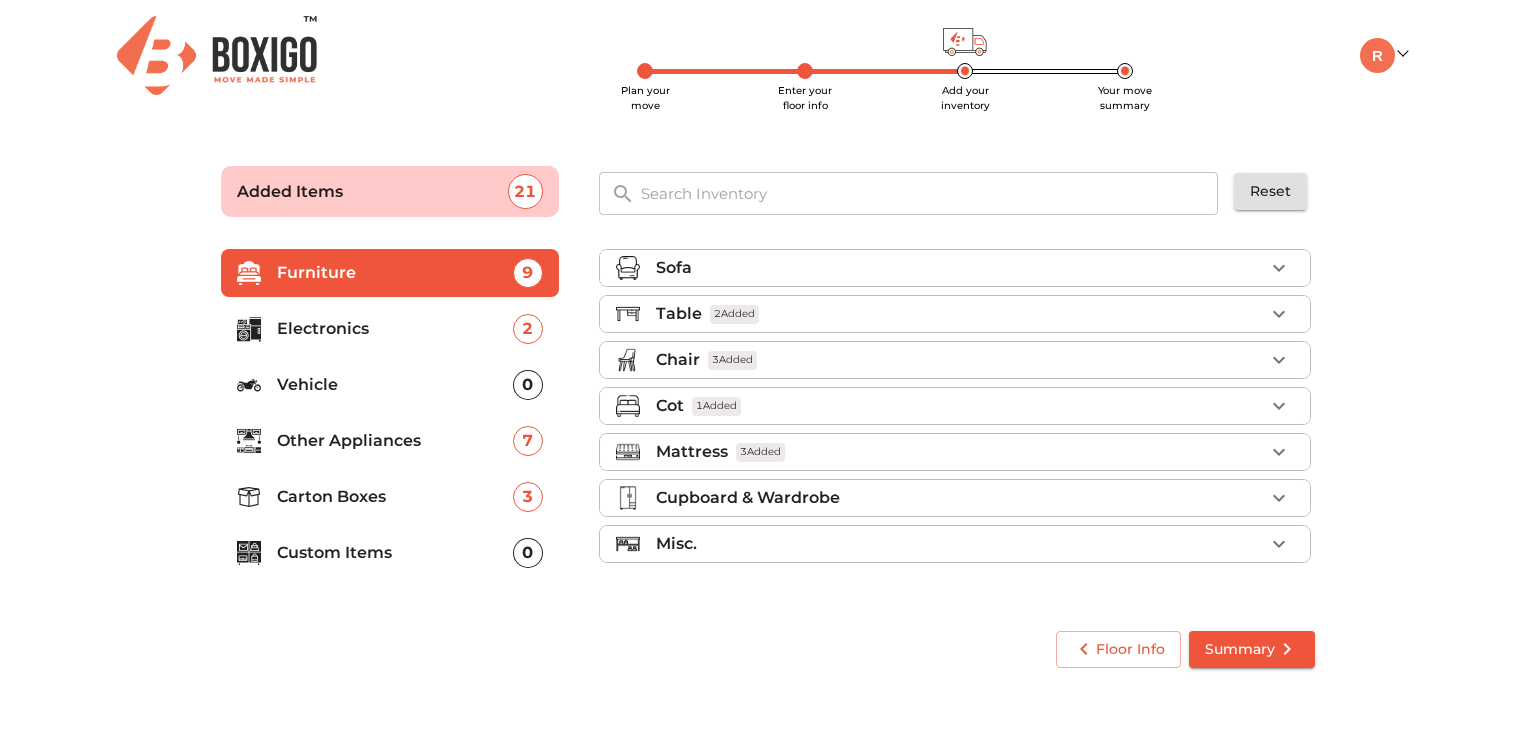 click on "Table 2  Added" at bounding box center (960, 314) 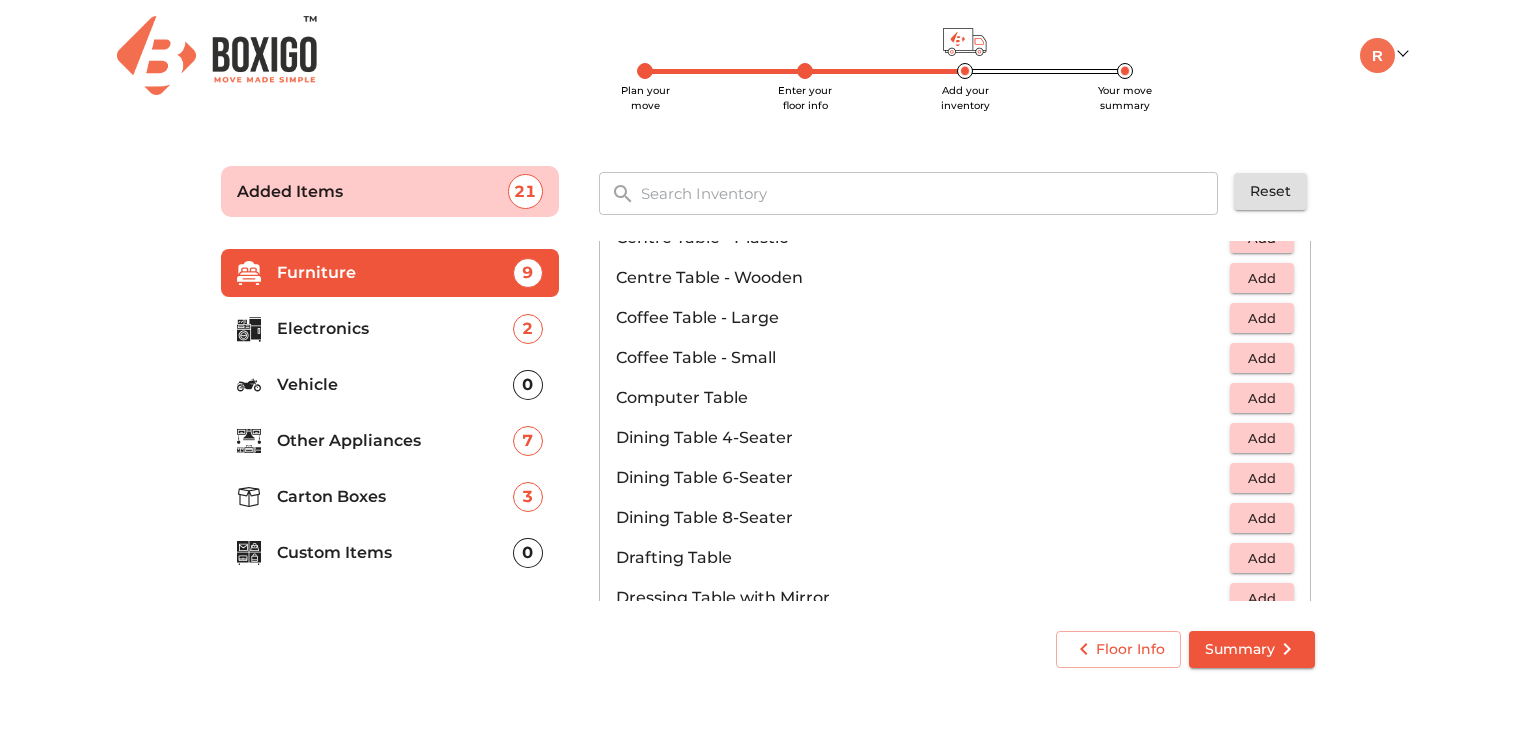 scroll, scrollTop: 0, scrollLeft: 0, axis: both 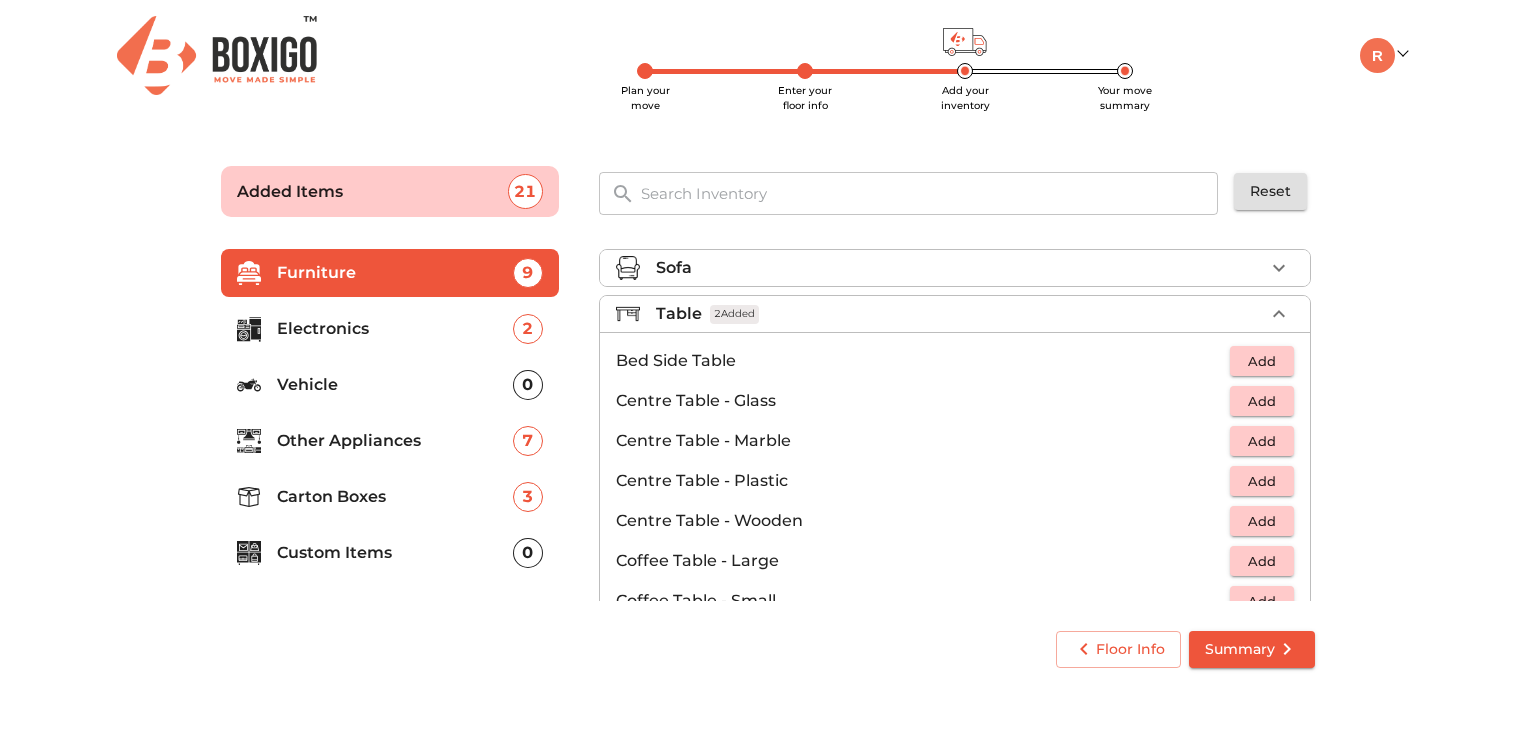 click on "Table 2  Added" at bounding box center (960, 314) 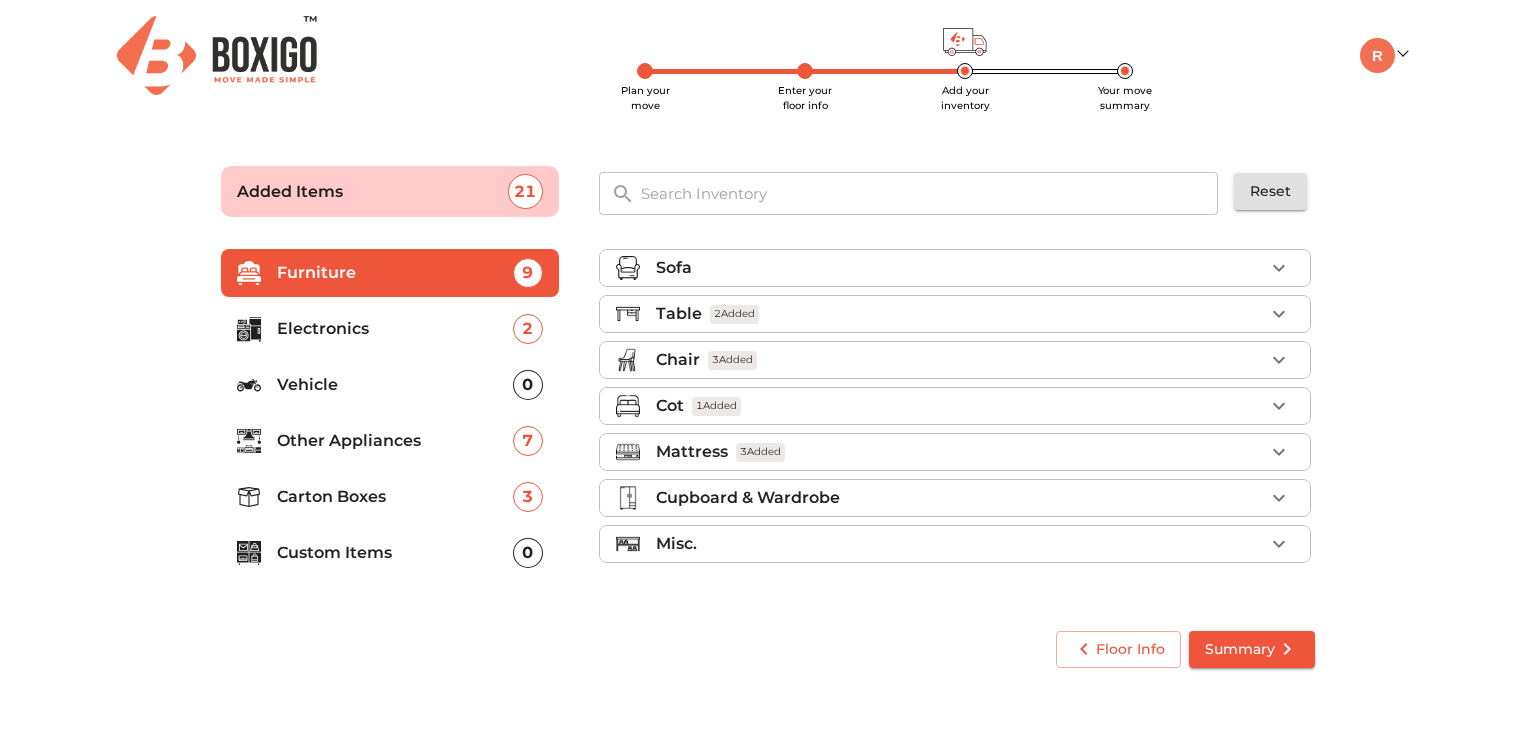click on "Other Appliances" at bounding box center [395, 441] 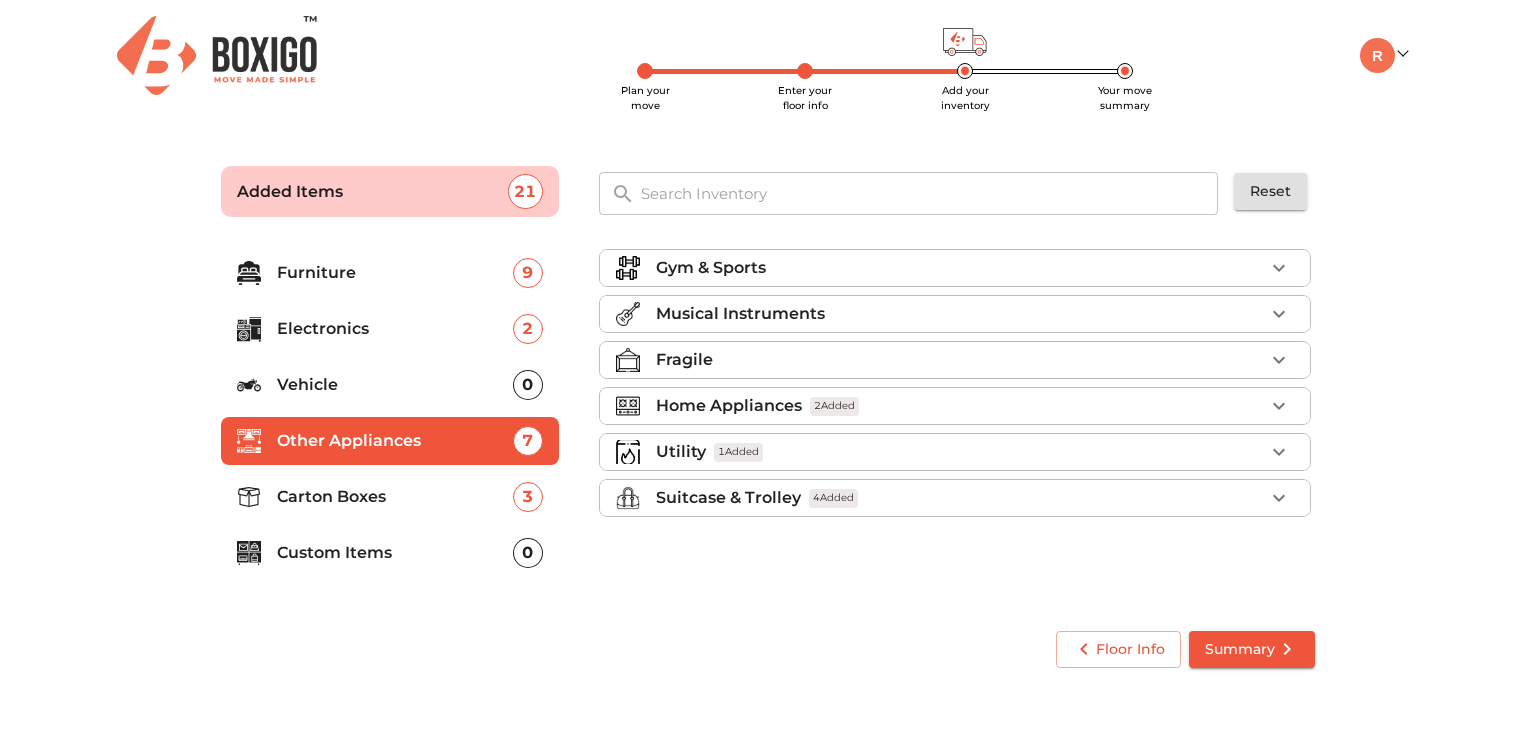 click on "Utility 1  Added" at bounding box center [960, 452] 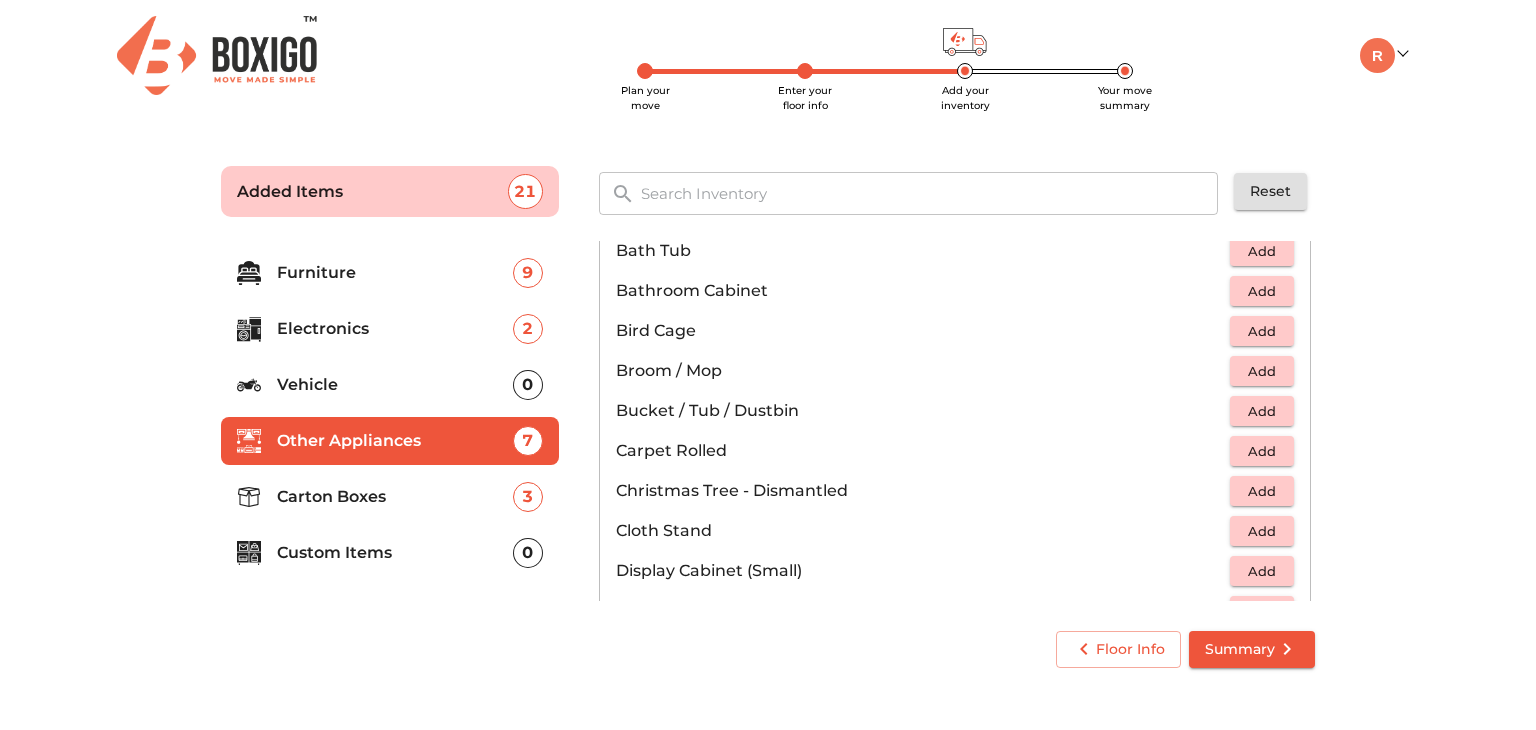 scroll, scrollTop: 336, scrollLeft: 0, axis: vertical 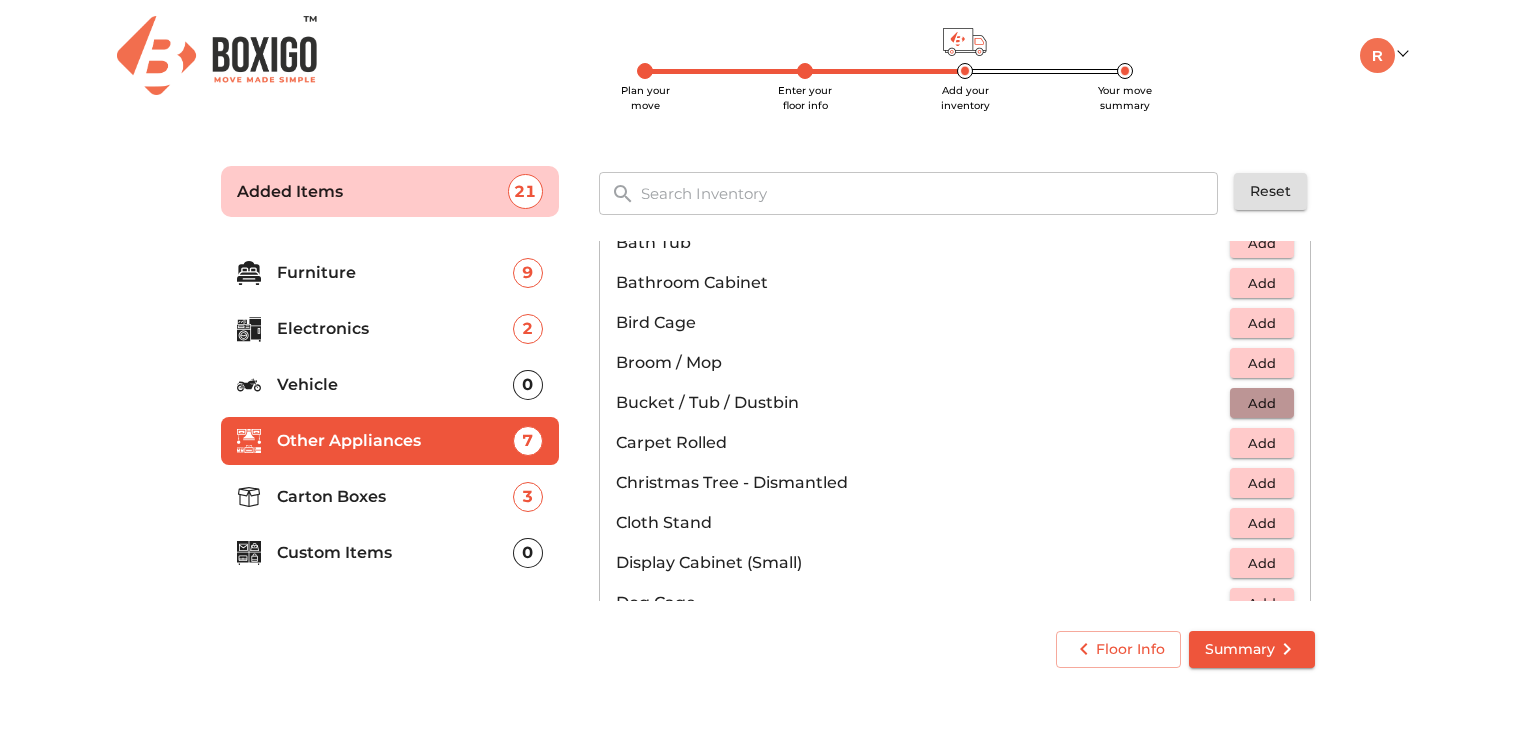 click on "Add" at bounding box center (1262, 403) 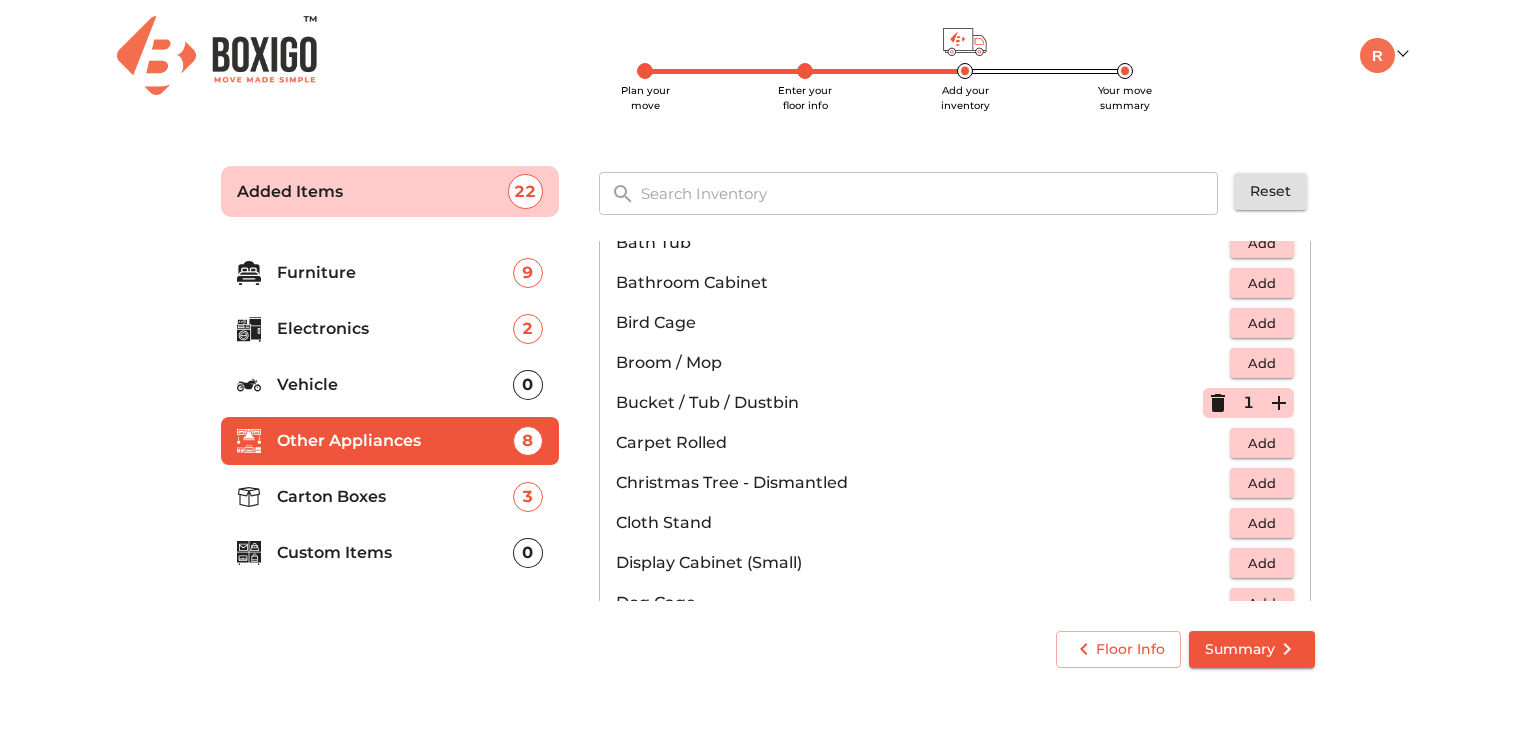 click on "1" at bounding box center [1248, 403] 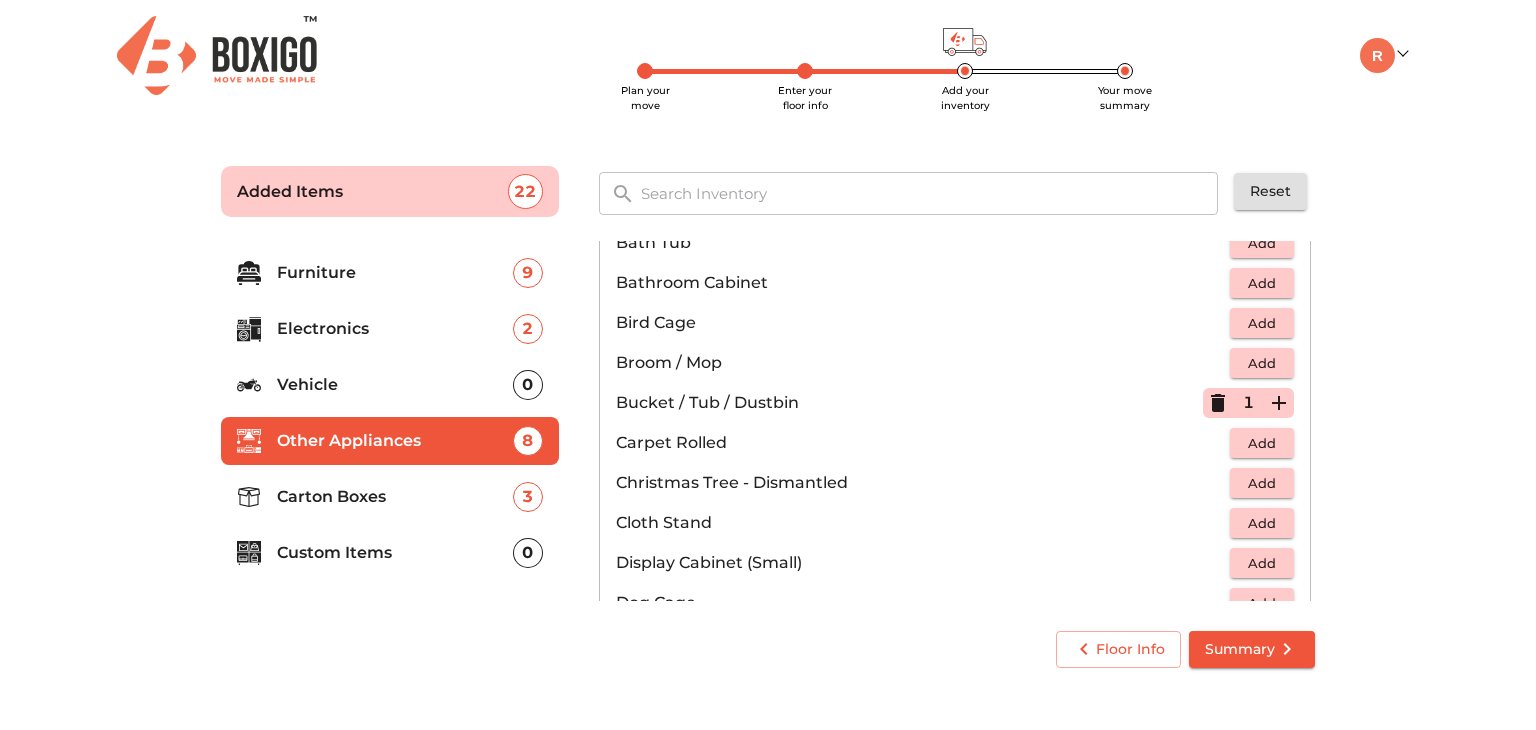 click 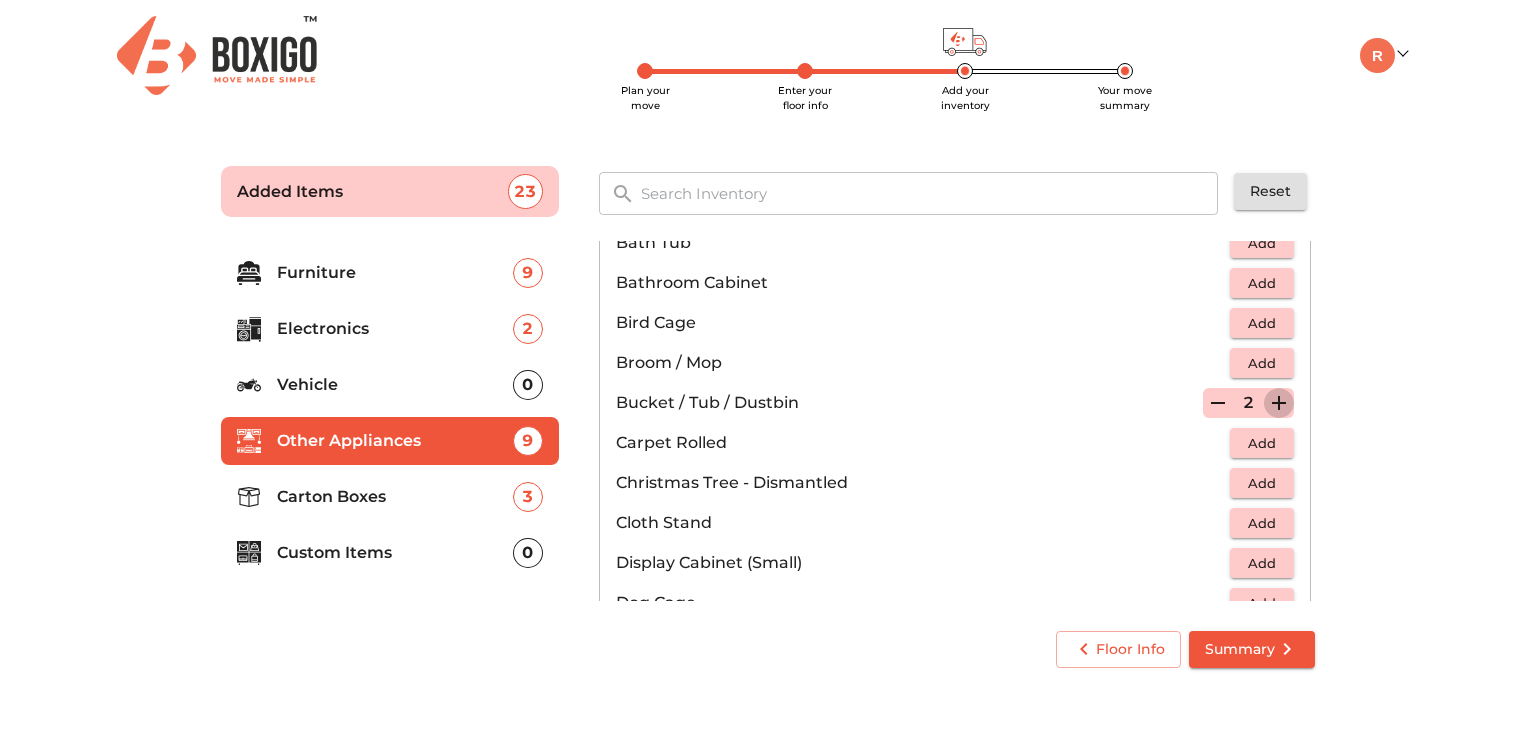 click 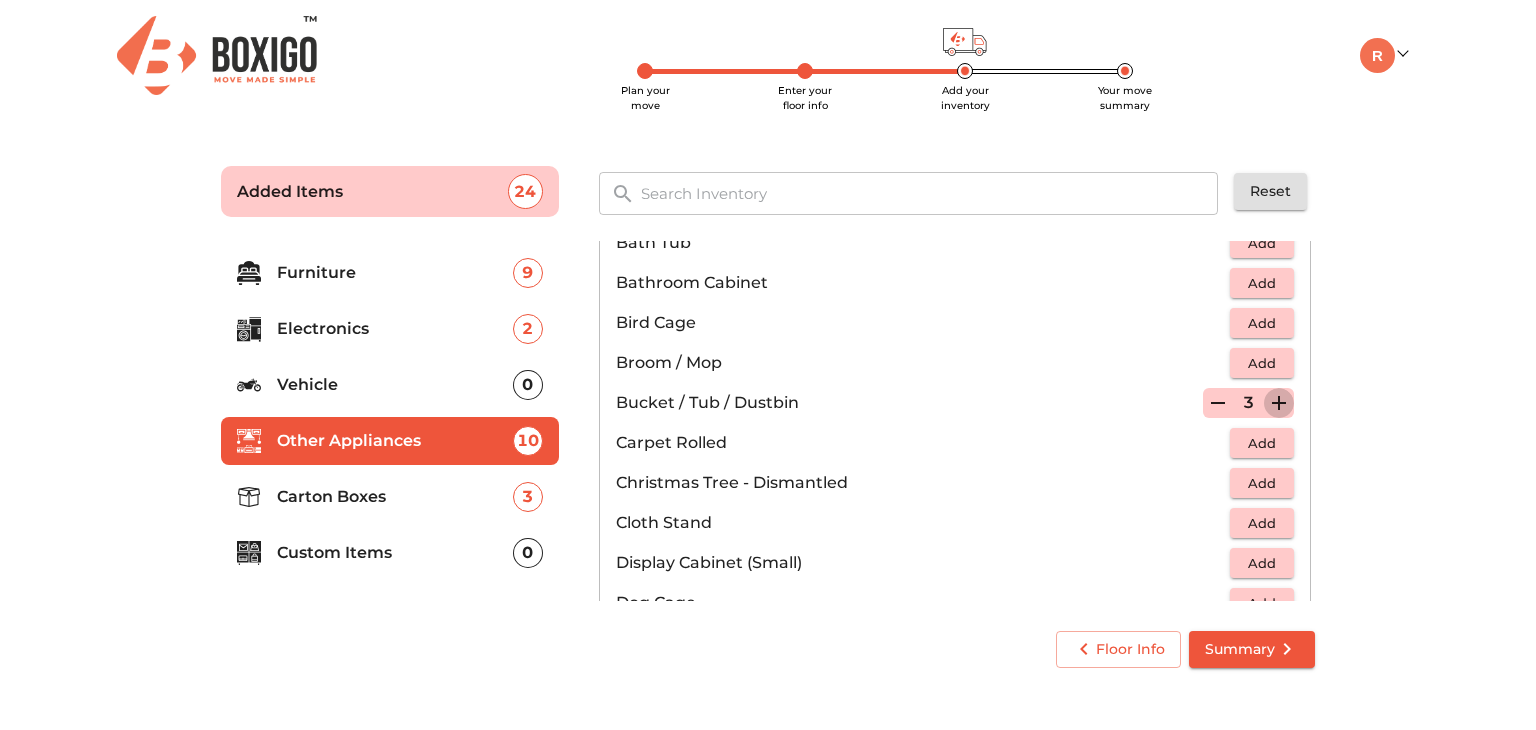 click 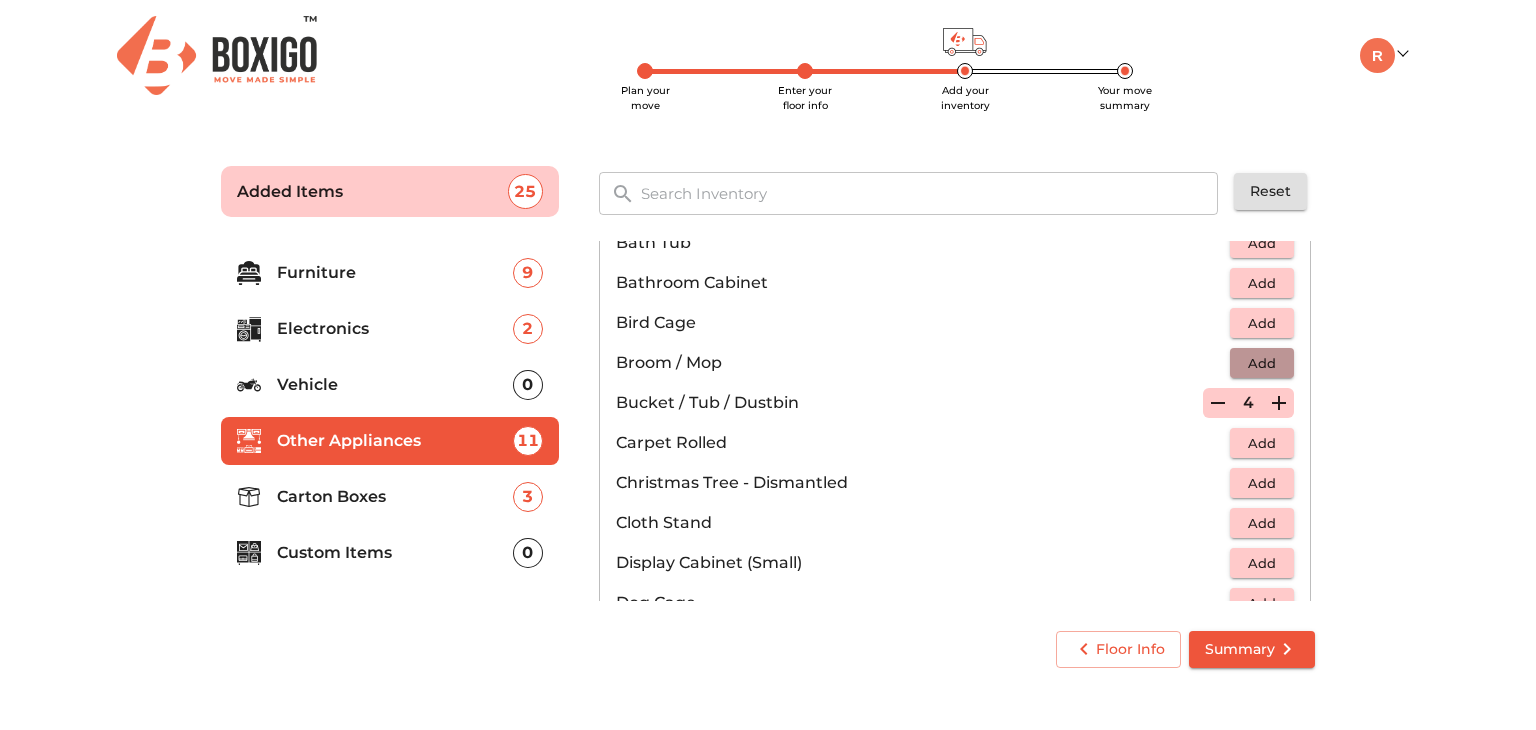 click on "Add" at bounding box center [1262, 363] 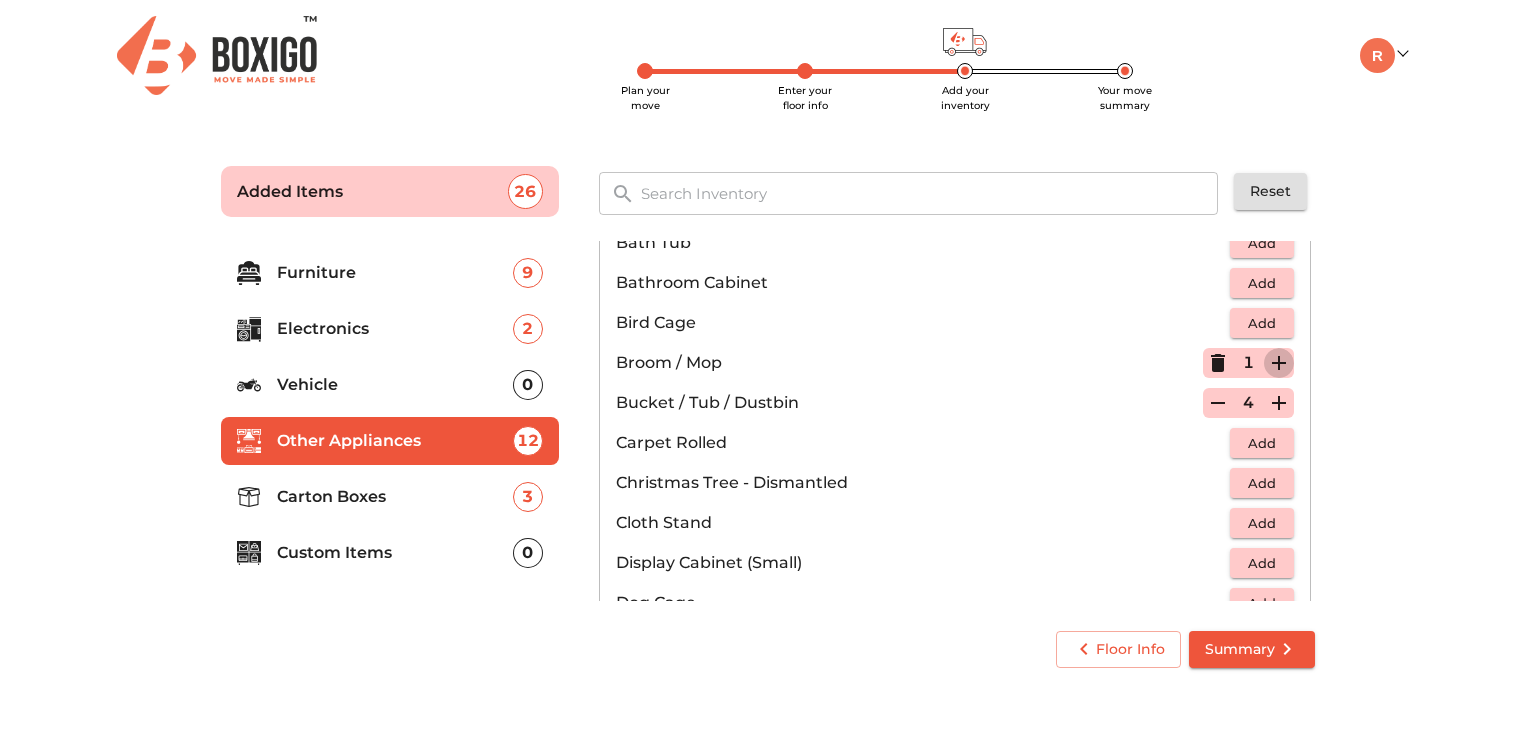 click 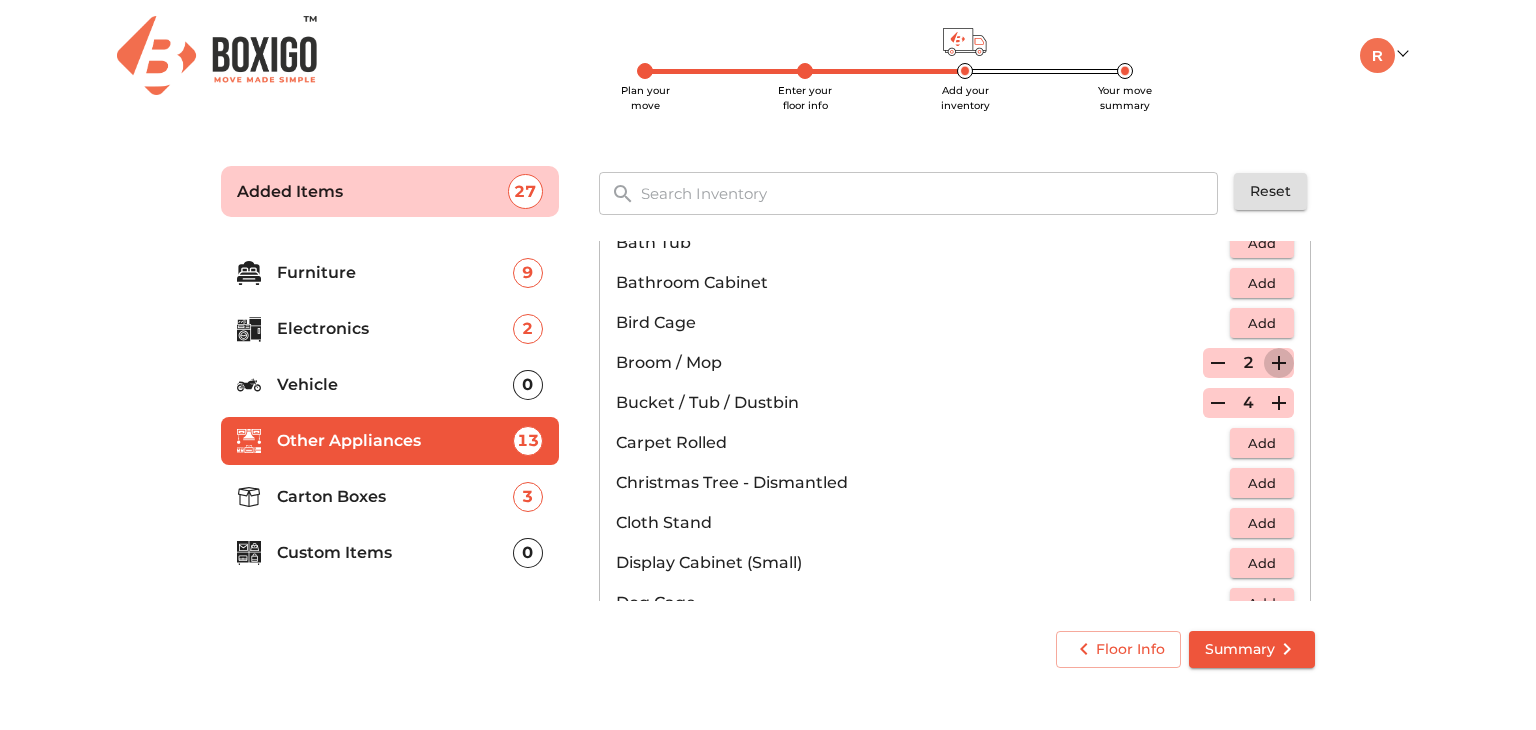 click 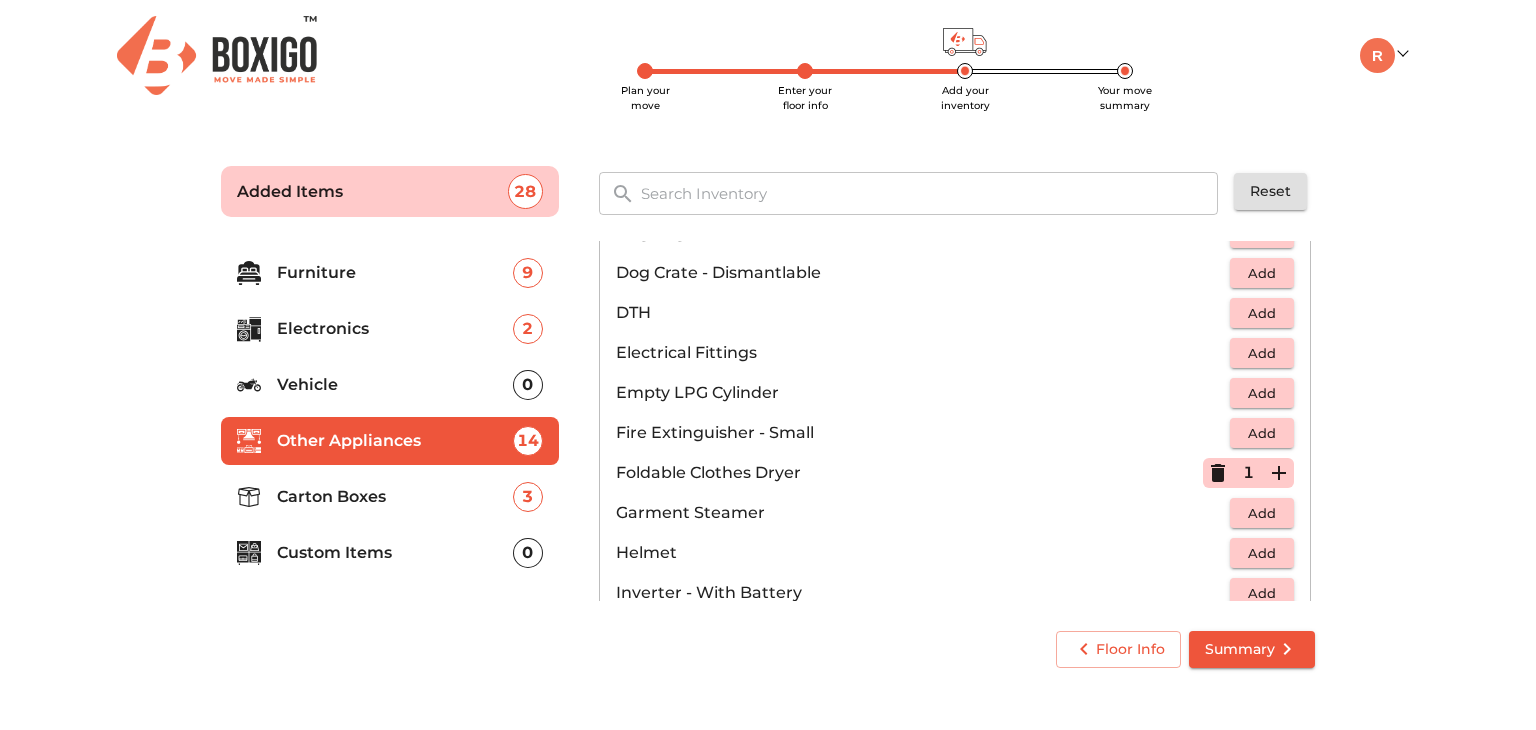 scroll, scrollTop: 707, scrollLeft: 0, axis: vertical 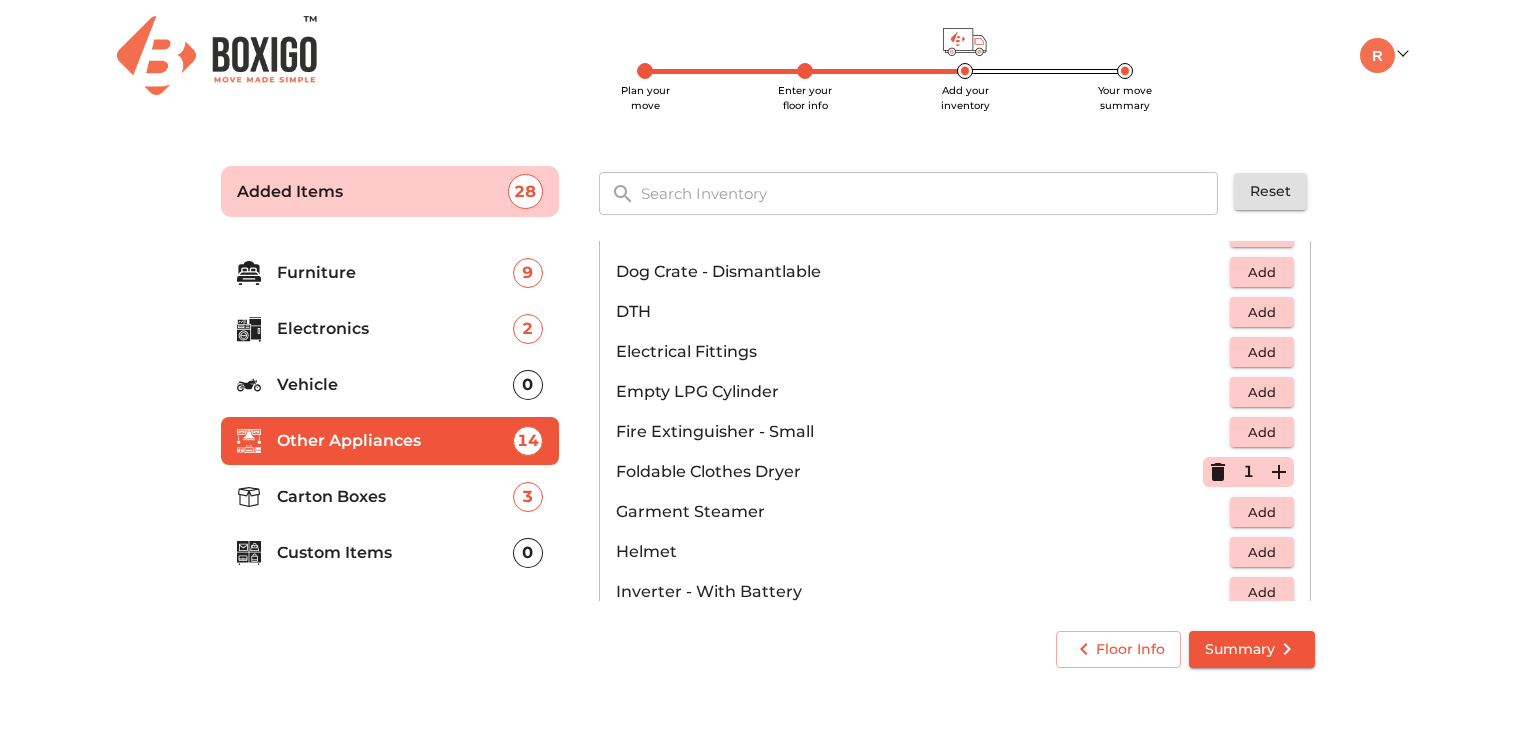 click on "Add" at bounding box center [1262, 392] 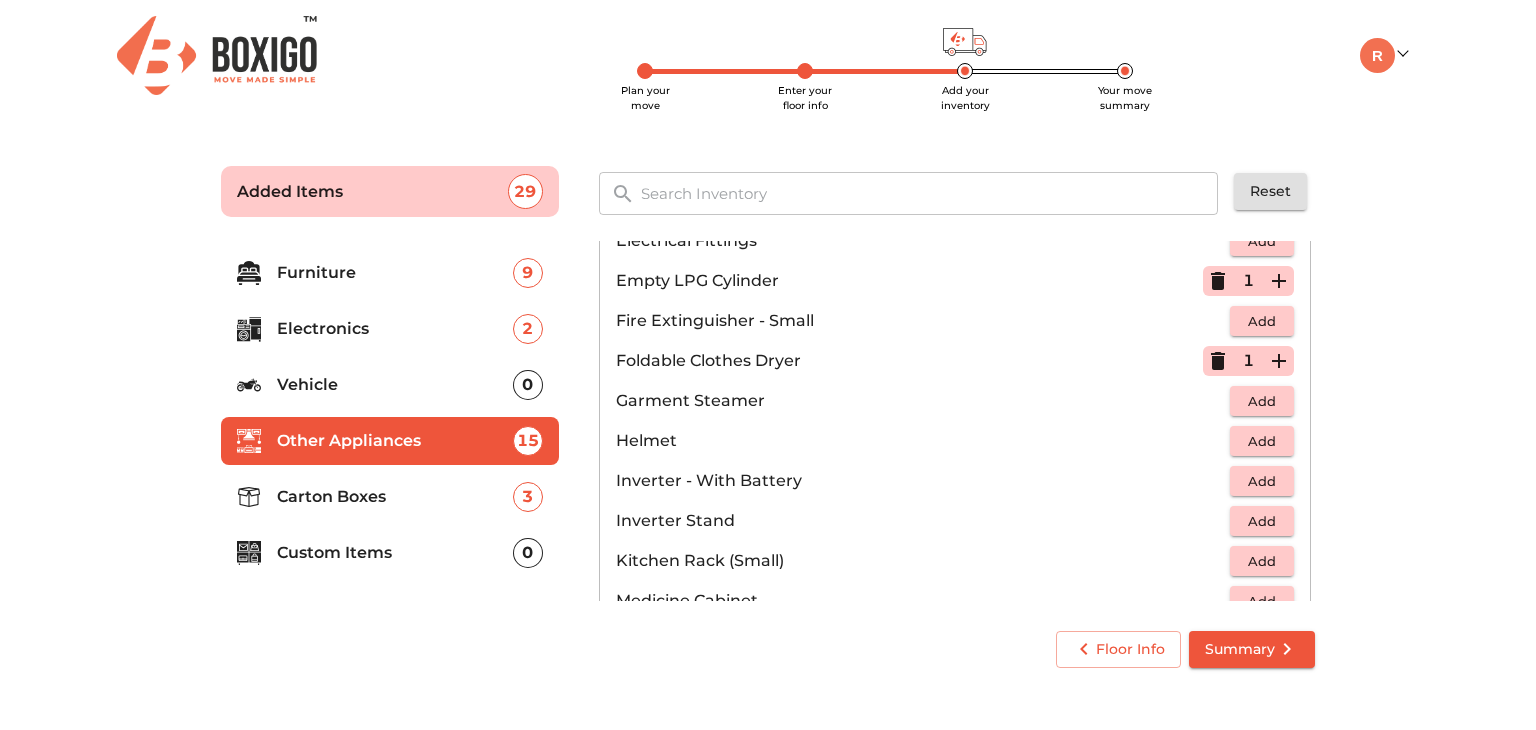 scroll, scrollTop: 820, scrollLeft: 0, axis: vertical 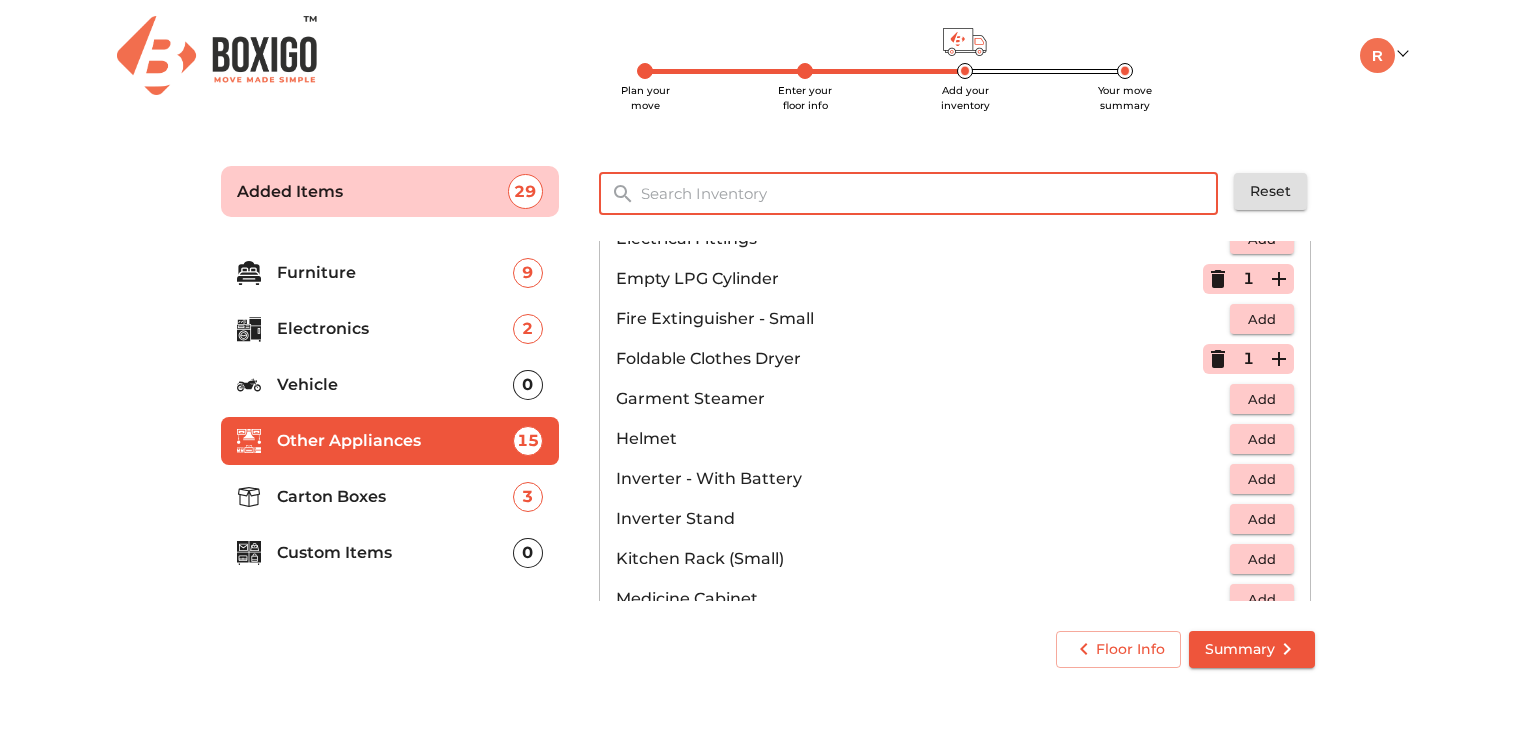 click at bounding box center (930, 193) 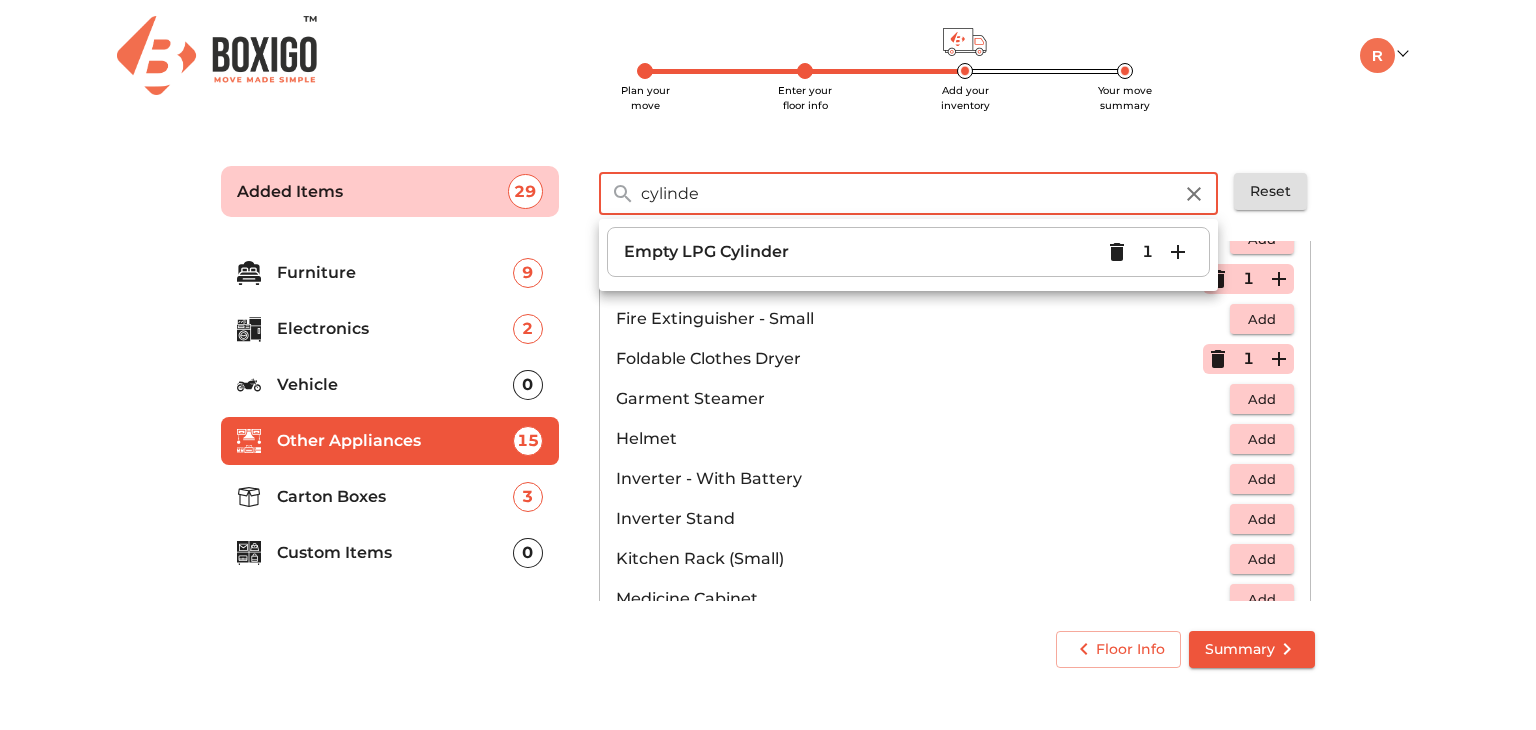 type on "cylinder" 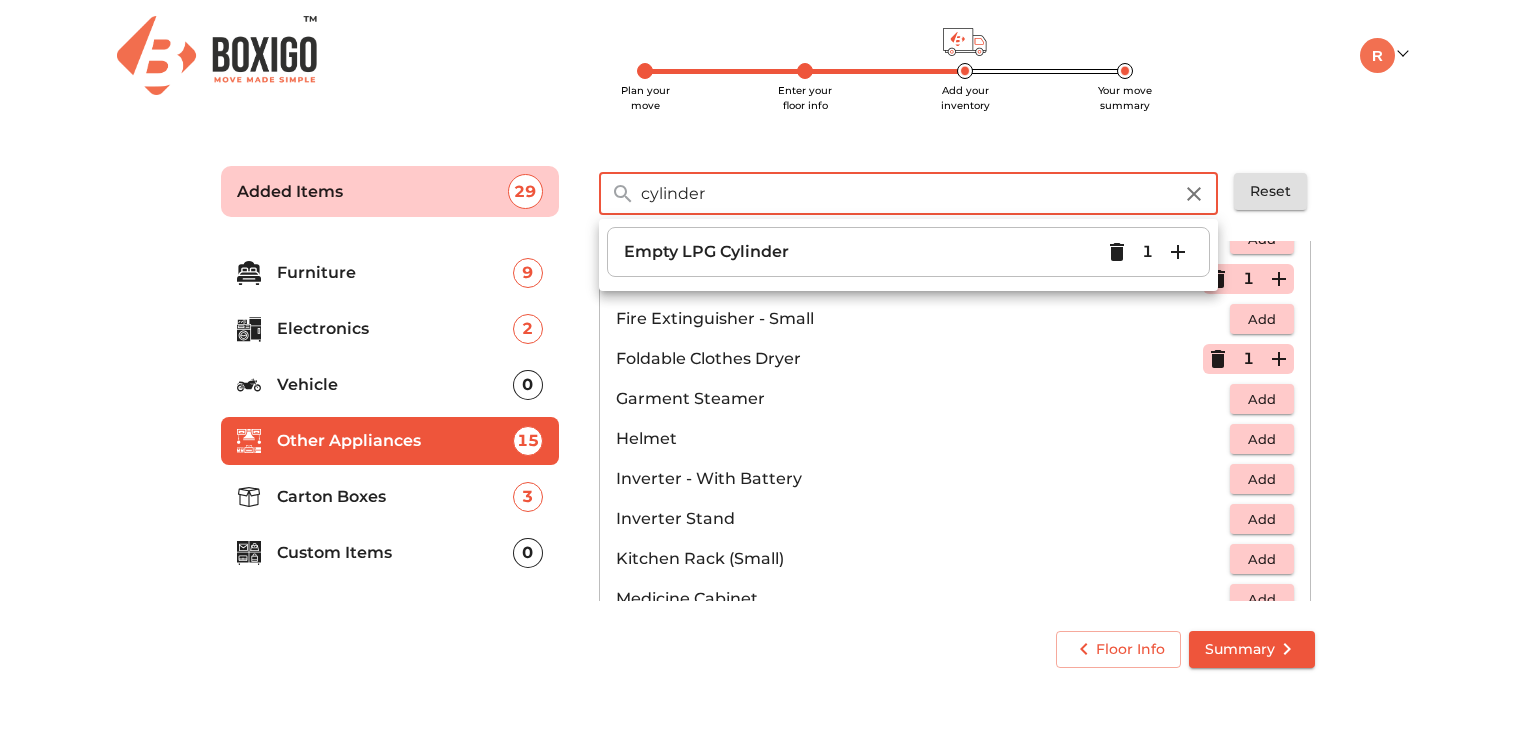 drag, startPoint x: 736, startPoint y: 190, endPoint x: 600, endPoint y: 199, distance: 136.29747 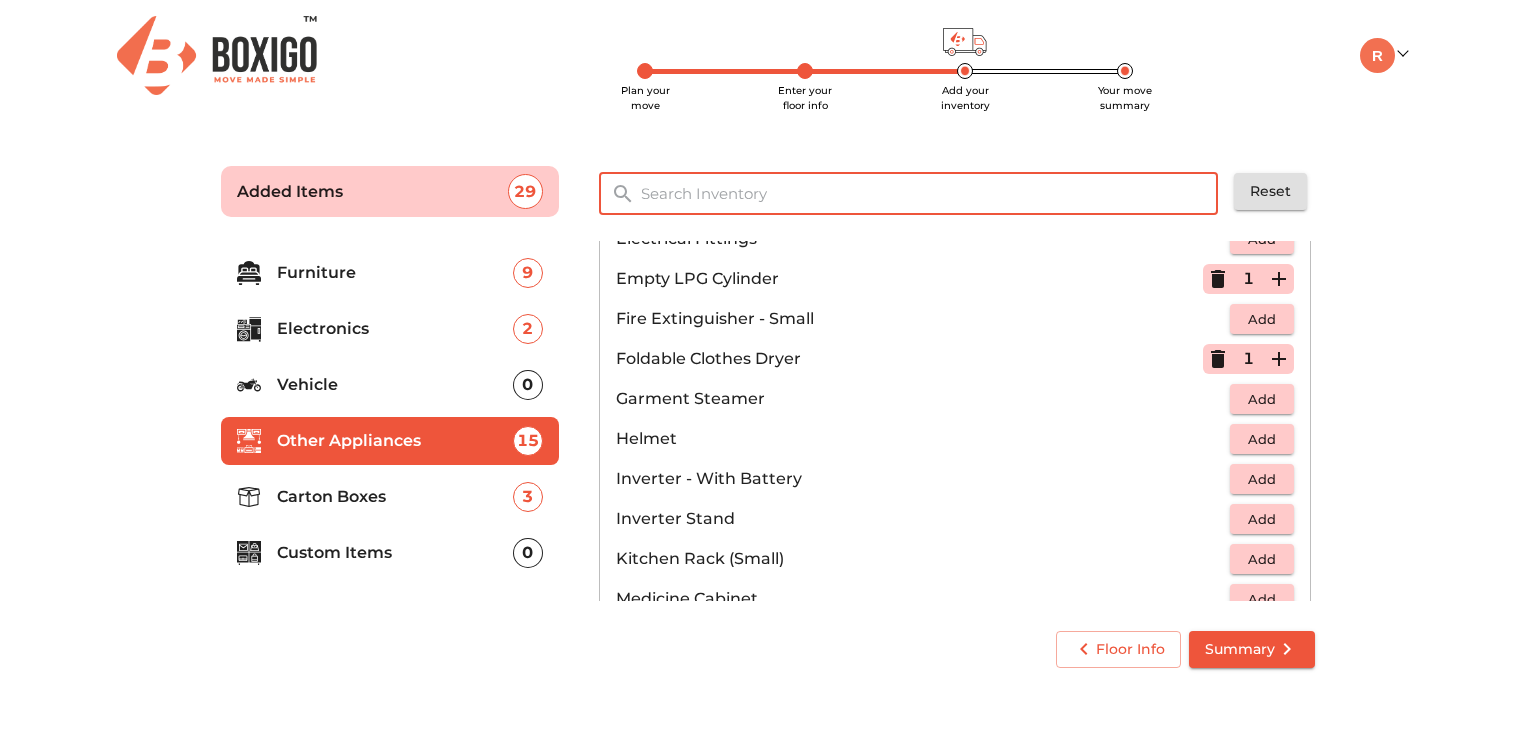 click on "Plan your   move Enter your   floor info Add your   inventory Your move   summary My Moves My Profile Make Estimate LOGOUT" at bounding box center (768, 55) 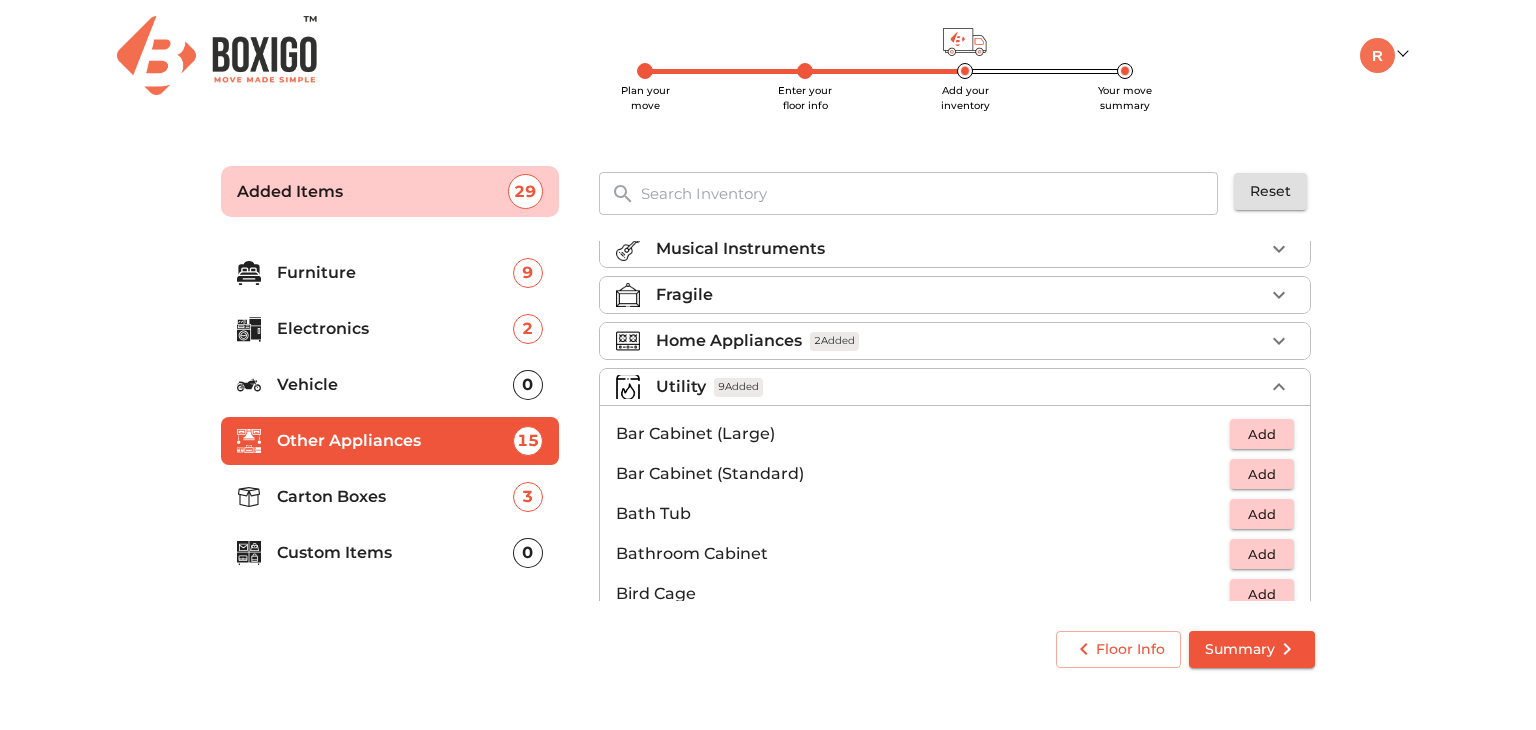 scroll, scrollTop: 9, scrollLeft: 0, axis: vertical 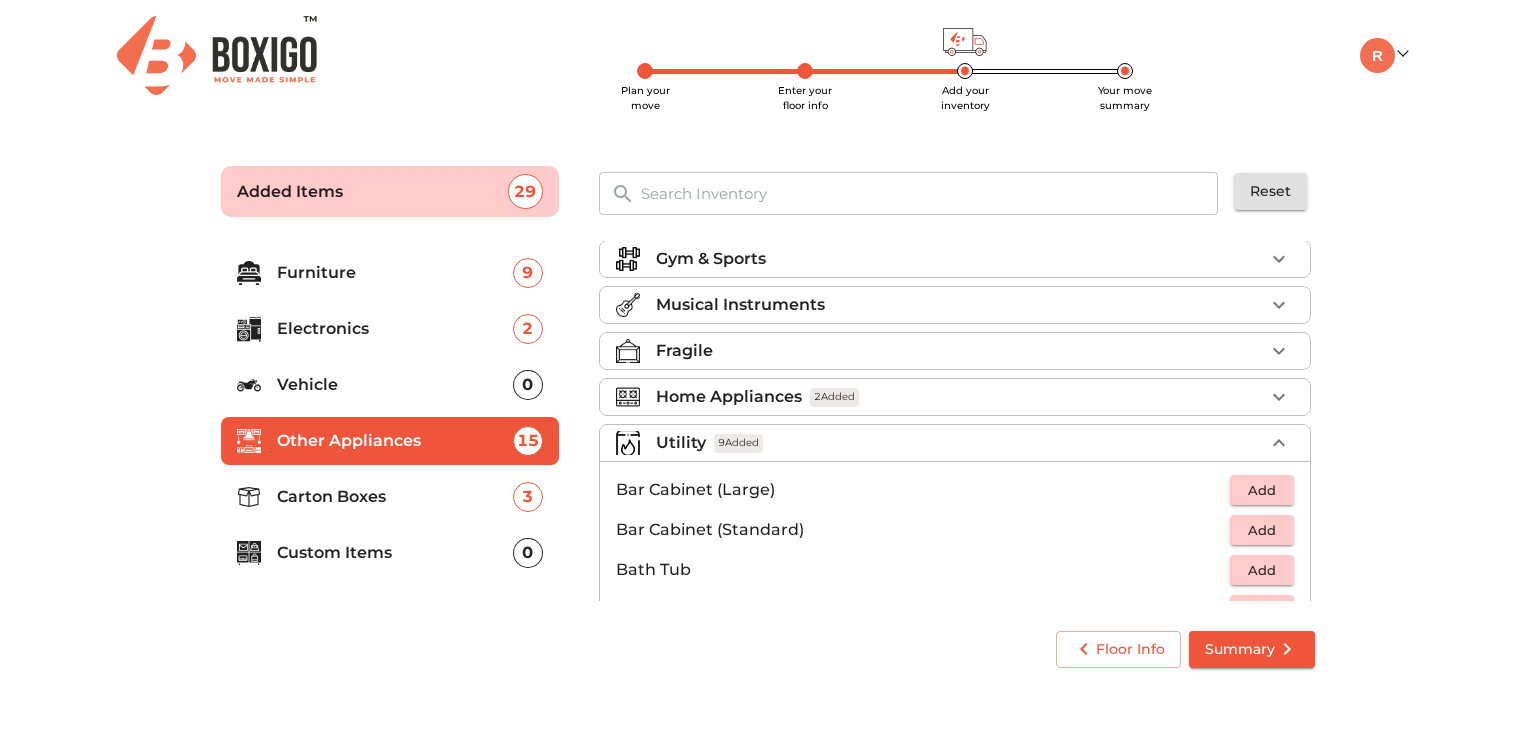 click on "Utility 9  Added" at bounding box center [960, 443] 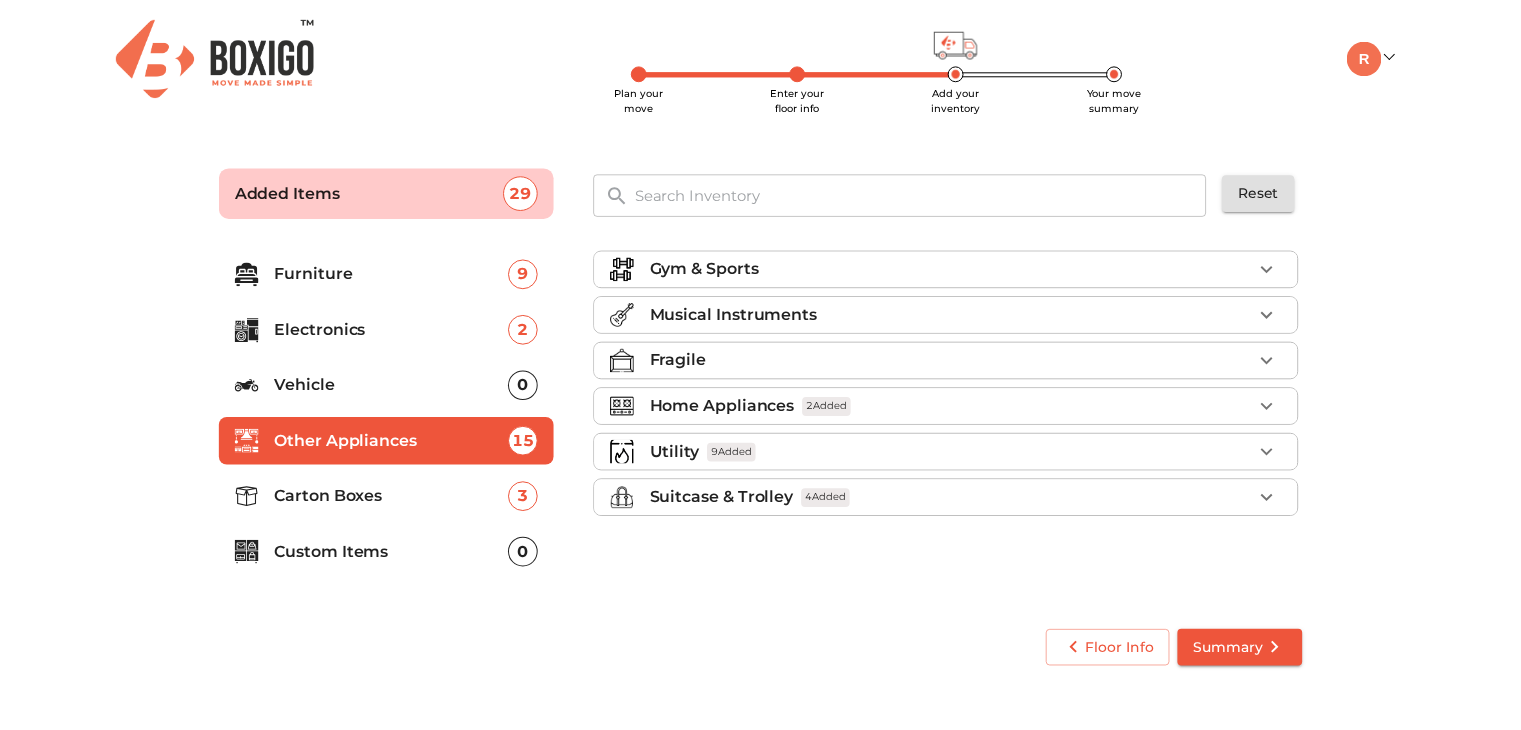scroll, scrollTop: 0, scrollLeft: 0, axis: both 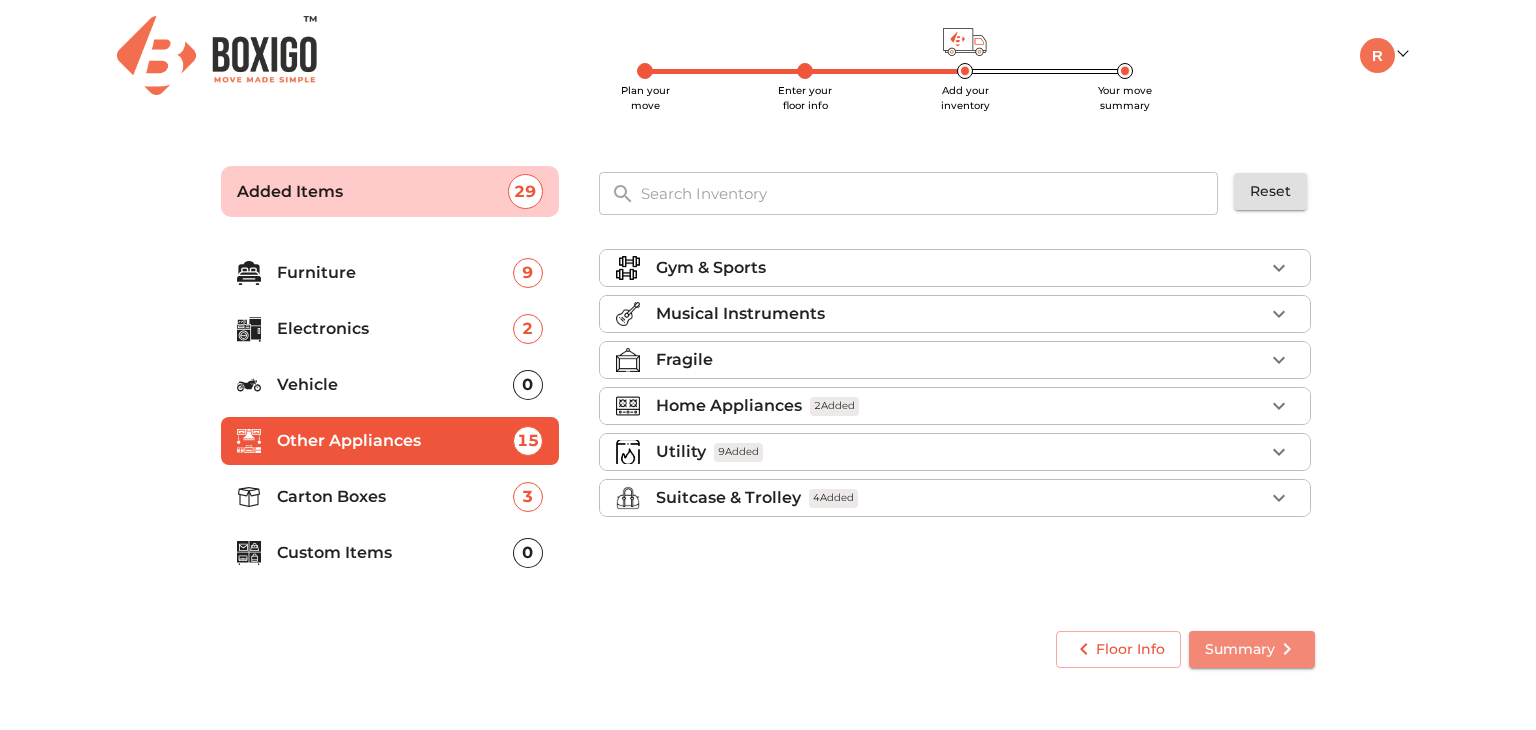 click on "Summary" at bounding box center [1252, 649] 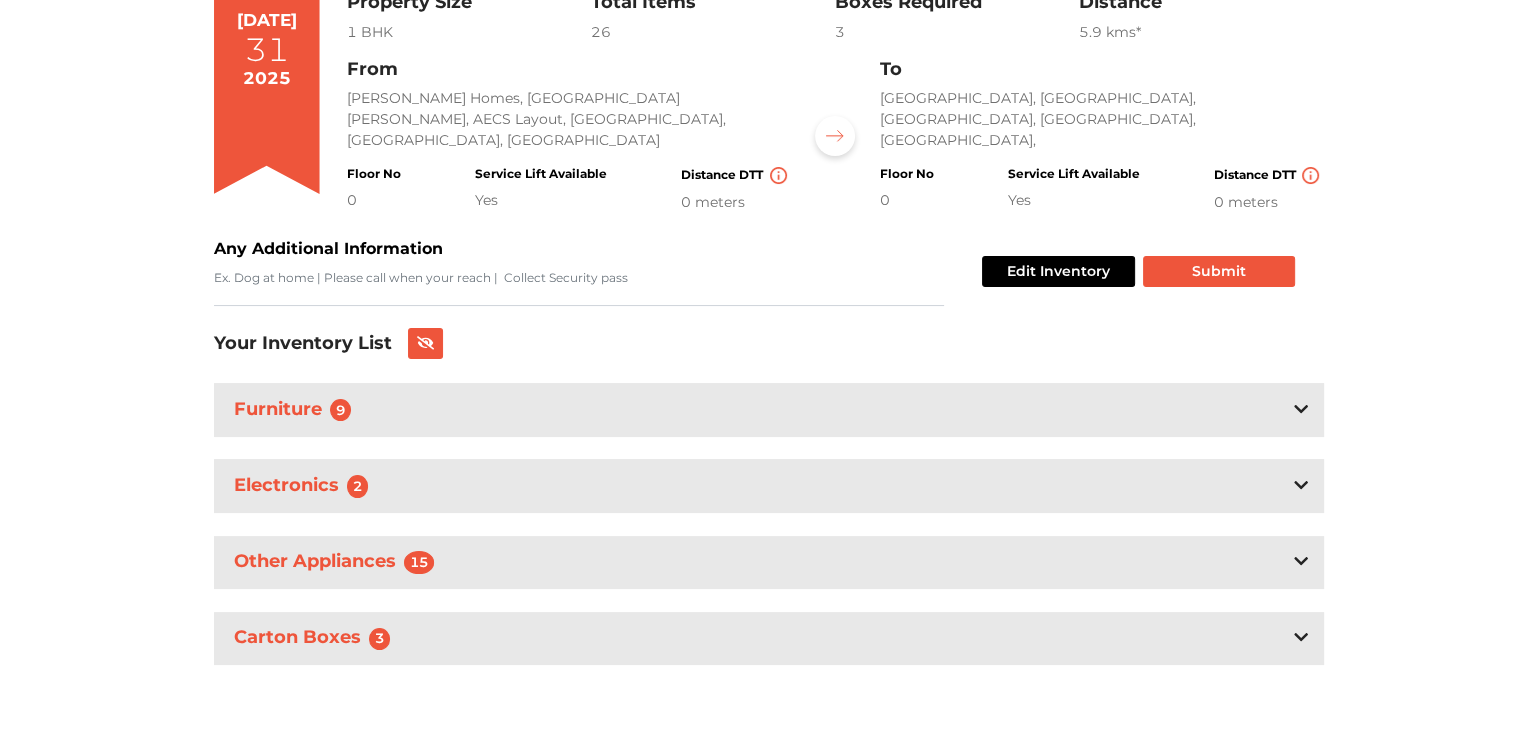 scroll, scrollTop: 200, scrollLeft: 0, axis: vertical 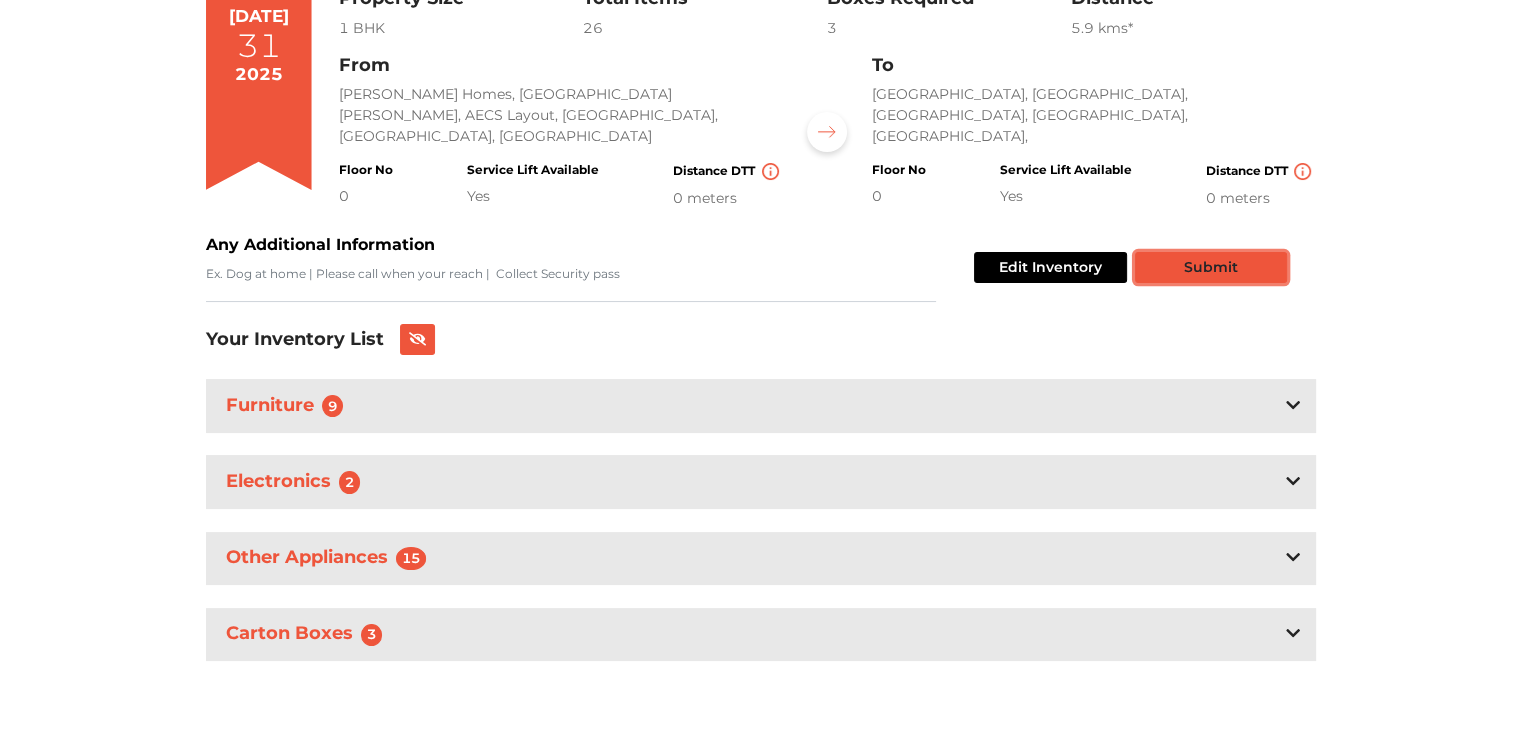 click on "Submit" at bounding box center (1211, 267) 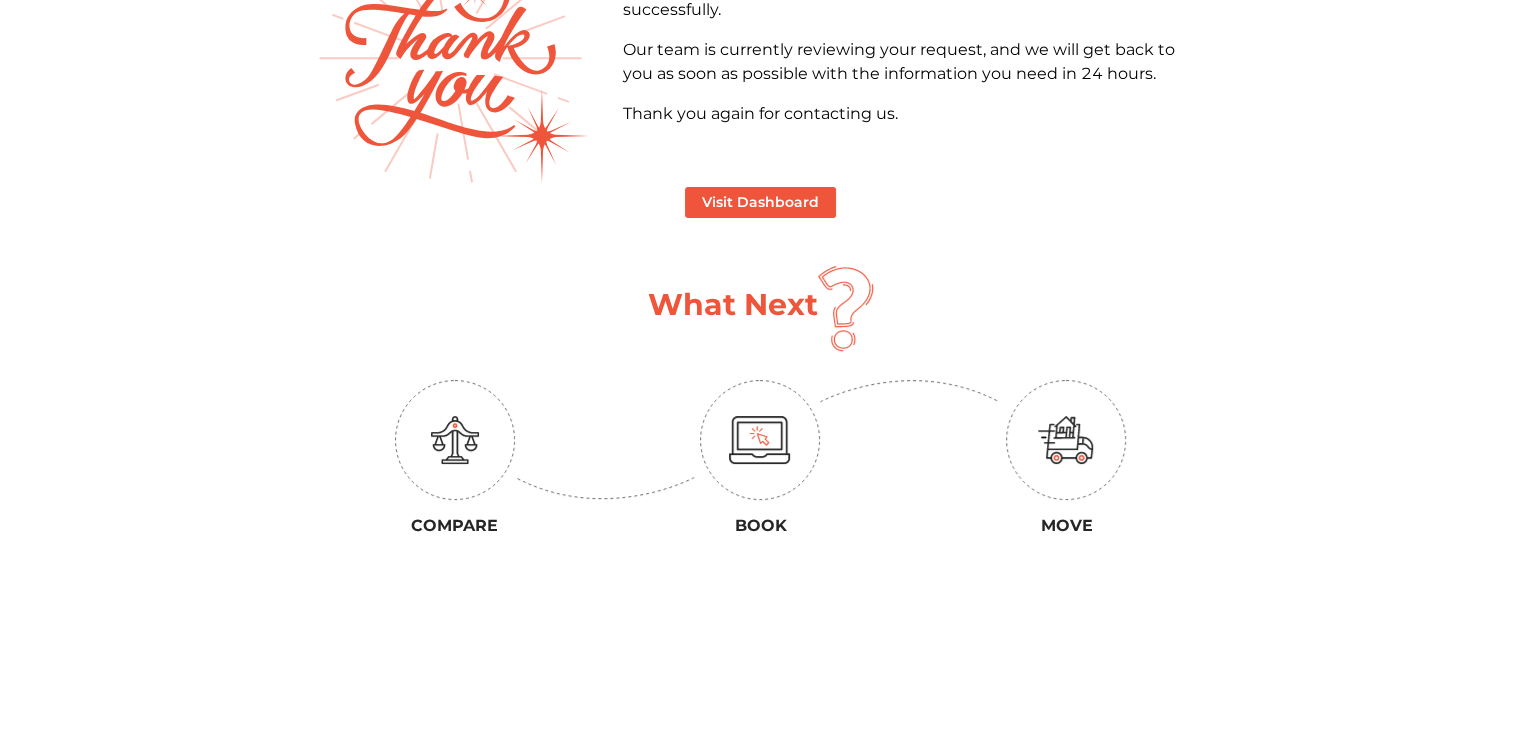scroll, scrollTop: 200, scrollLeft: 0, axis: vertical 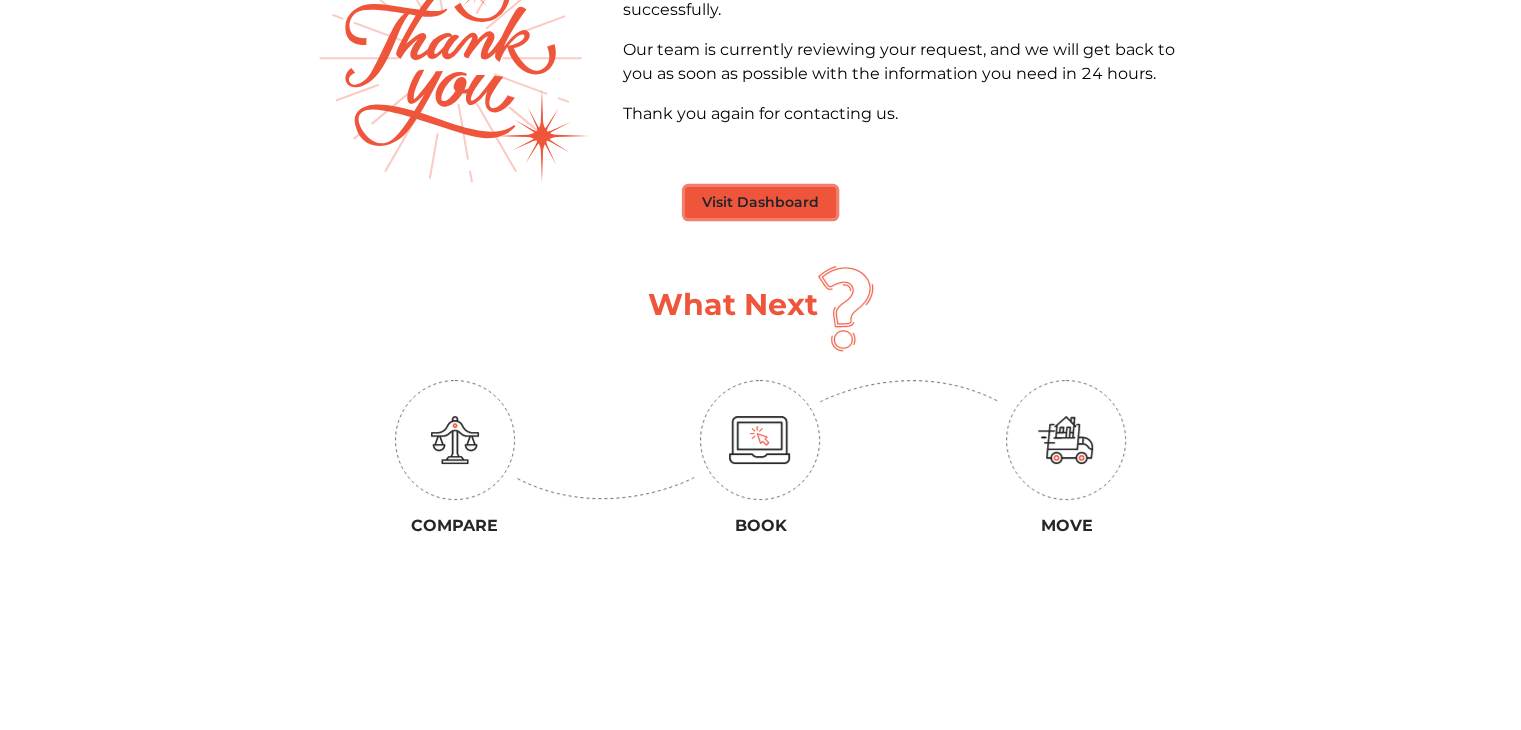 click on "Visit Dashboard" at bounding box center (760, 202) 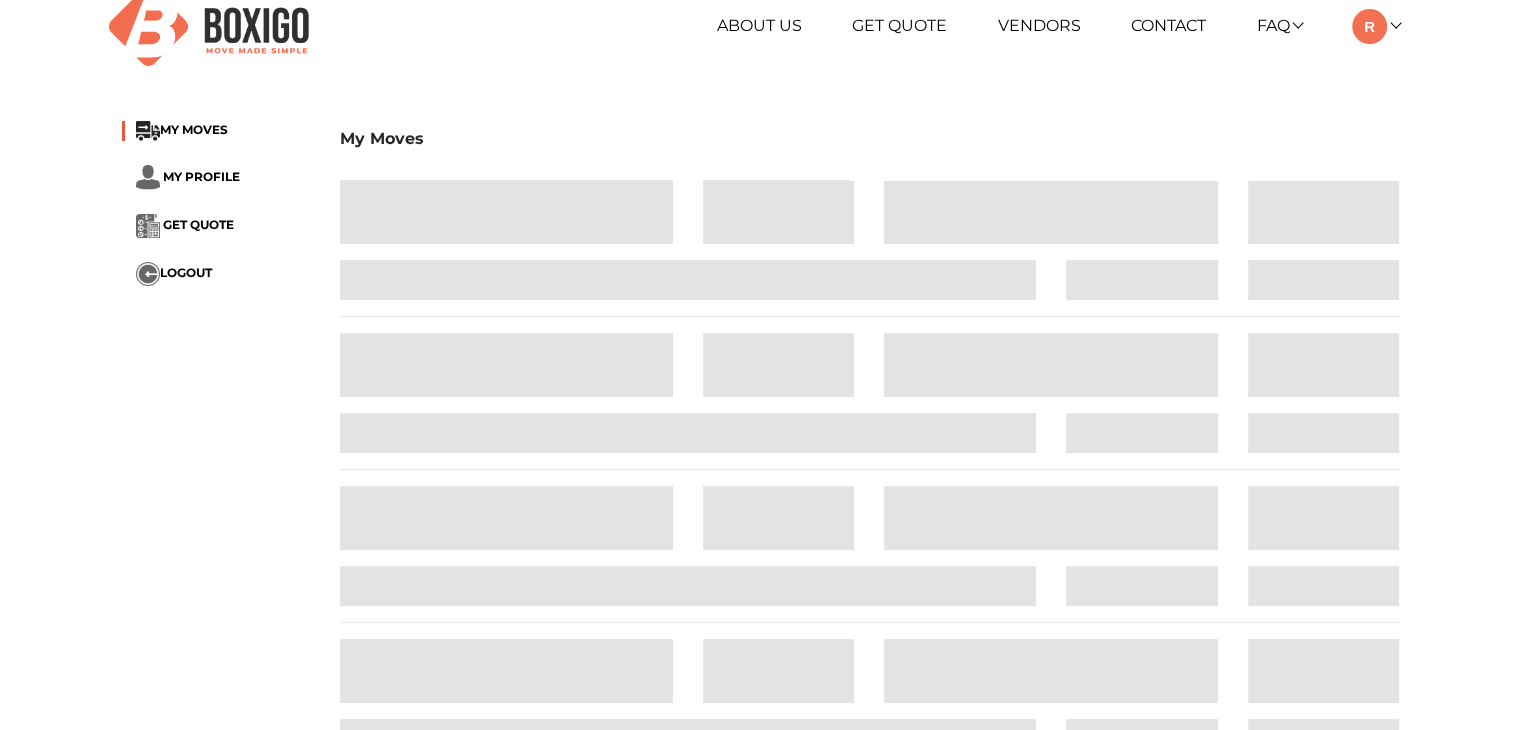 scroll, scrollTop: 0, scrollLeft: 0, axis: both 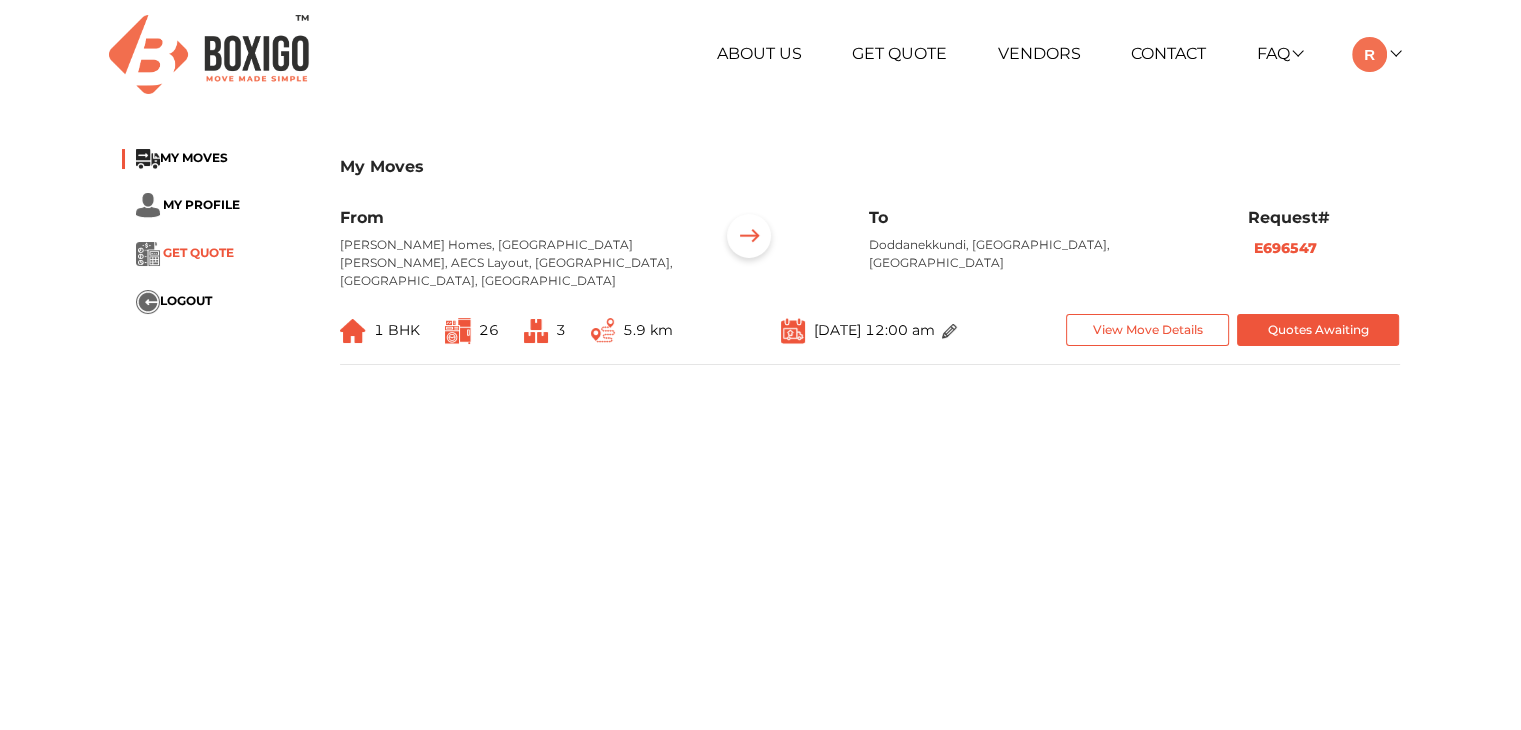 click on "GET QUOTE" at bounding box center (198, 252) 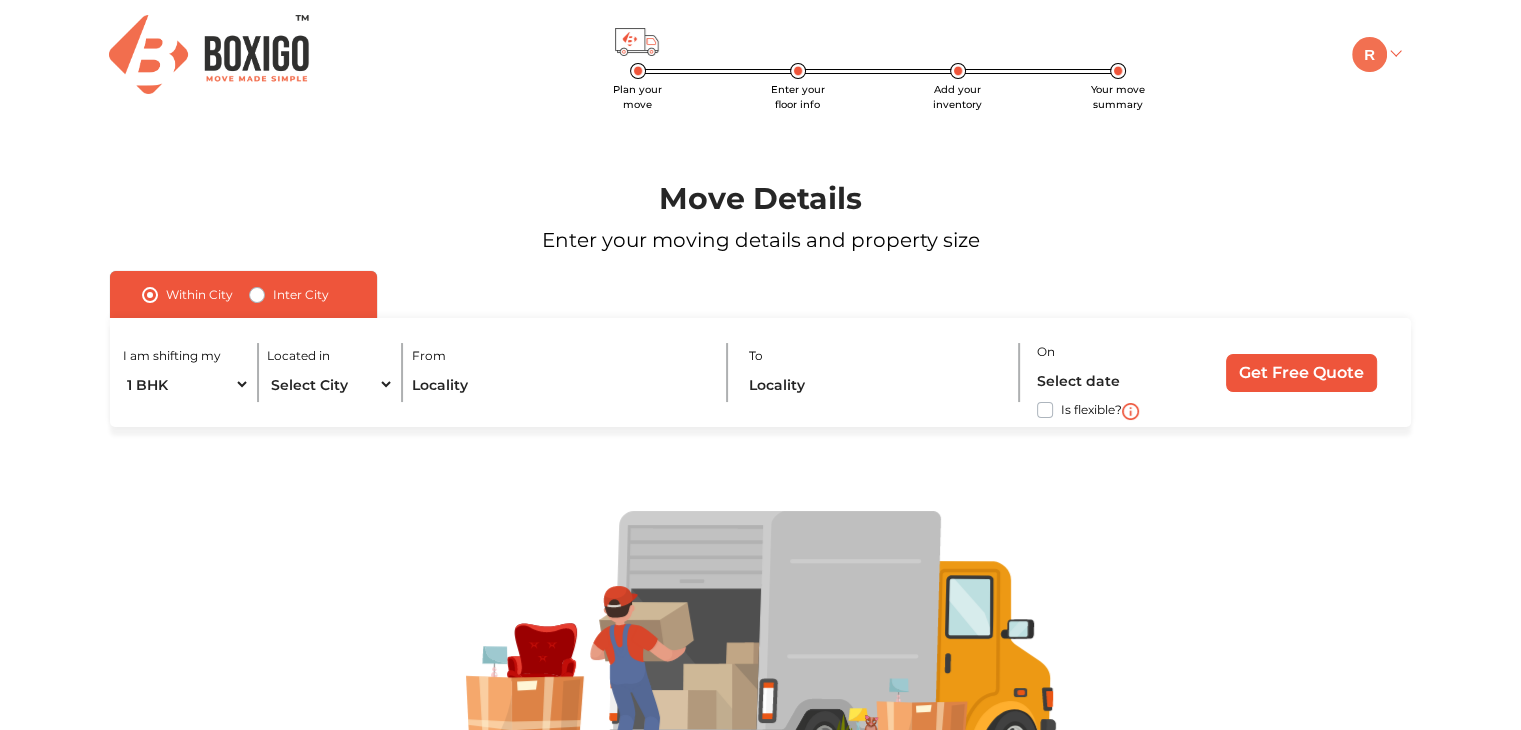 click at bounding box center (1375, 53) 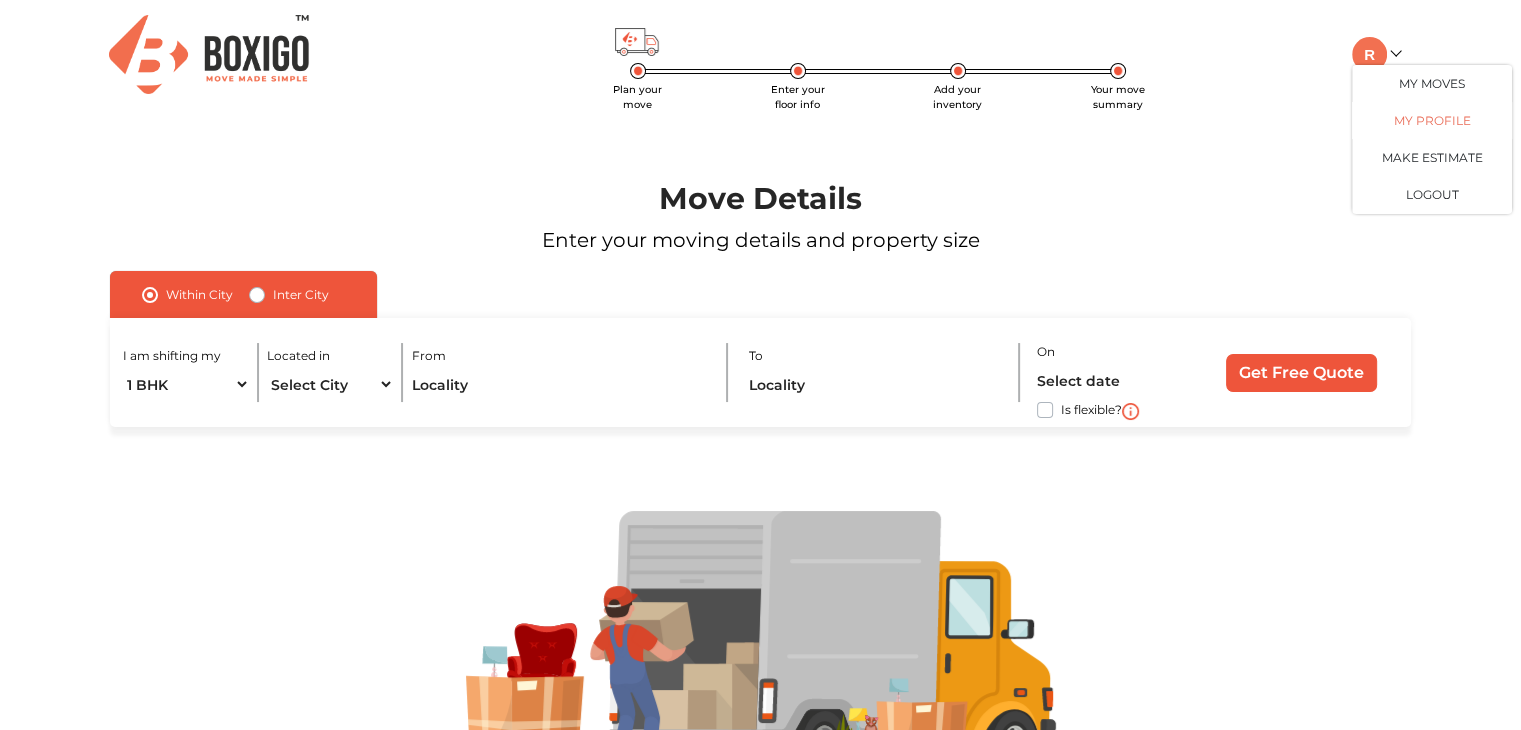 click on "My Profile" at bounding box center (1432, 120) 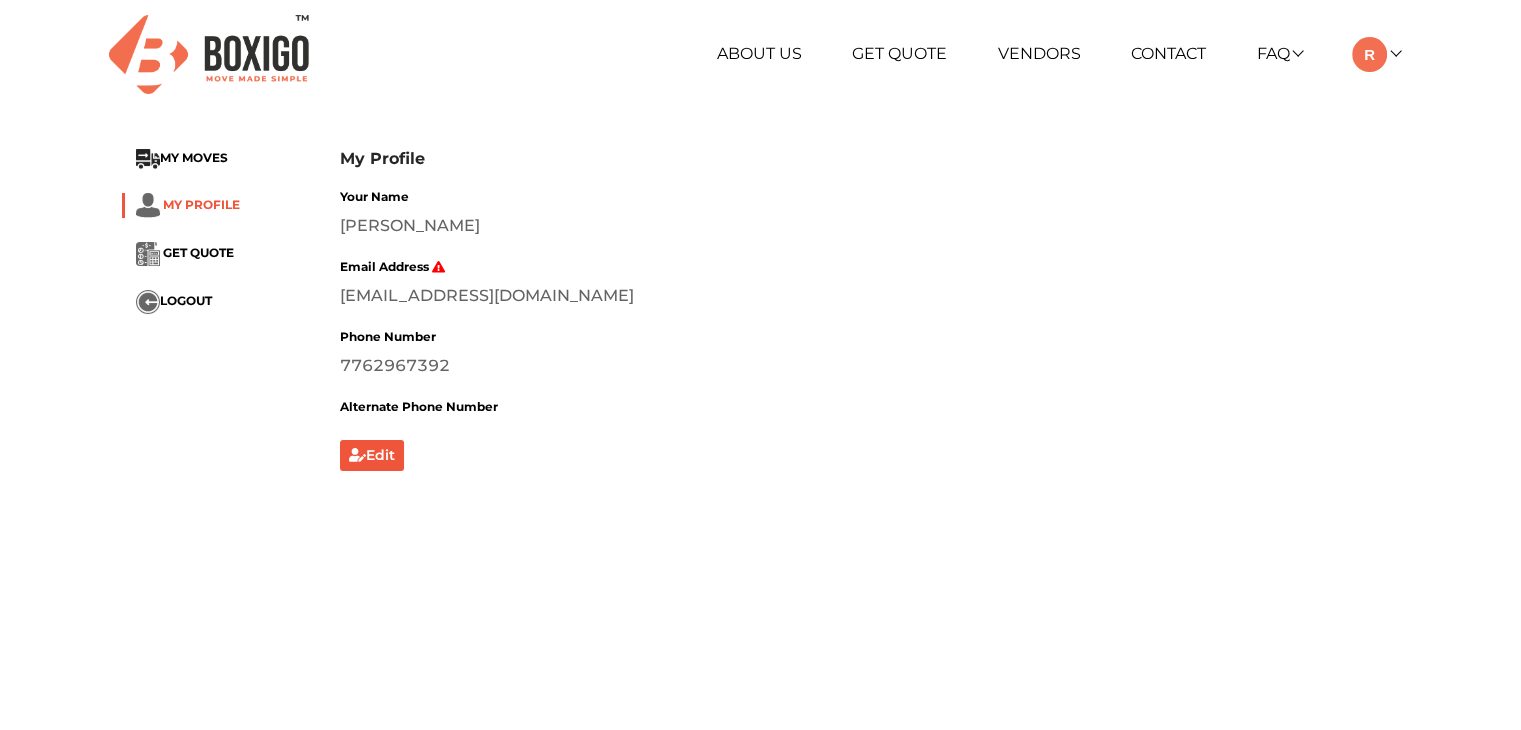 click on "MY PROFILE" at bounding box center (201, 204) 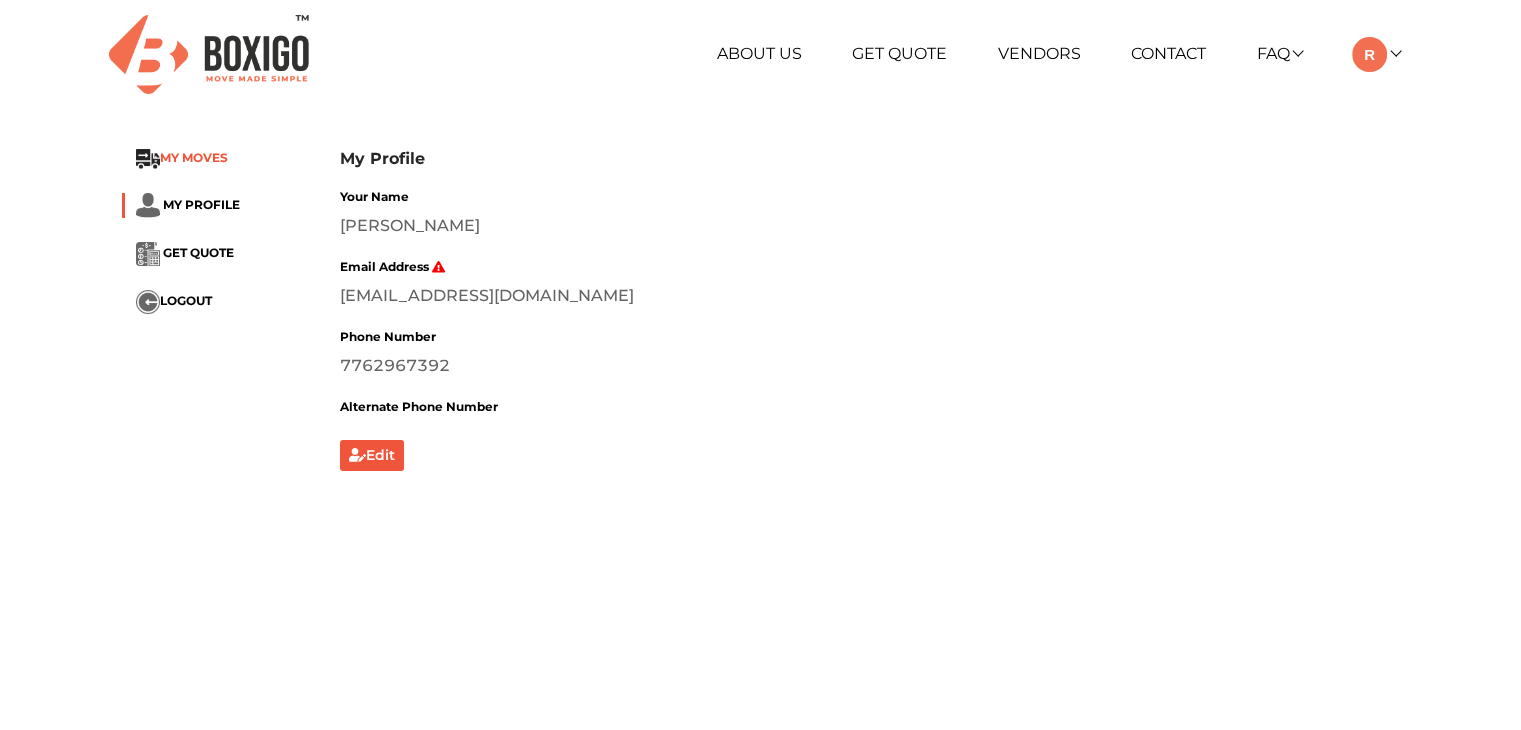 click on "MY MOVES" at bounding box center [194, 157] 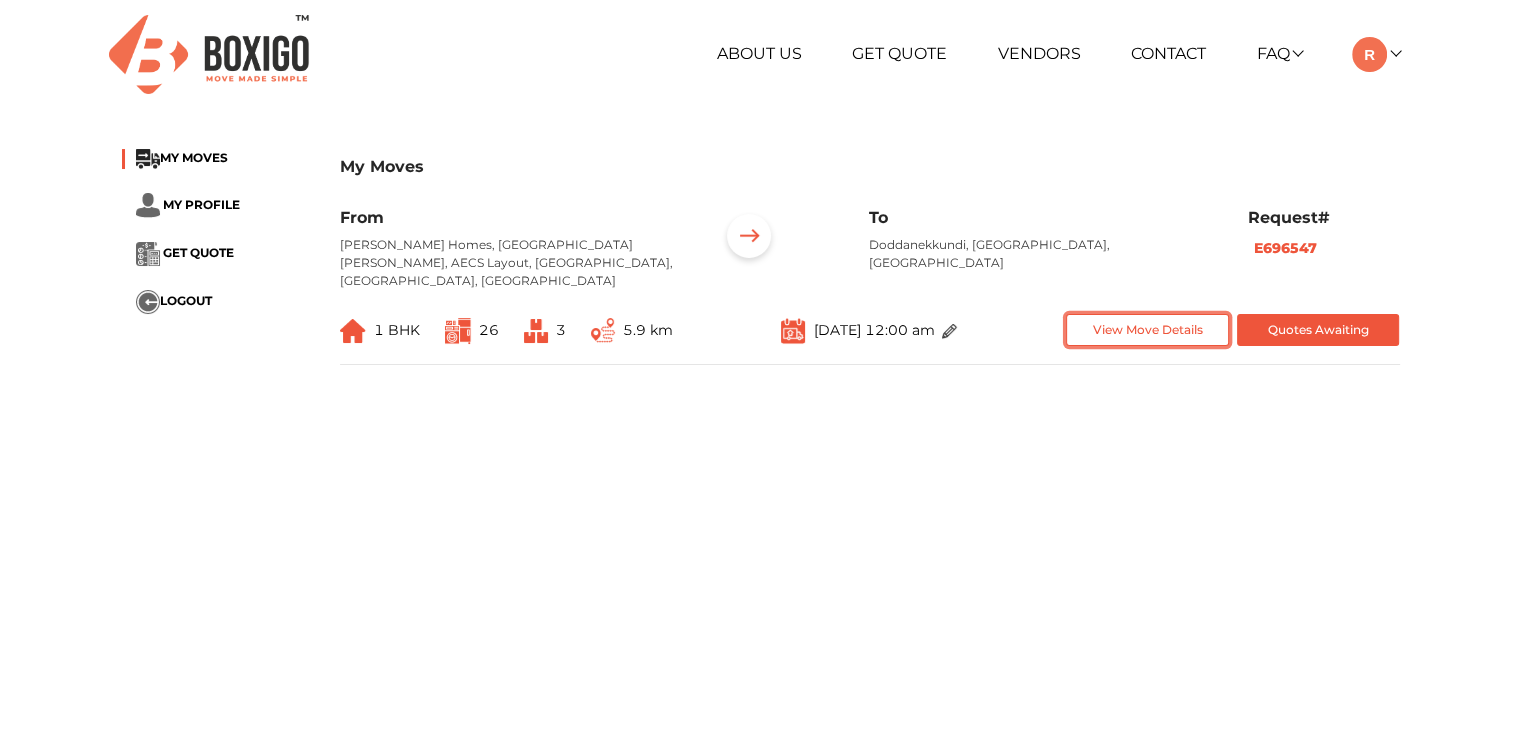 click on "View Move Details" at bounding box center [1147, 330] 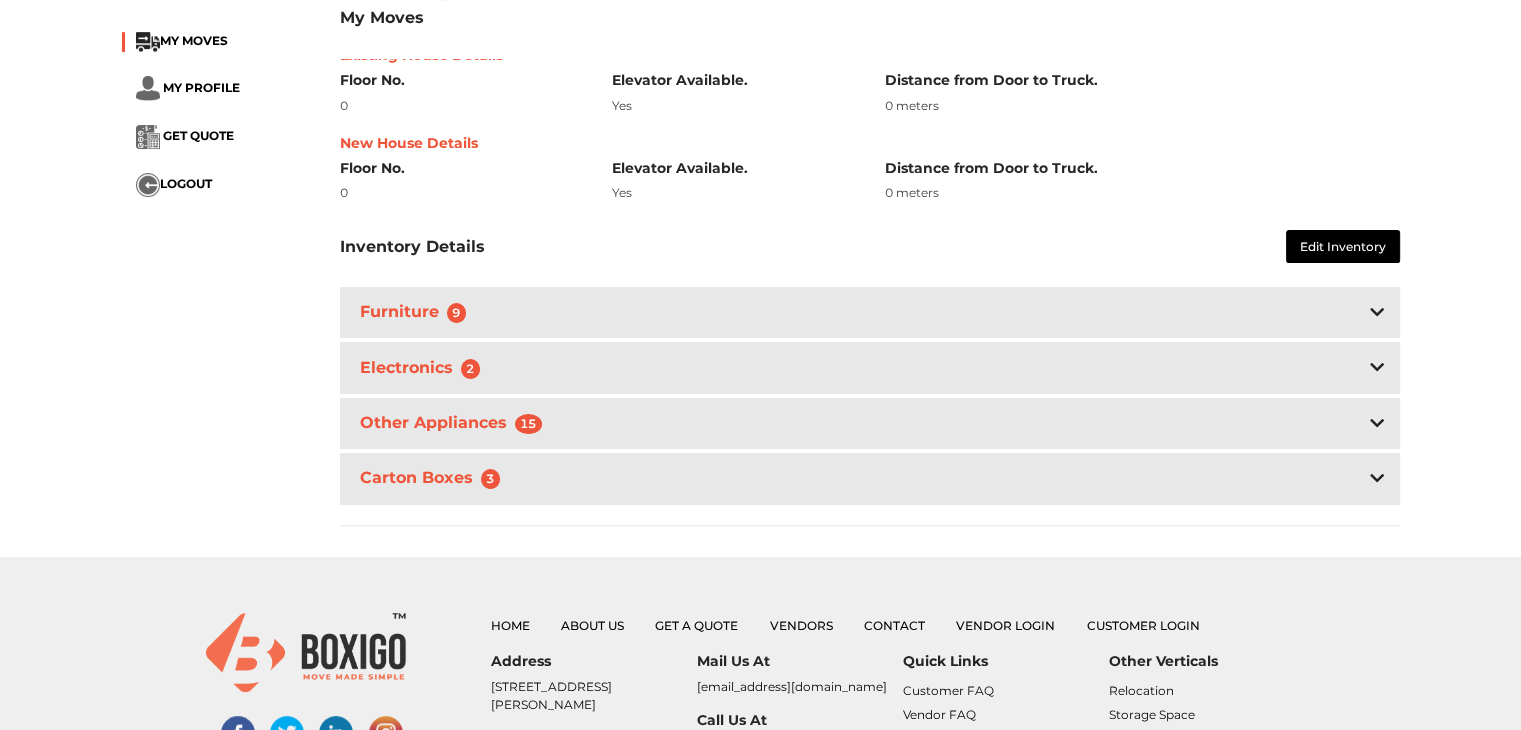 scroll, scrollTop: 480, scrollLeft: 0, axis: vertical 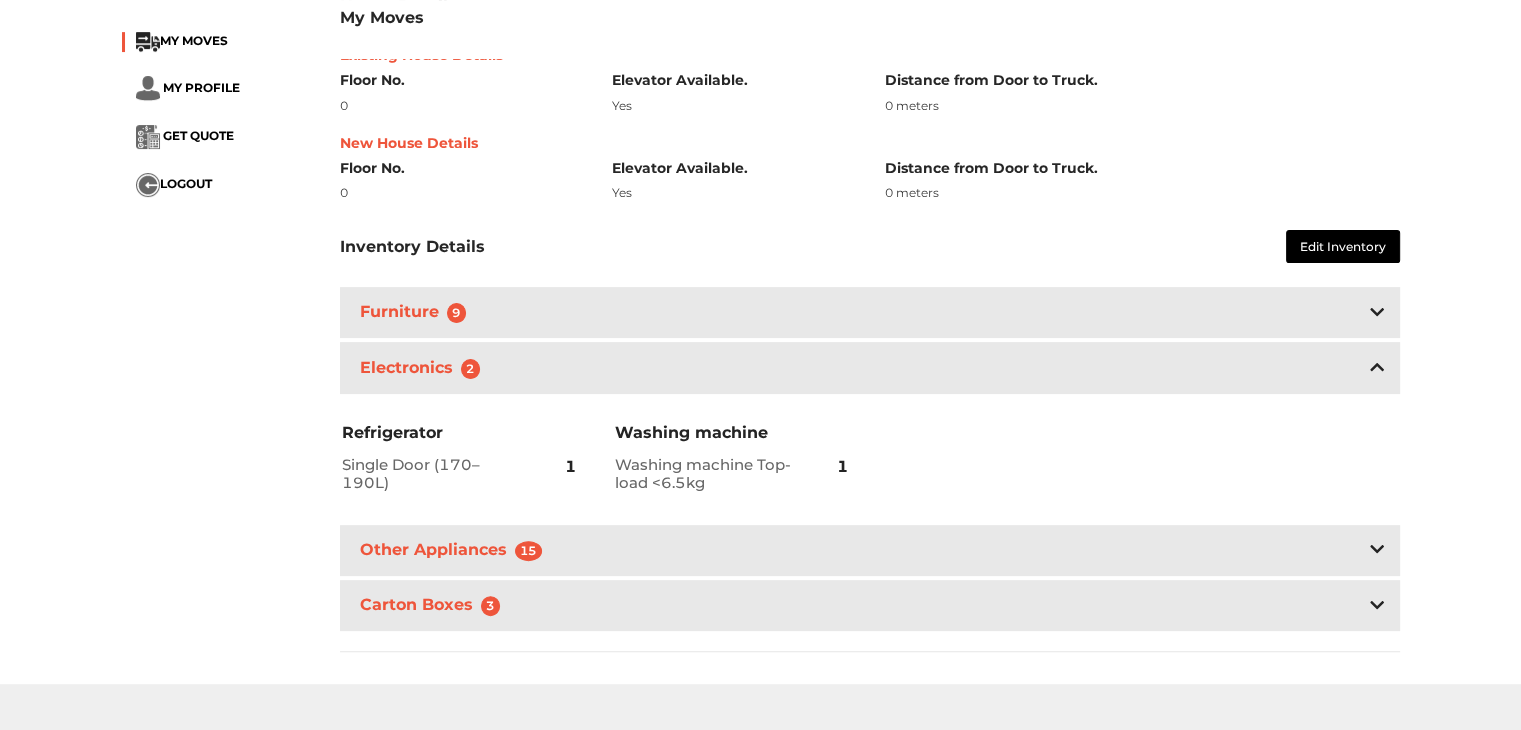 click on "Electronics 2" at bounding box center (870, 367) 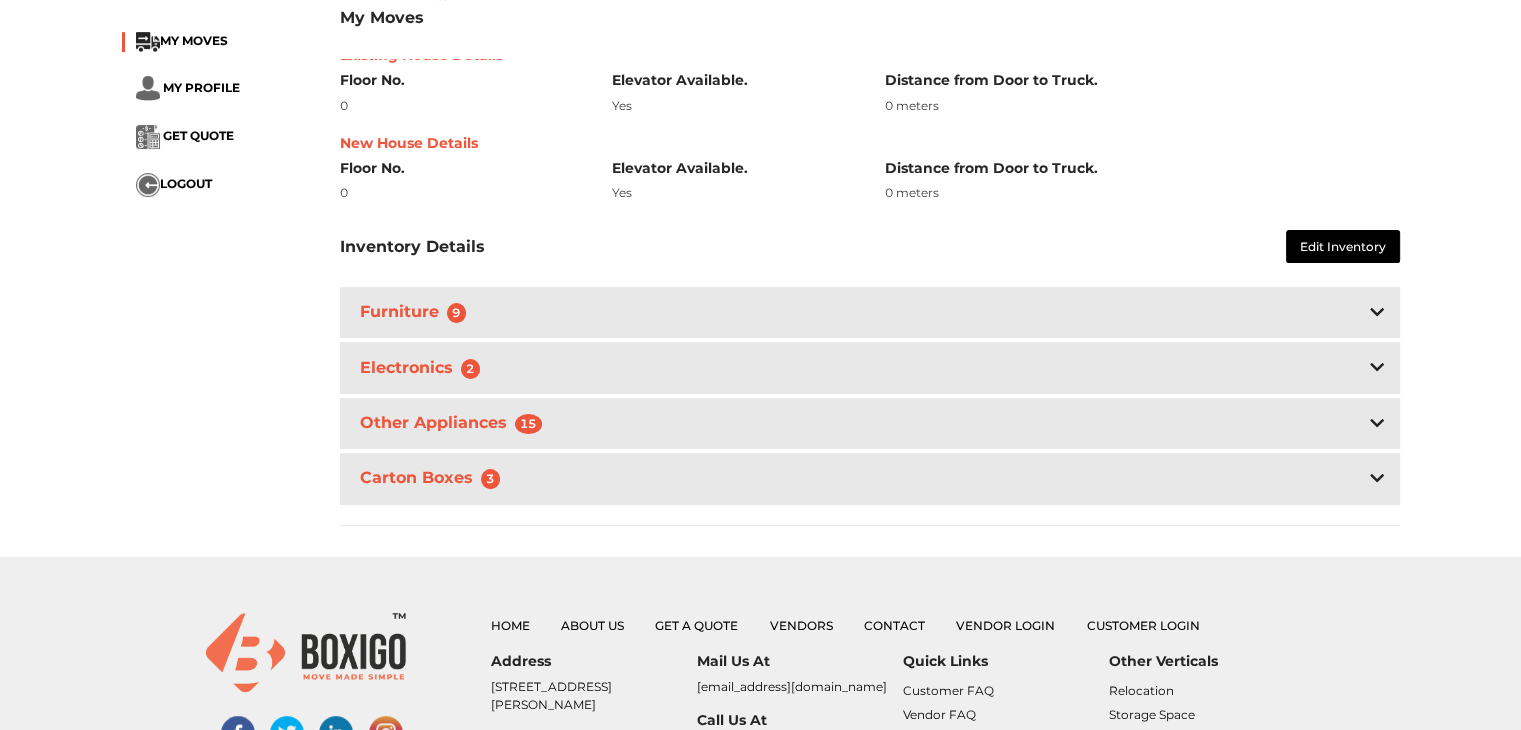 click on "Other Appliances 15" at bounding box center (870, 423) 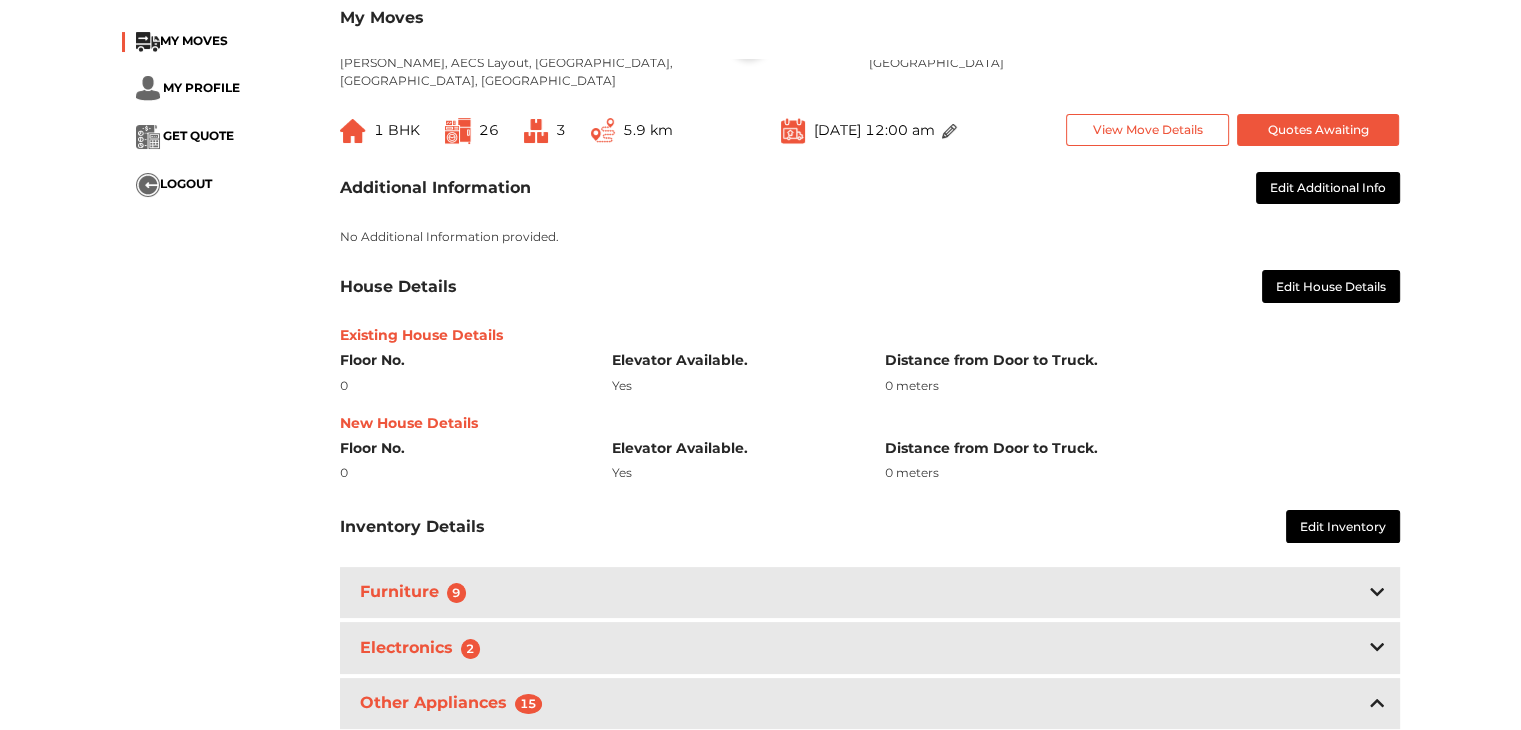 scroll, scrollTop: 276, scrollLeft: 0, axis: vertical 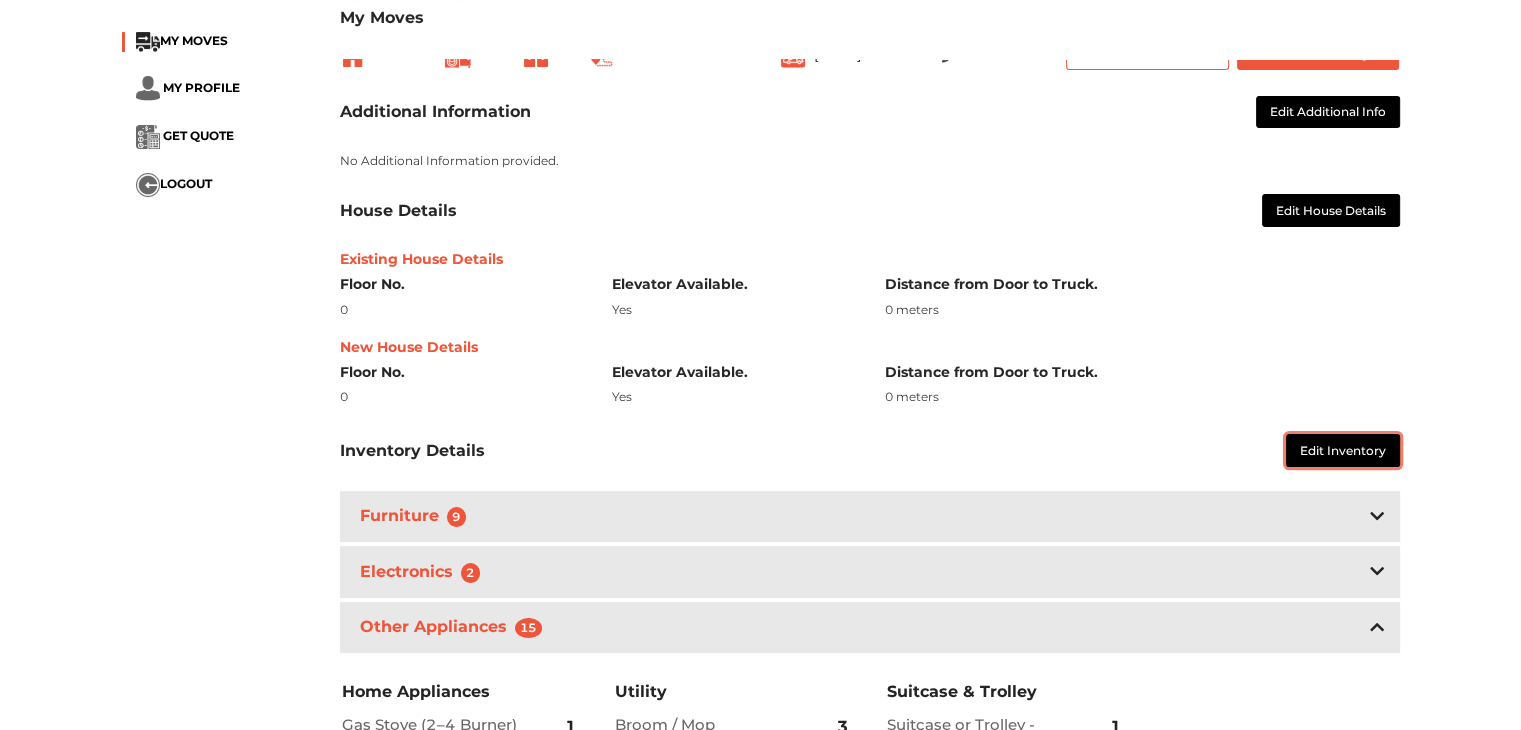 click on "Edit Inventory" at bounding box center (1343, 450) 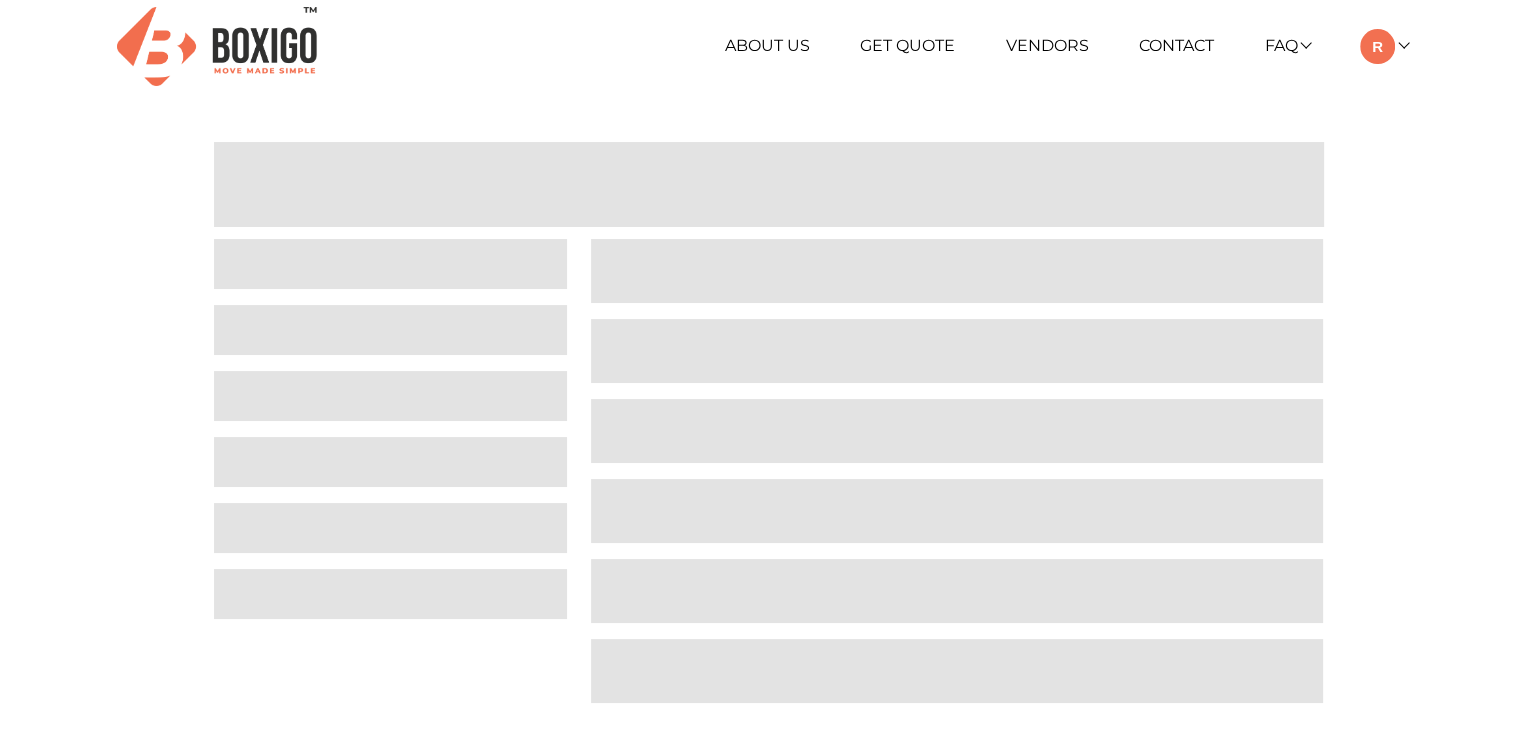 scroll, scrollTop: 0, scrollLeft: 0, axis: both 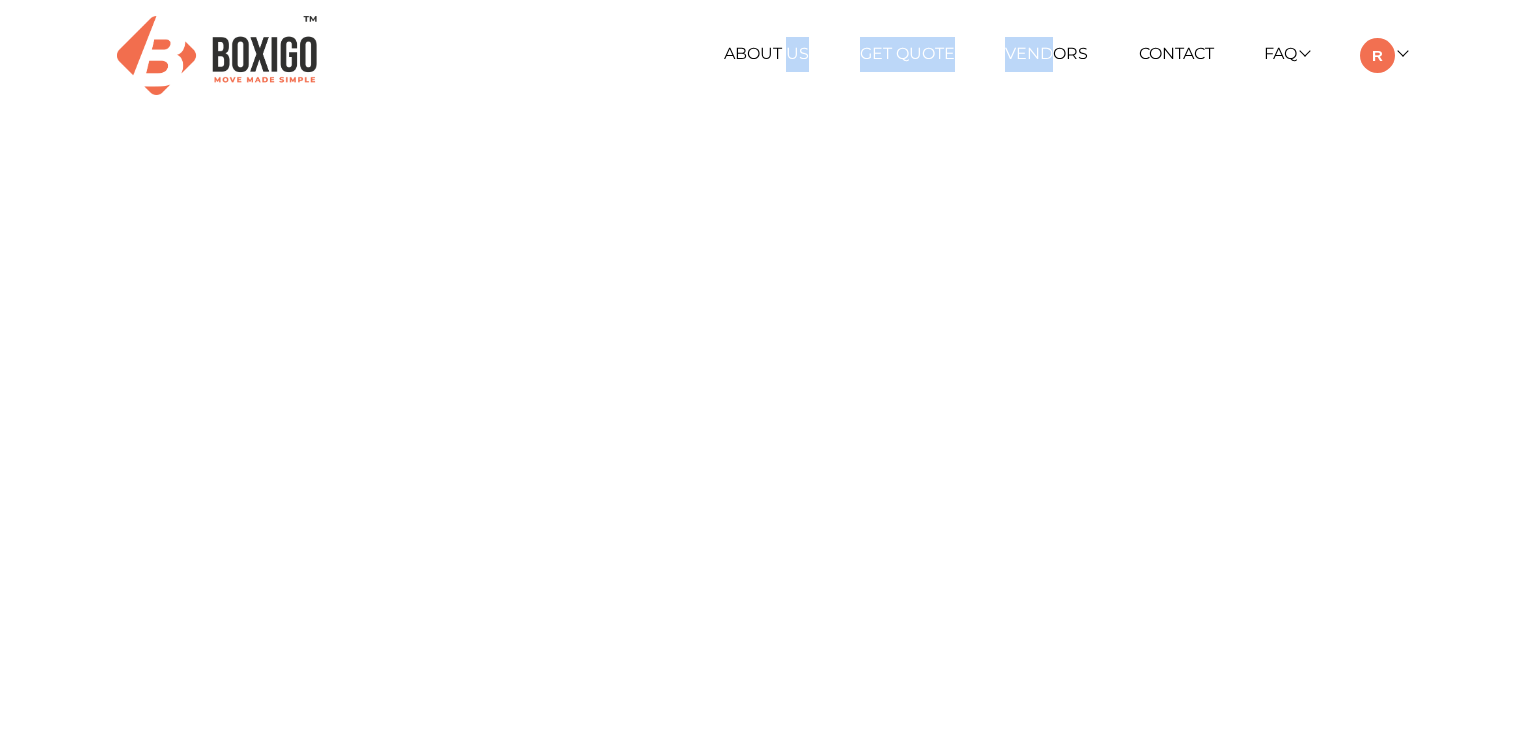 drag, startPoint x: 1047, startPoint y: 121, endPoint x: 781, endPoint y: 77, distance: 269.61453 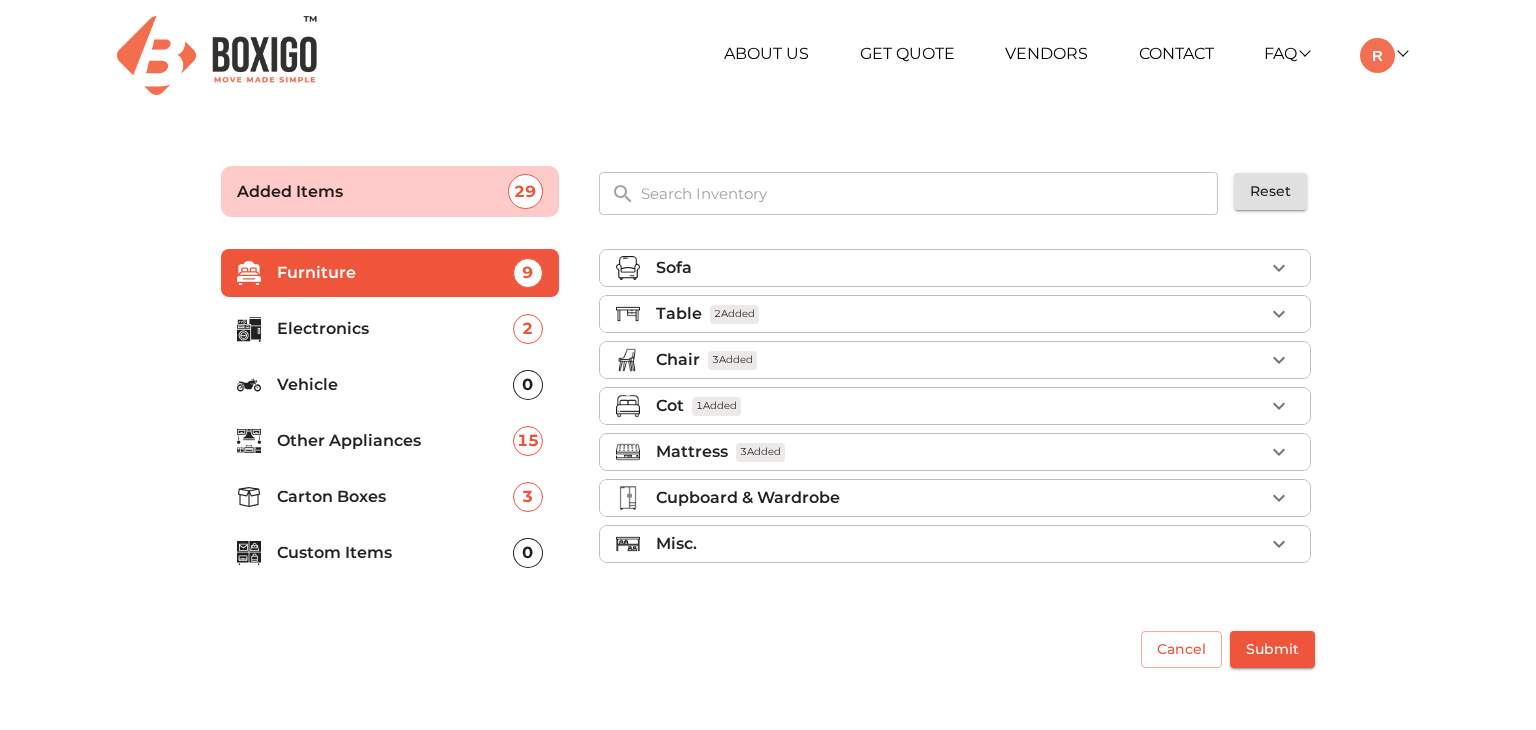scroll, scrollTop: 0, scrollLeft: 0, axis: both 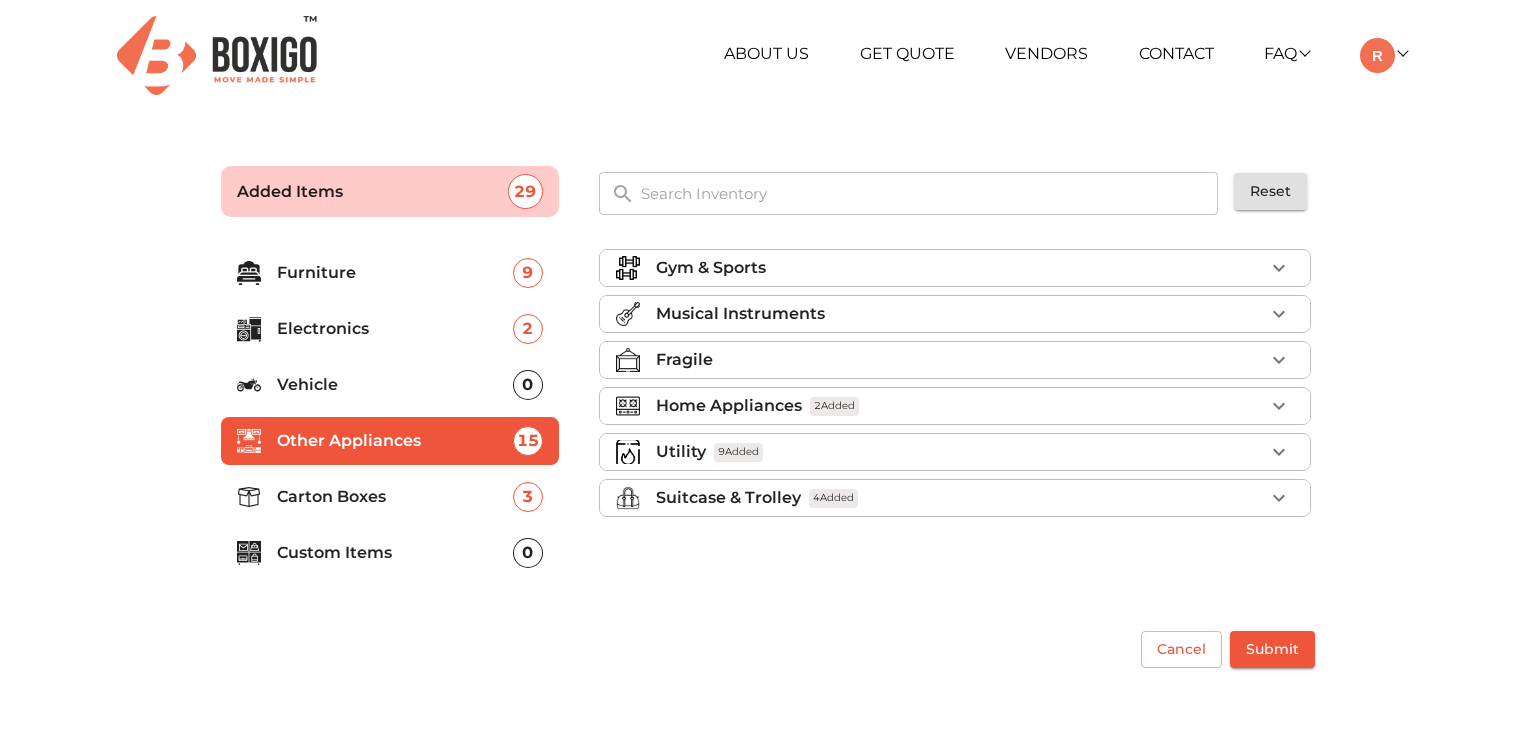 click on "Utility 9  Added" at bounding box center [955, 452] 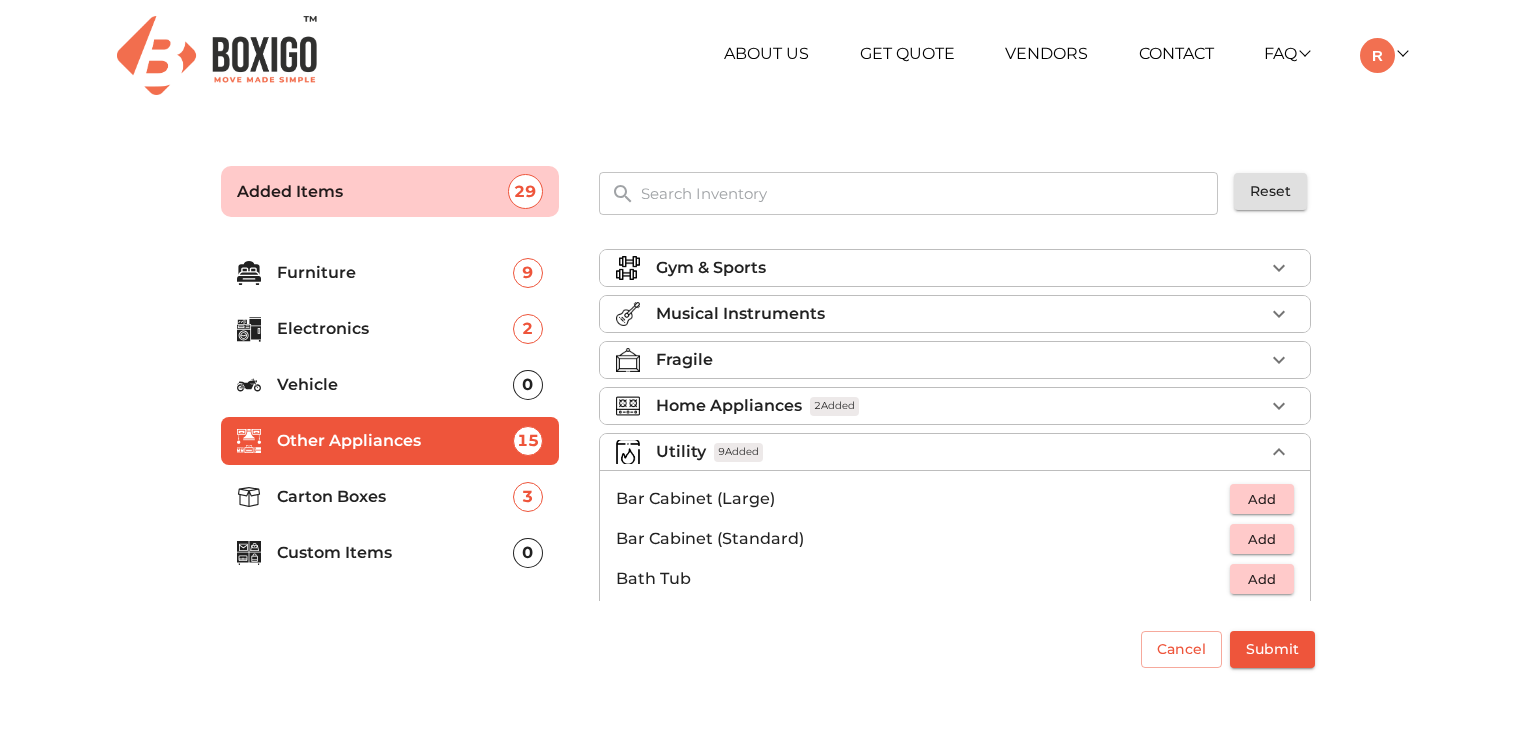 click on "Utility 9  Added" at bounding box center (960, 452) 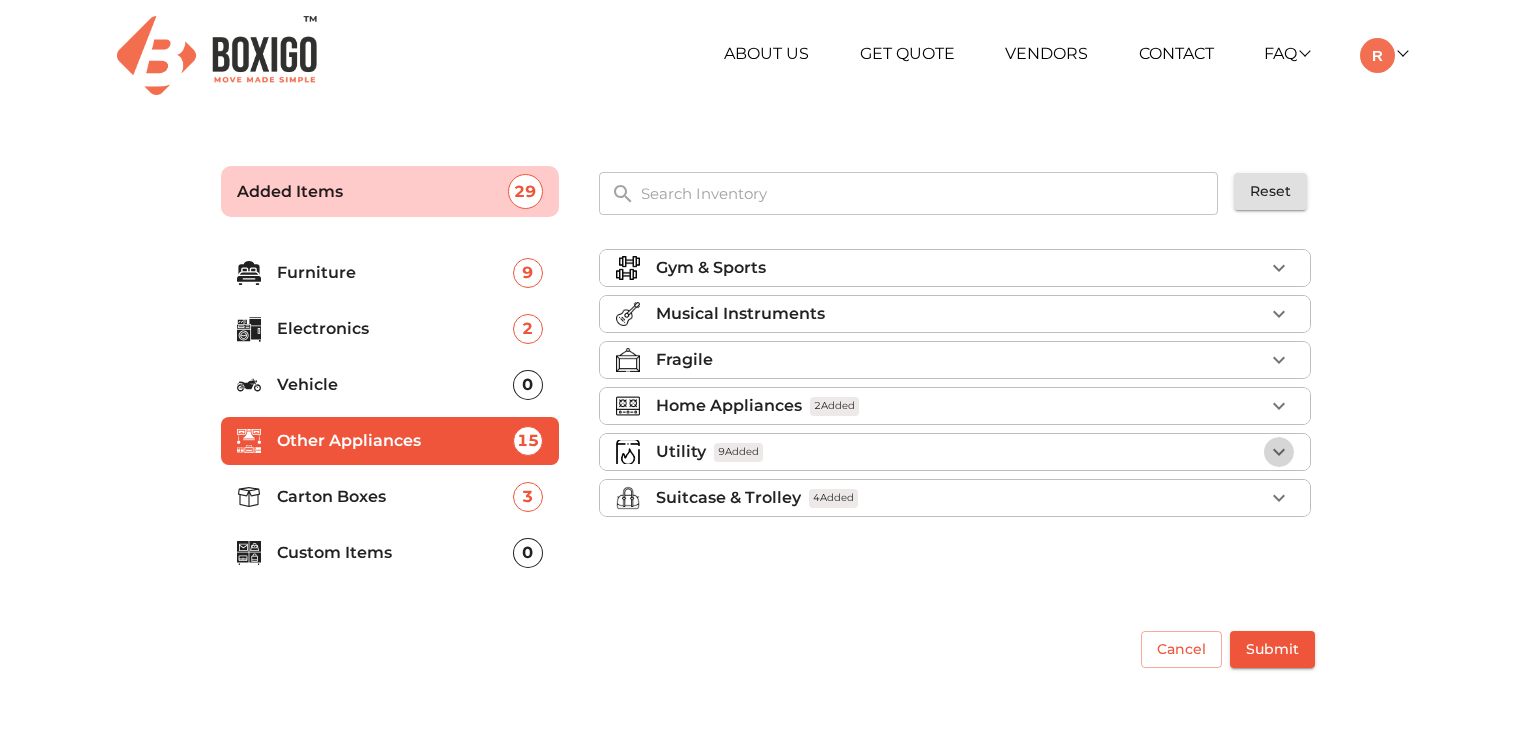 click 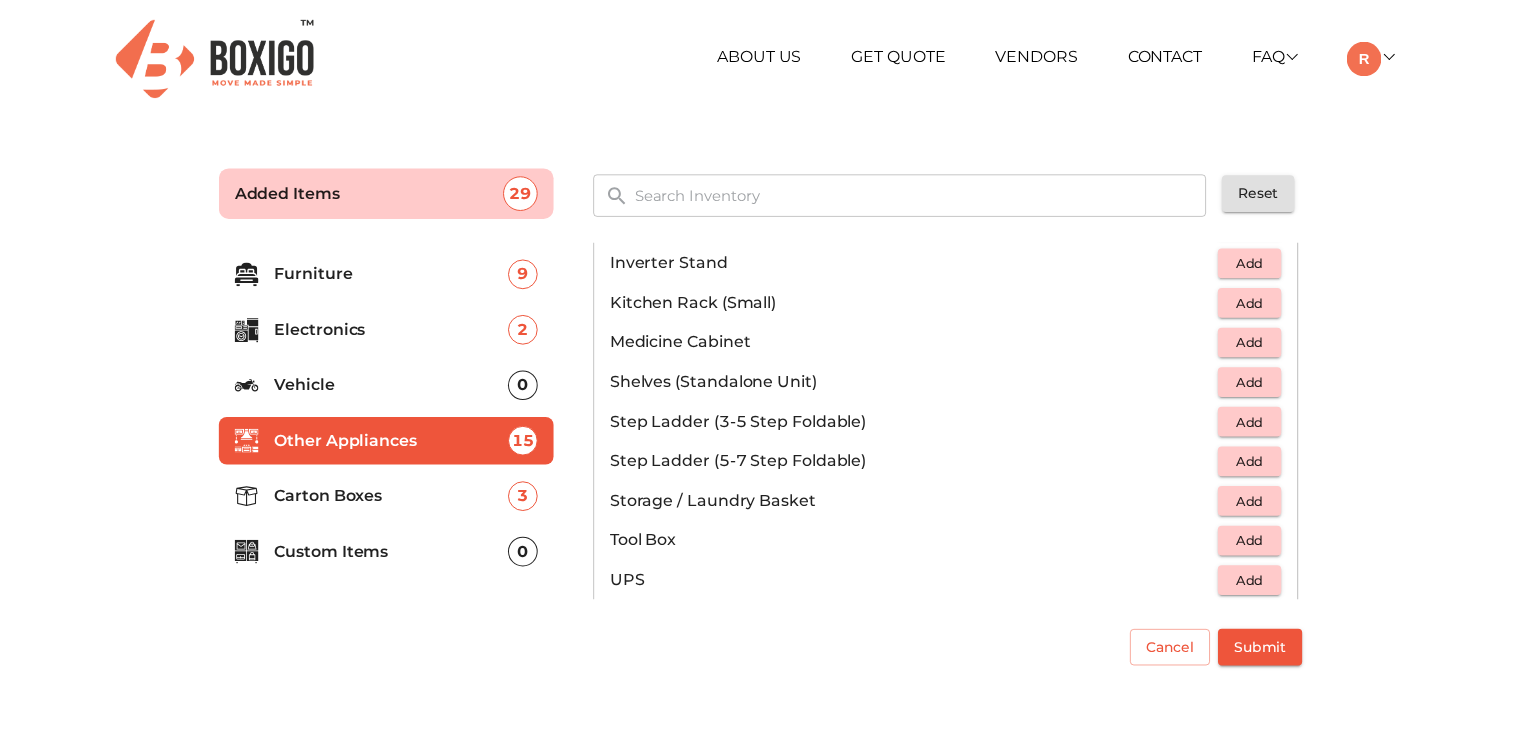 scroll, scrollTop: 1071, scrollLeft: 0, axis: vertical 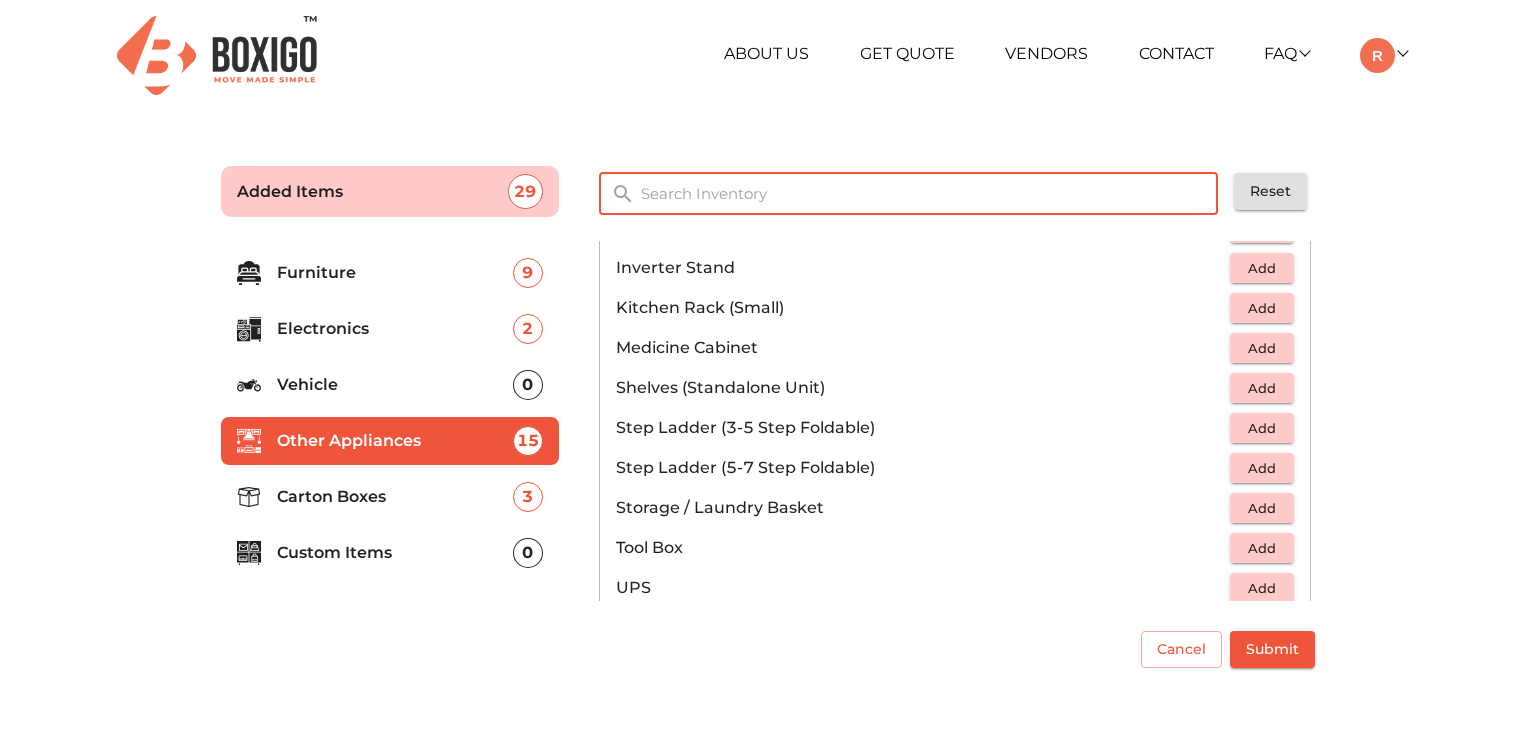 click at bounding box center (930, 193) 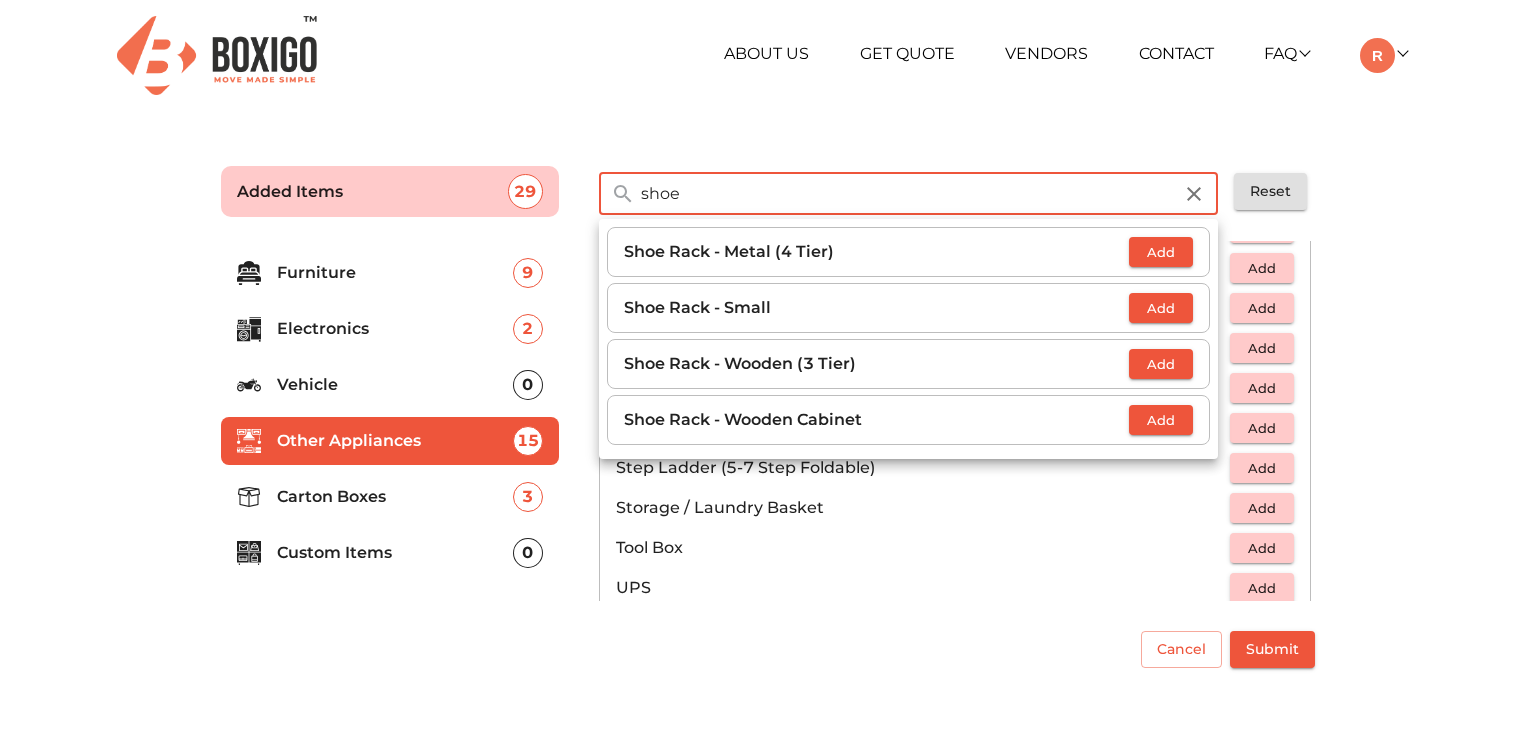 type on "shoe" 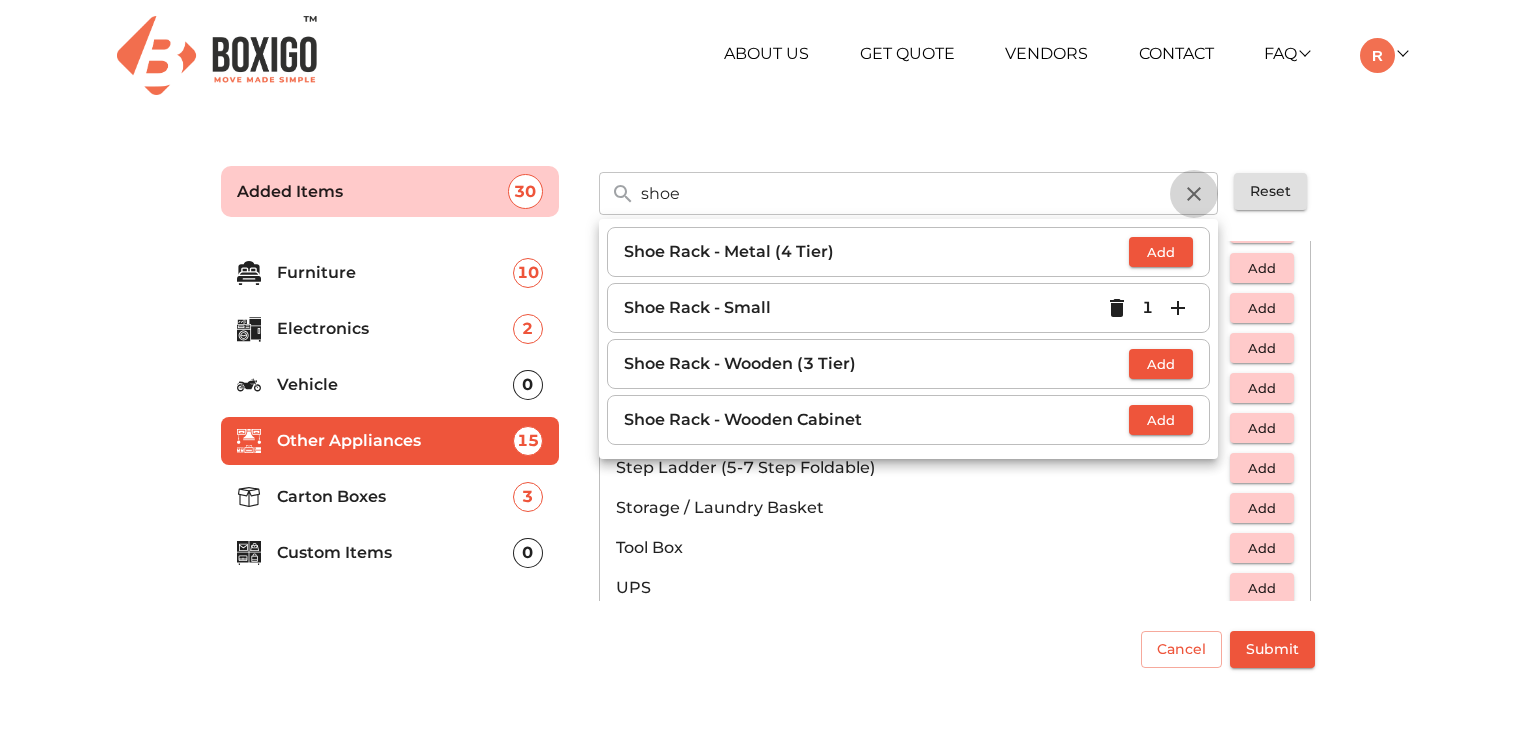 click 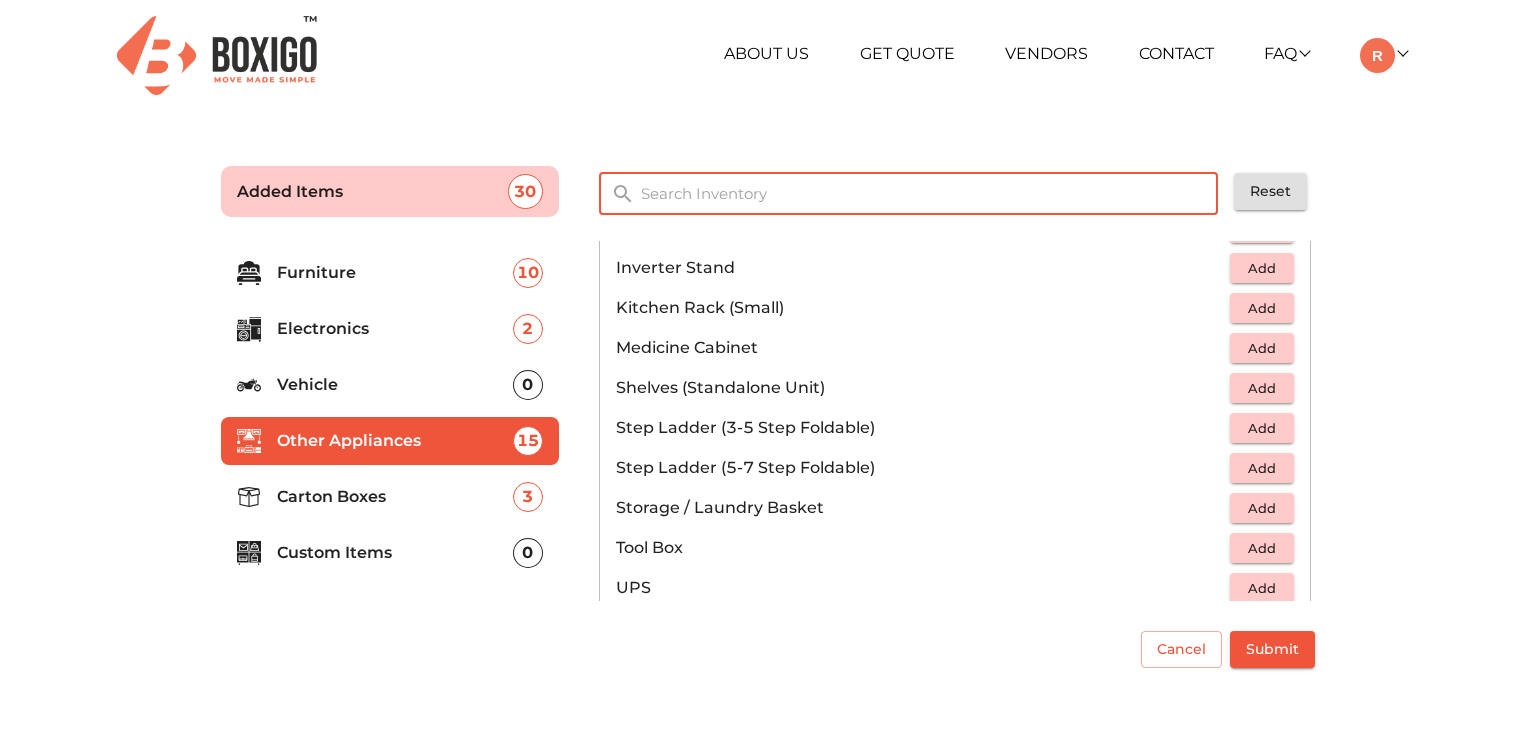 click at bounding box center [930, 193] 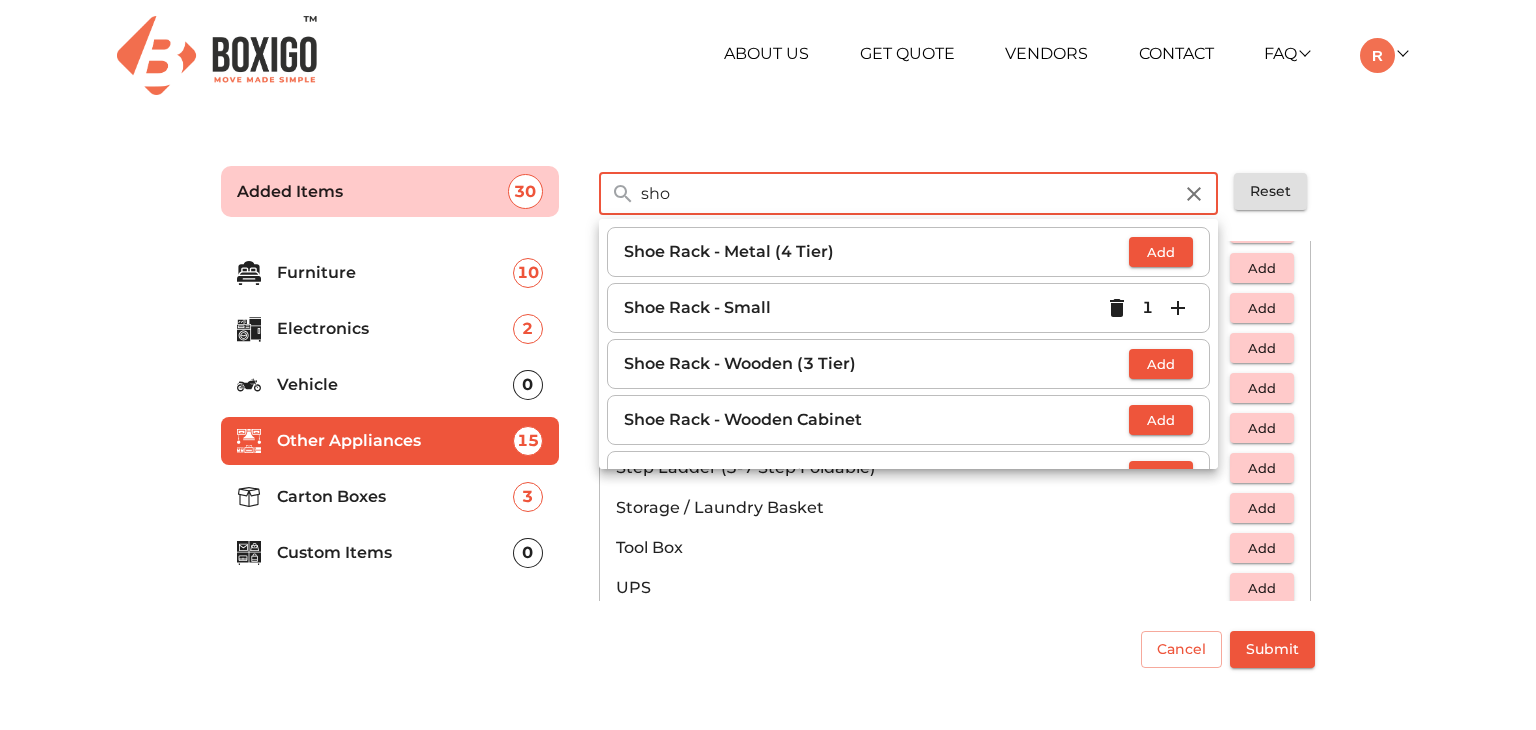 type on "sho" 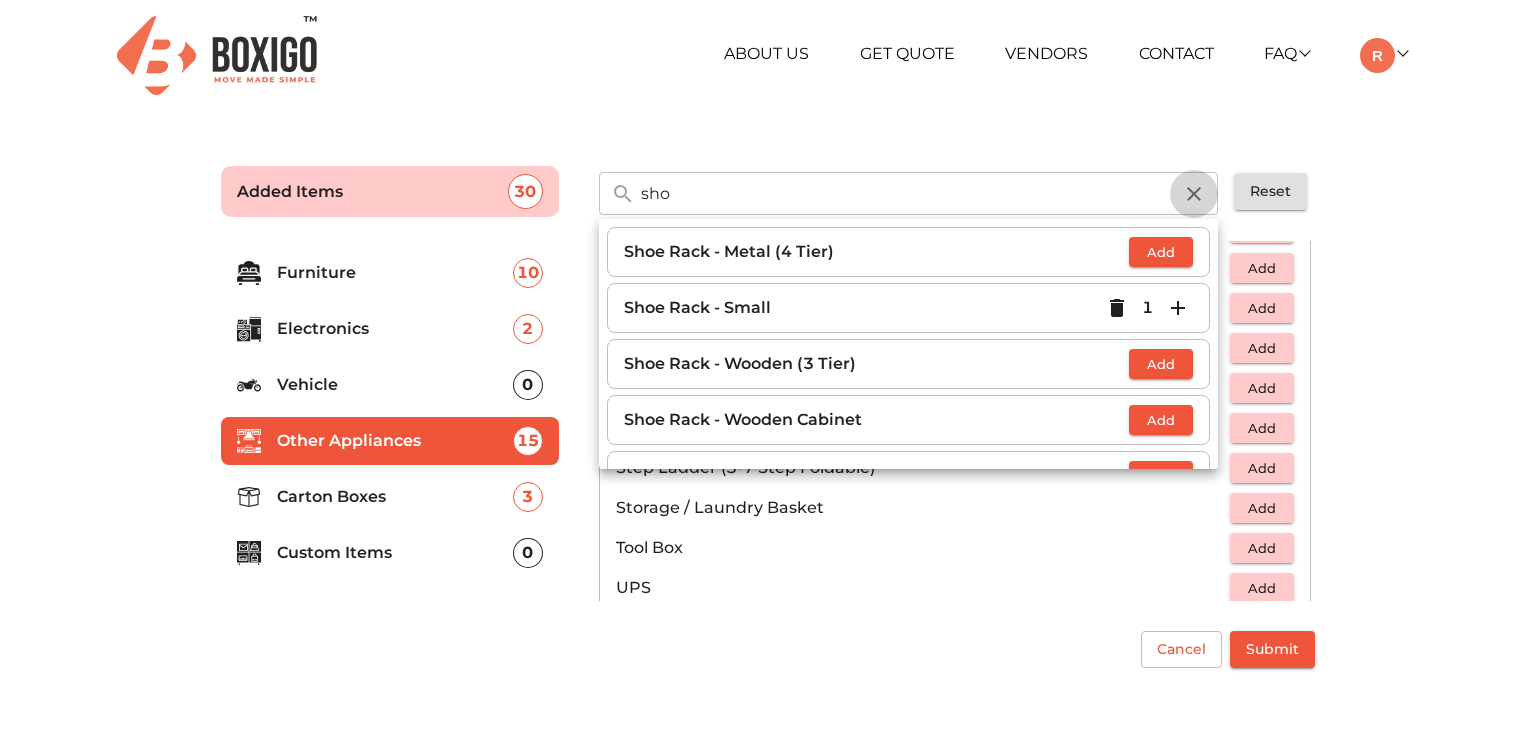 click 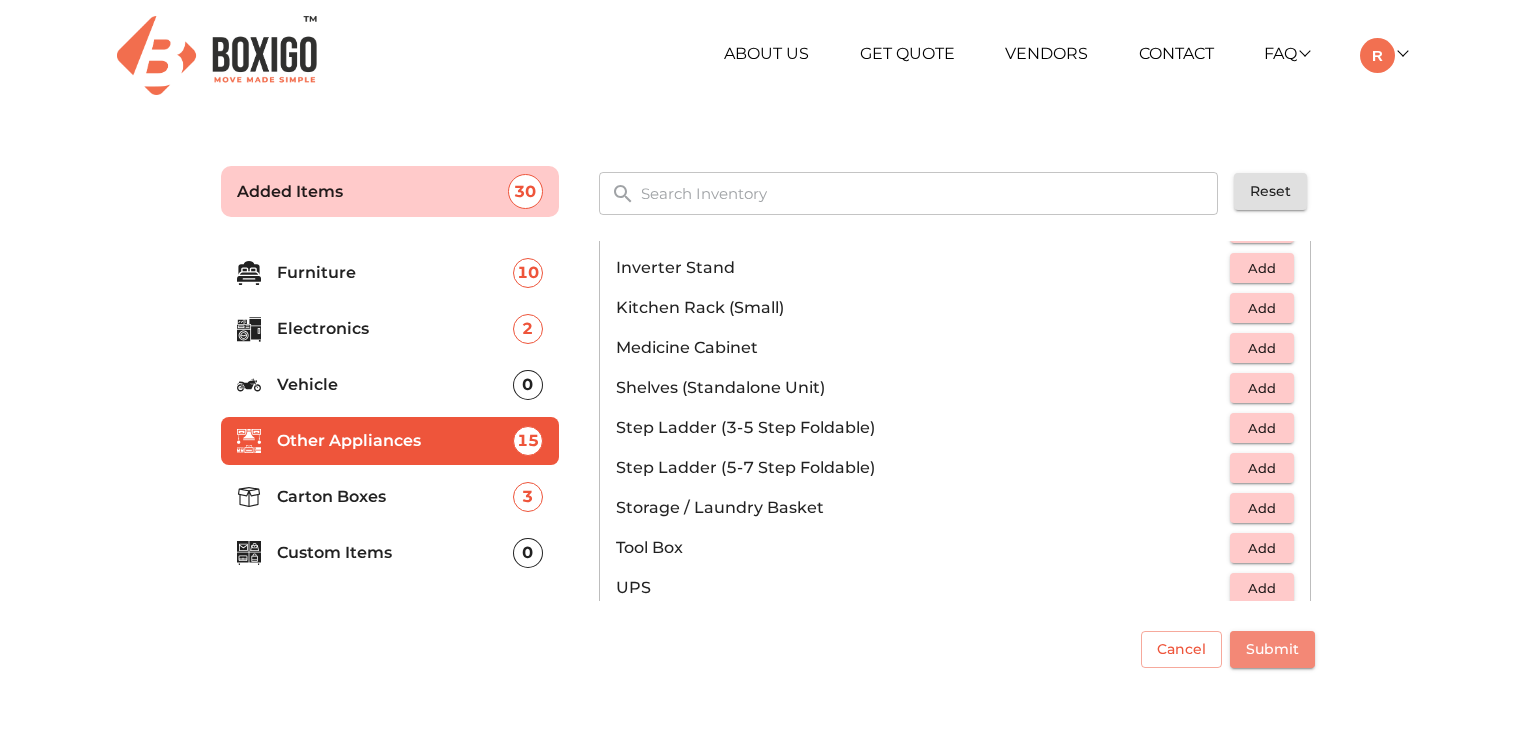 click on "Submit" at bounding box center [1272, 649] 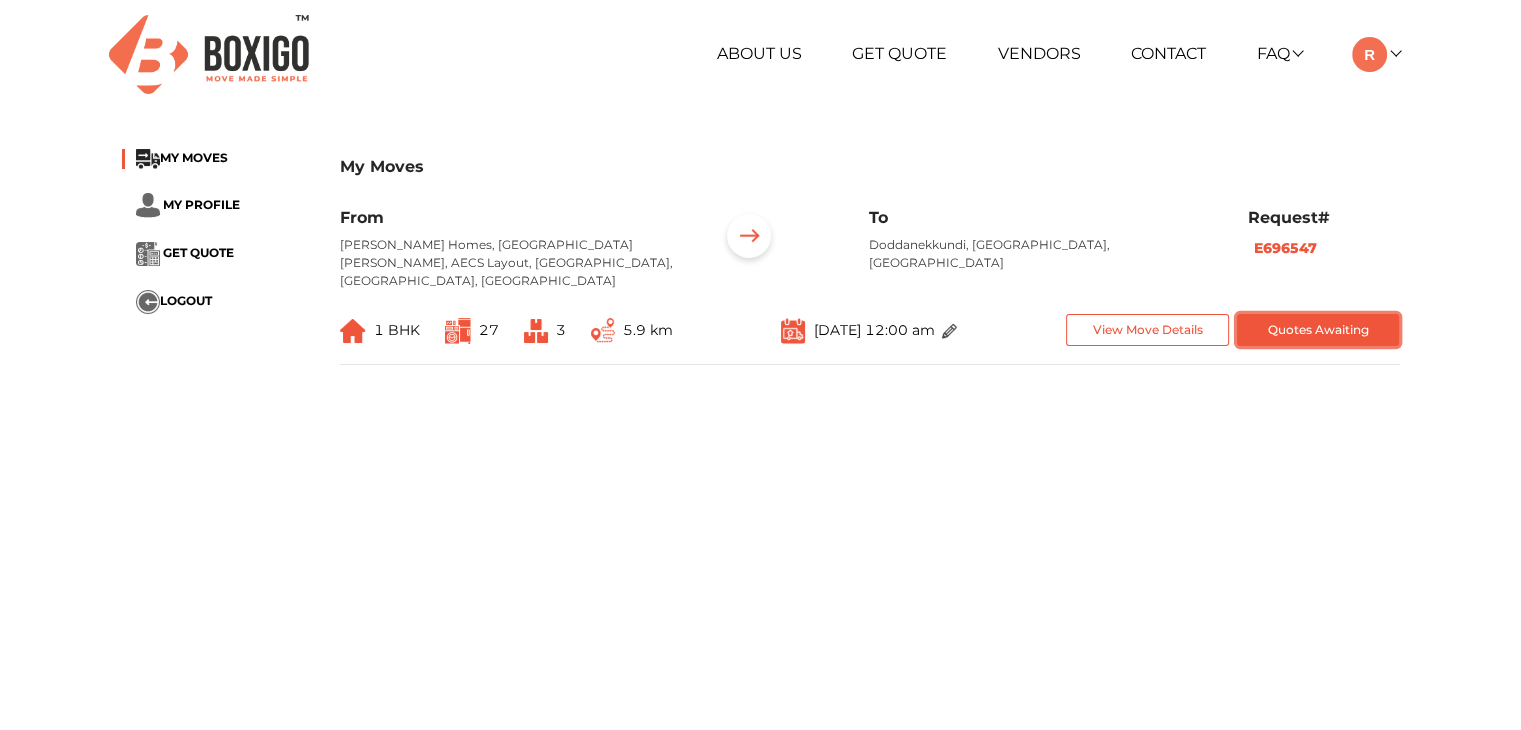 click on "Quotes Awaiting" at bounding box center [1318, 330] 